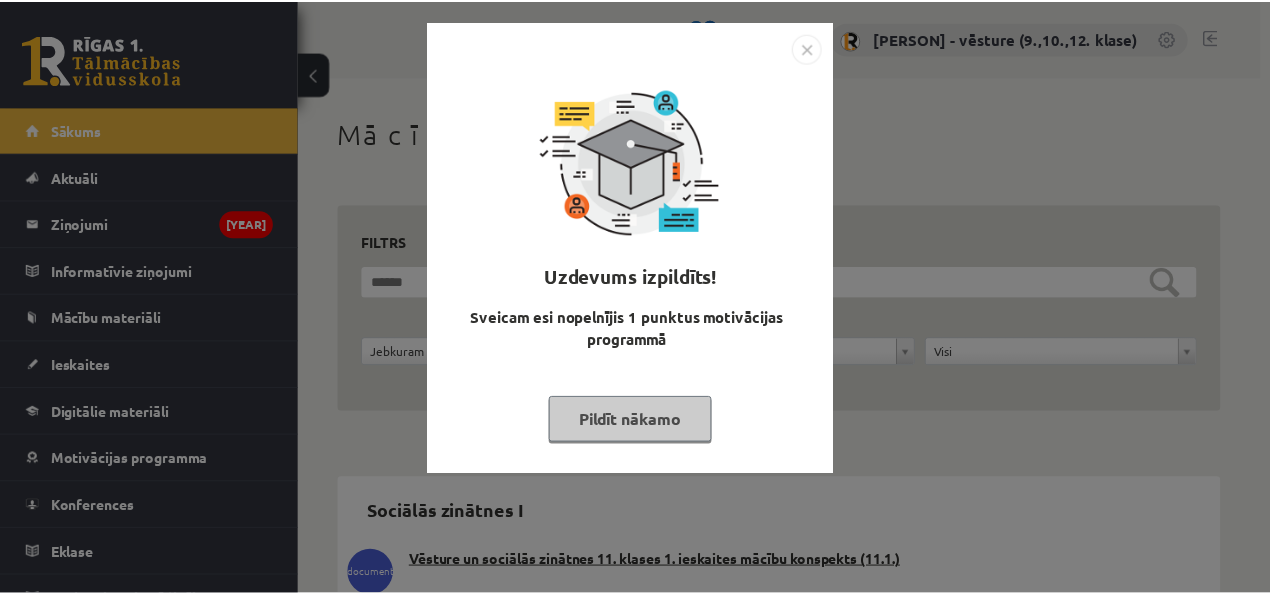 scroll, scrollTop: 0, scrollLeft: 0, axis: both 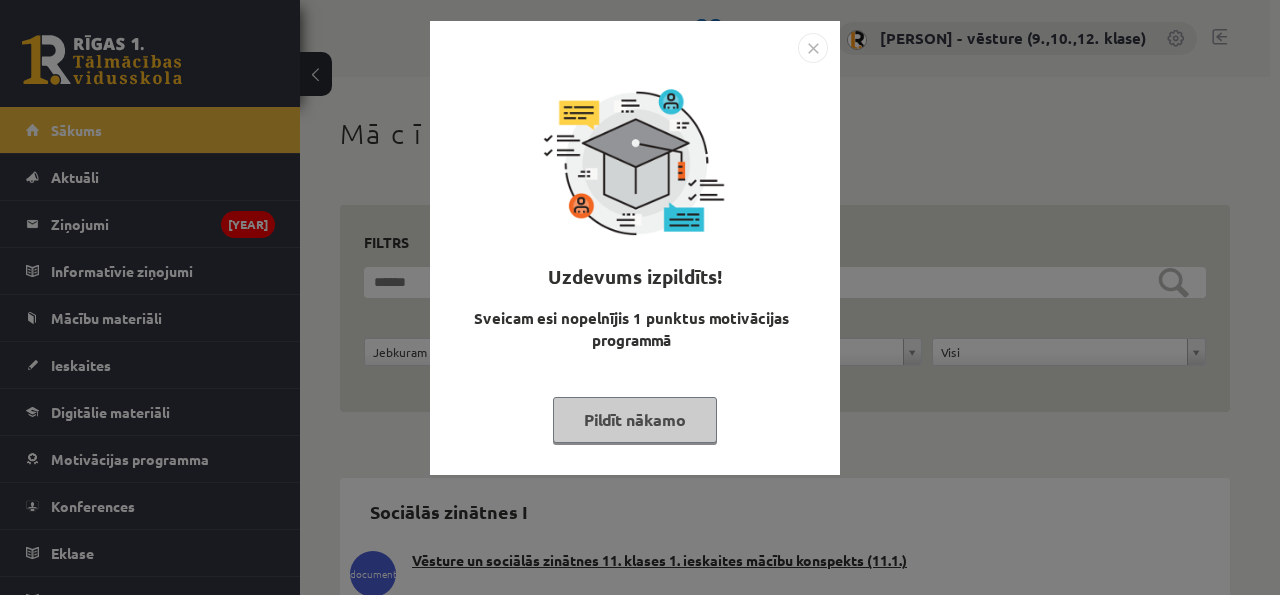 click at bounding box center (813, 48) 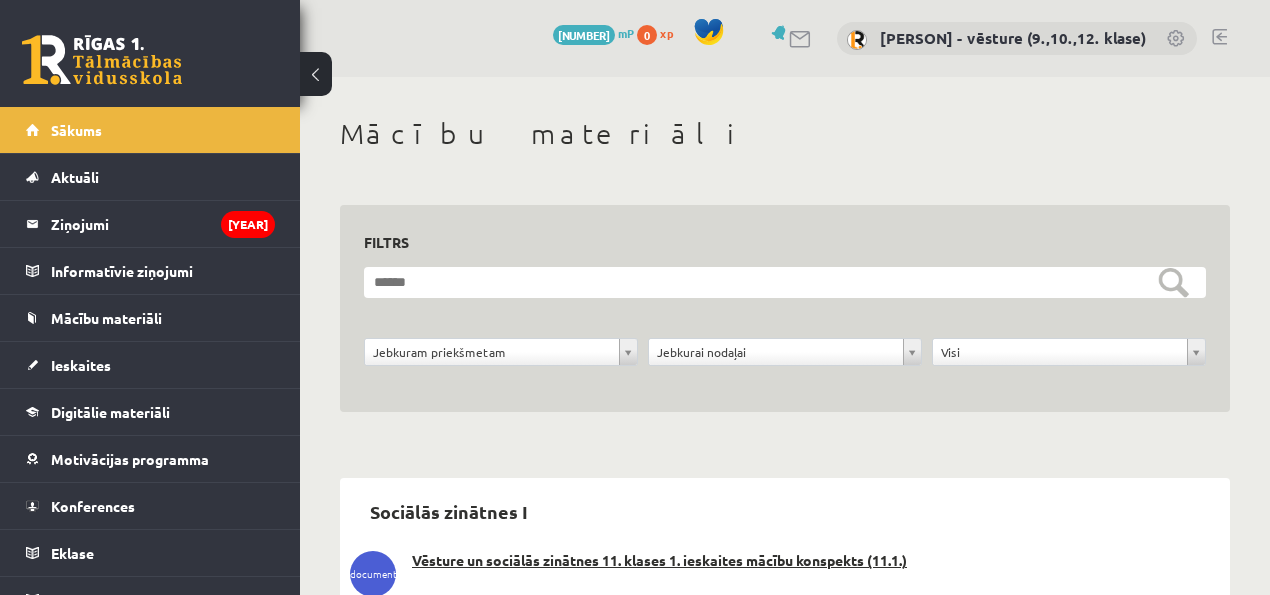 click at bounding box center [316, 74] 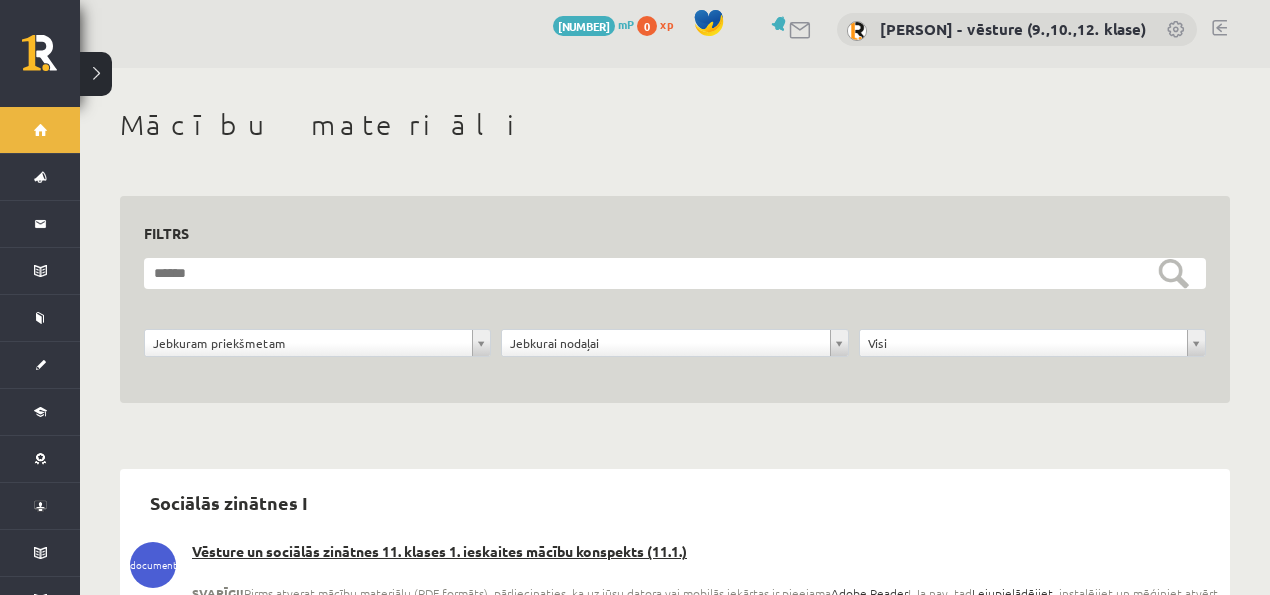scroll, scrollTop: 0, scrollLeft: 0, axis: both 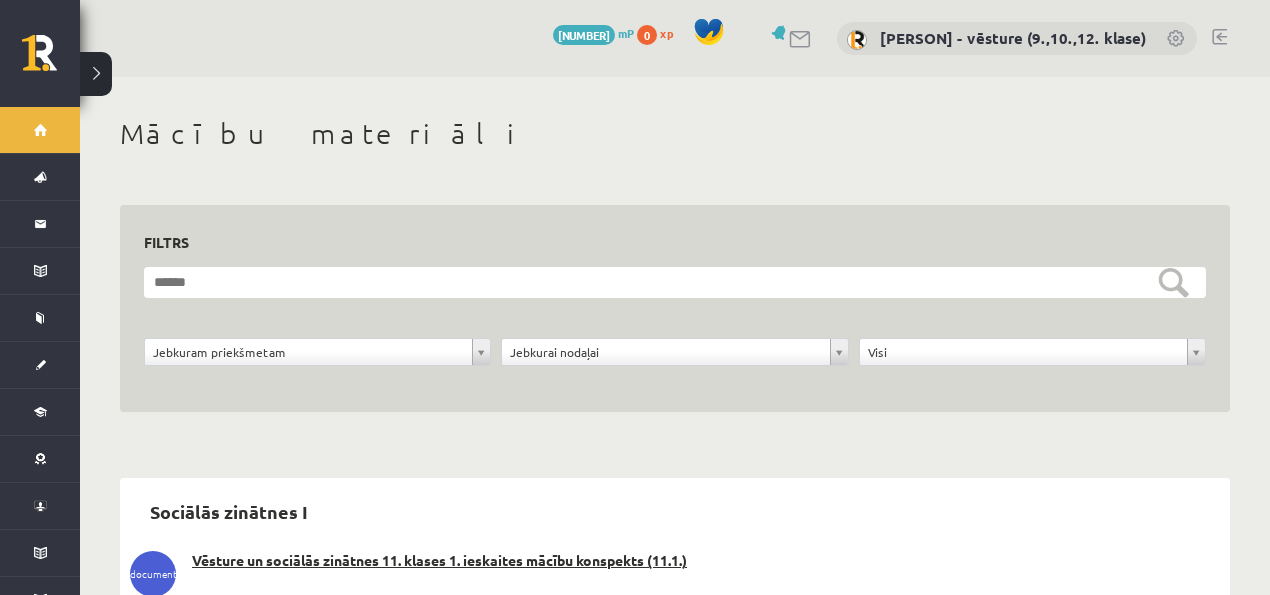 click at bounding box center [96, 74] 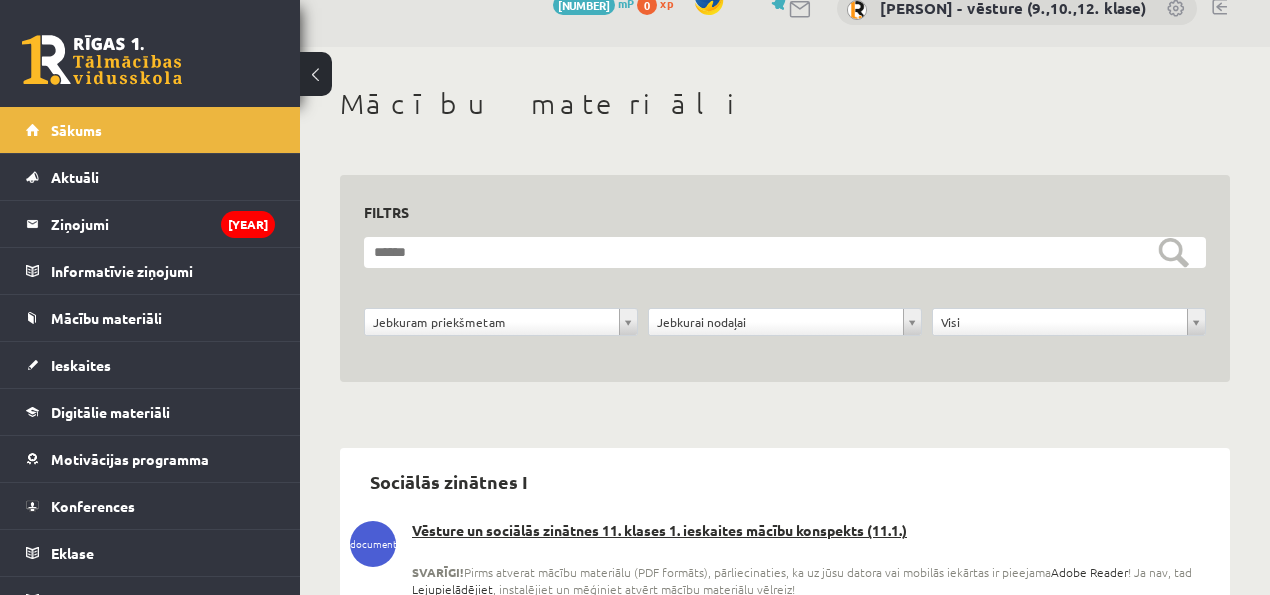 scroll, scrollTop: 0, scrollLeft: 0, axis: both 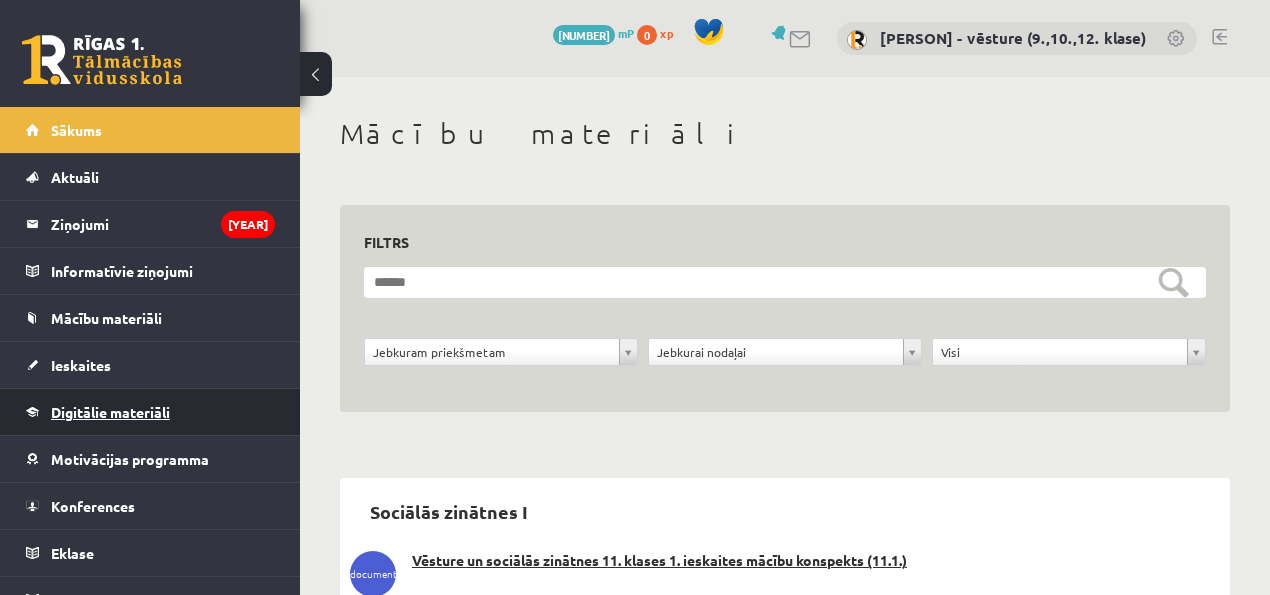 click on "Digitālie materiāli" at bounding box center [150, 412] 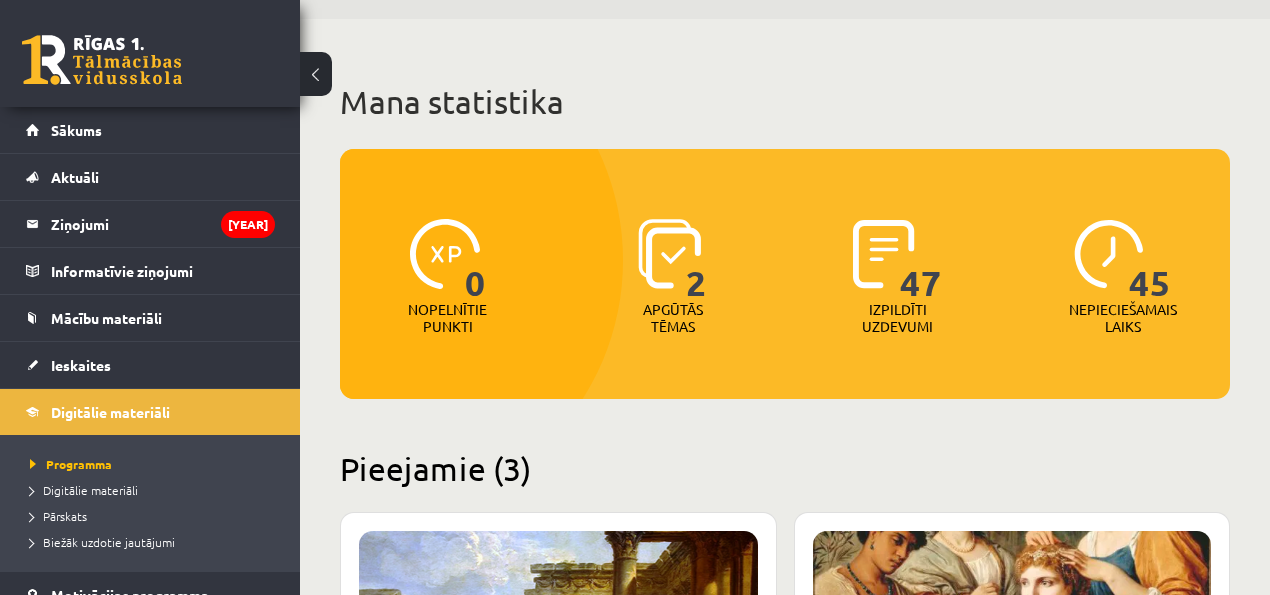scroll, scrollTop: 66, scrollLeft: 0, axis: vertical 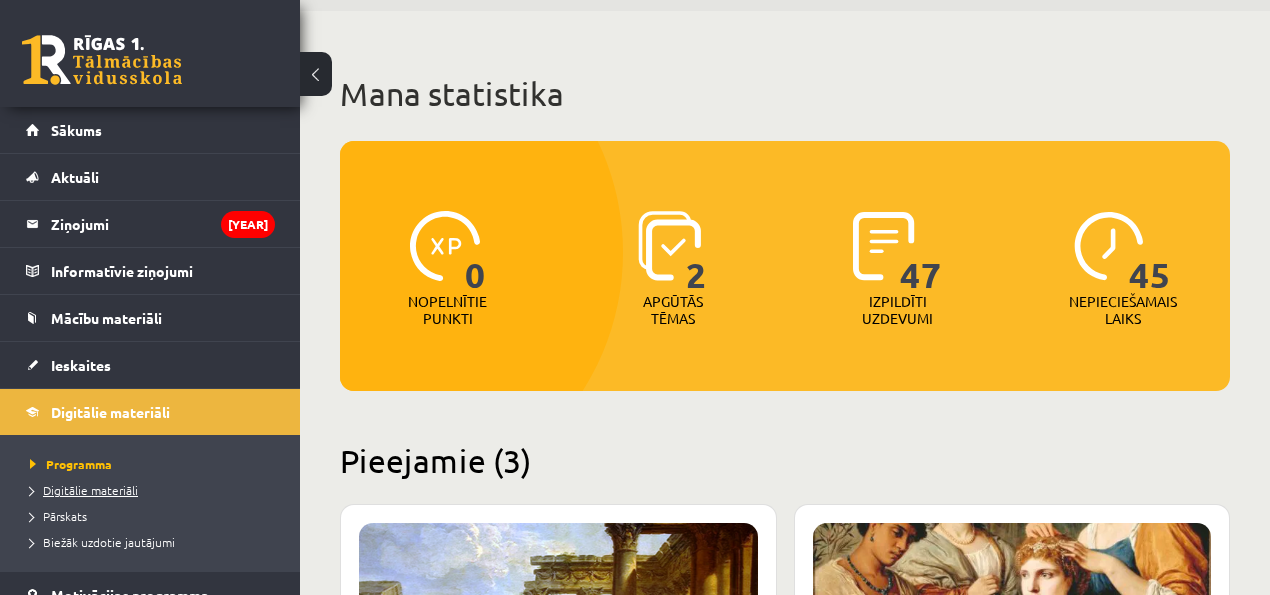 click on "Digitālie materiāli" at bounding box center (84, 490) 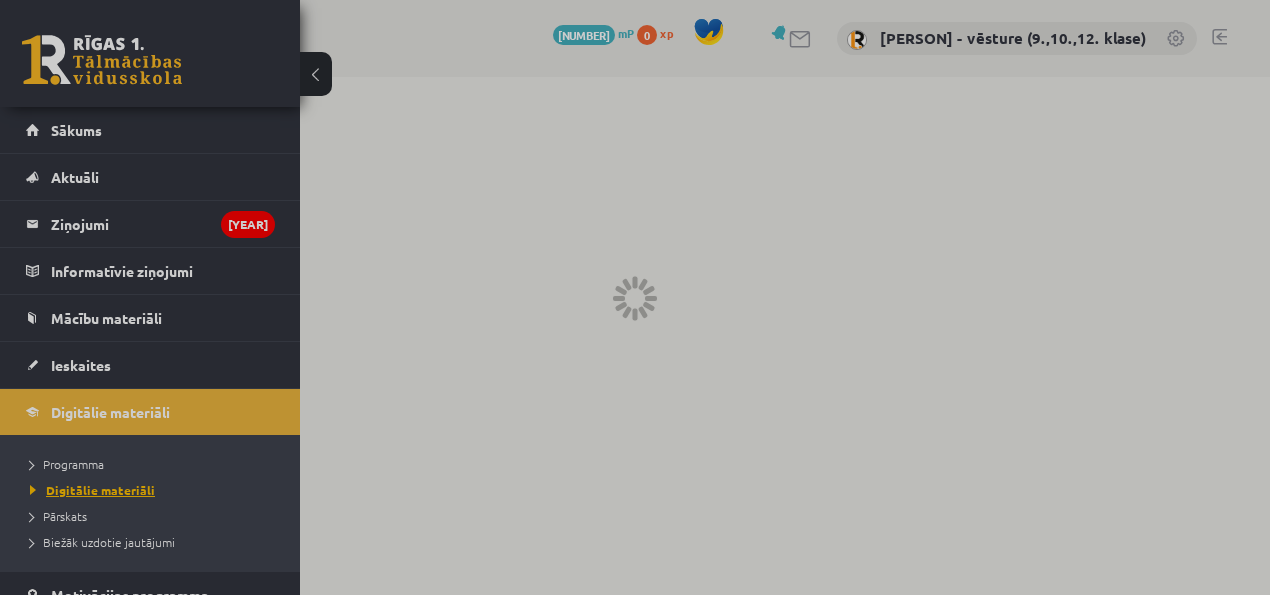 scroll, scrollTop: 0, scrollLeft: 0, axis: both 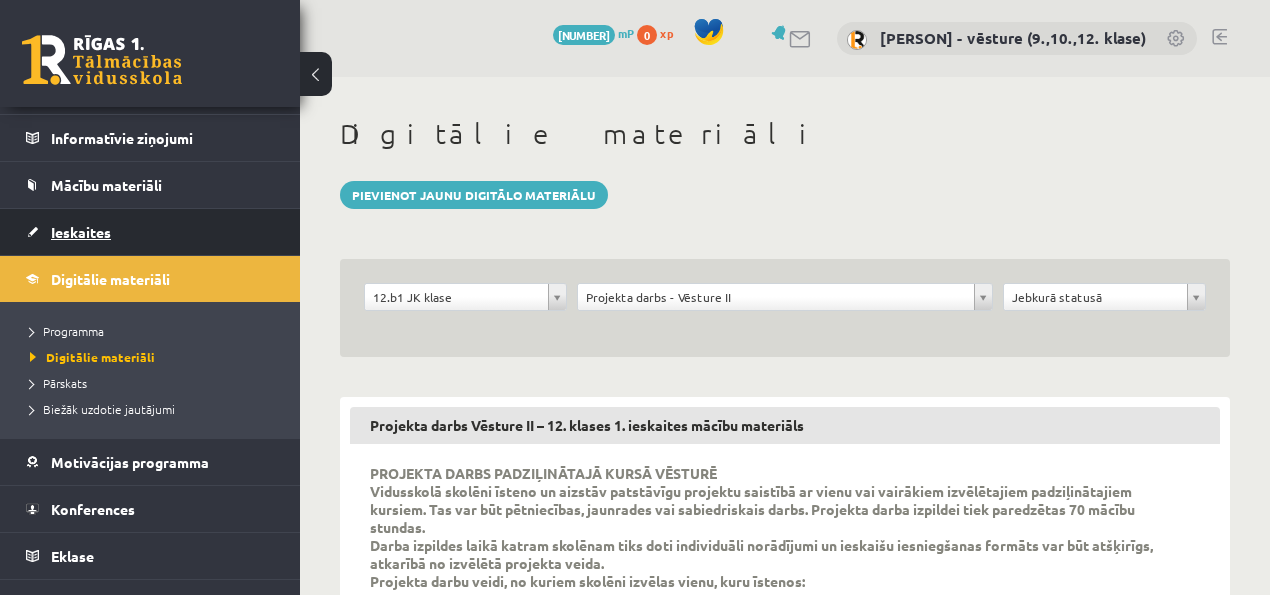 click on "Ieskaites" at bounding box center [150, 232] 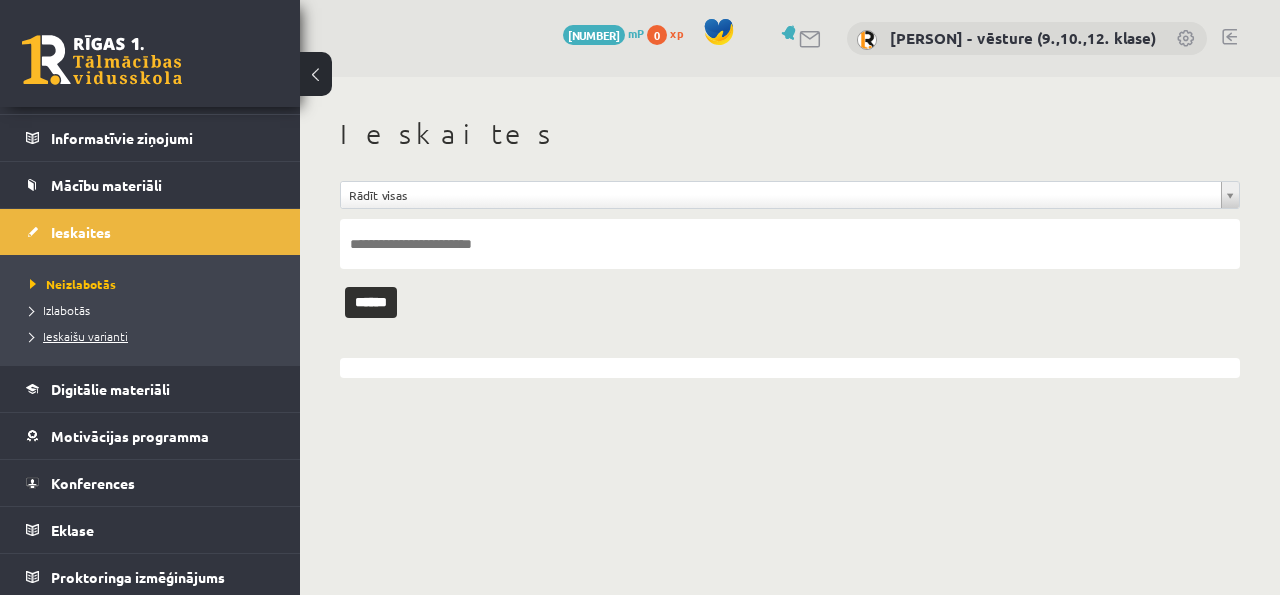 click on "Ieskaišu varianti" at bounding box center [79, 336] 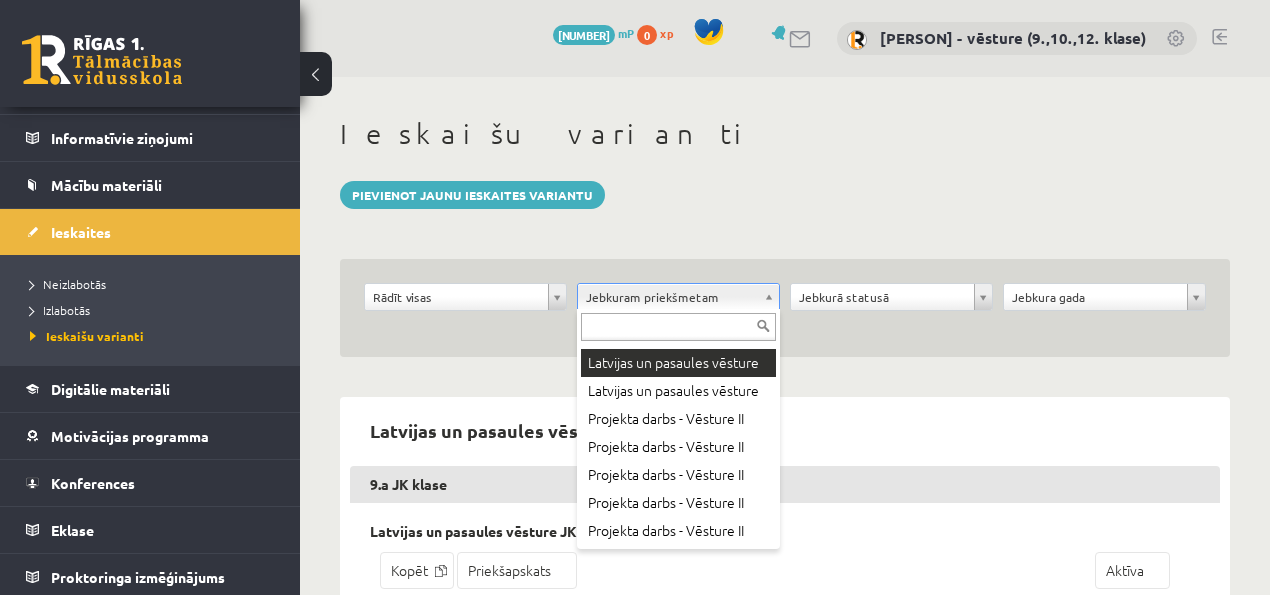scroll, scrollTop: 402, scrollLeft: 0, axis: vertical 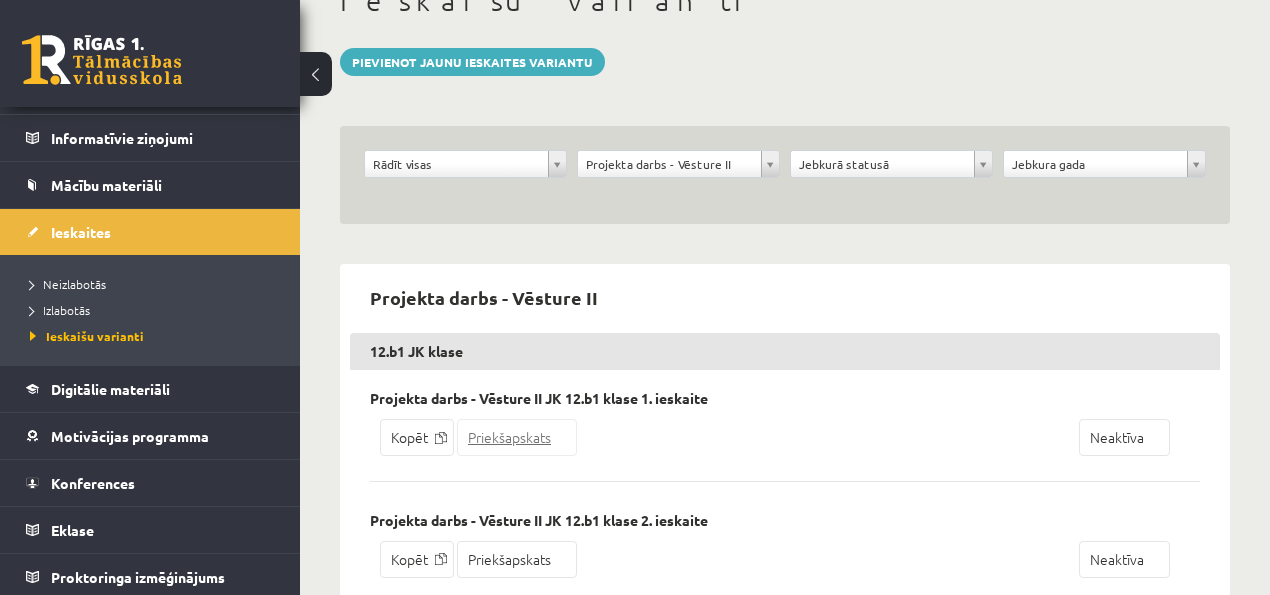 click on "Priekšapskats" at bounding box center (517, 437) 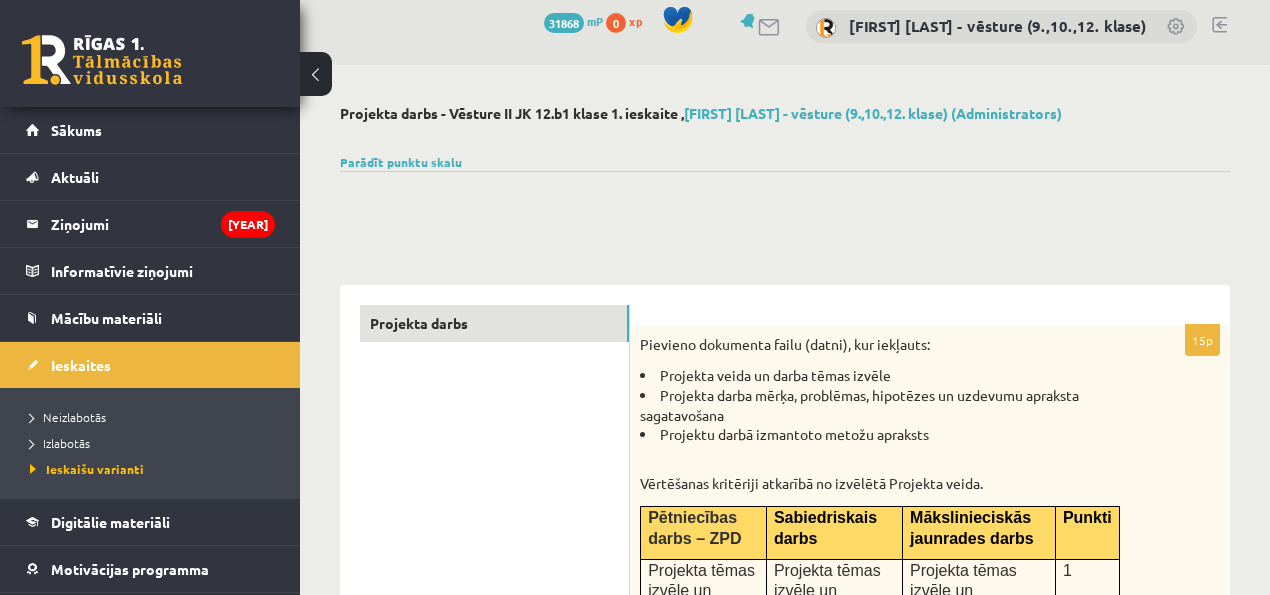 scroll, scrollTop: 0, scrollLeft: 0, axis: both 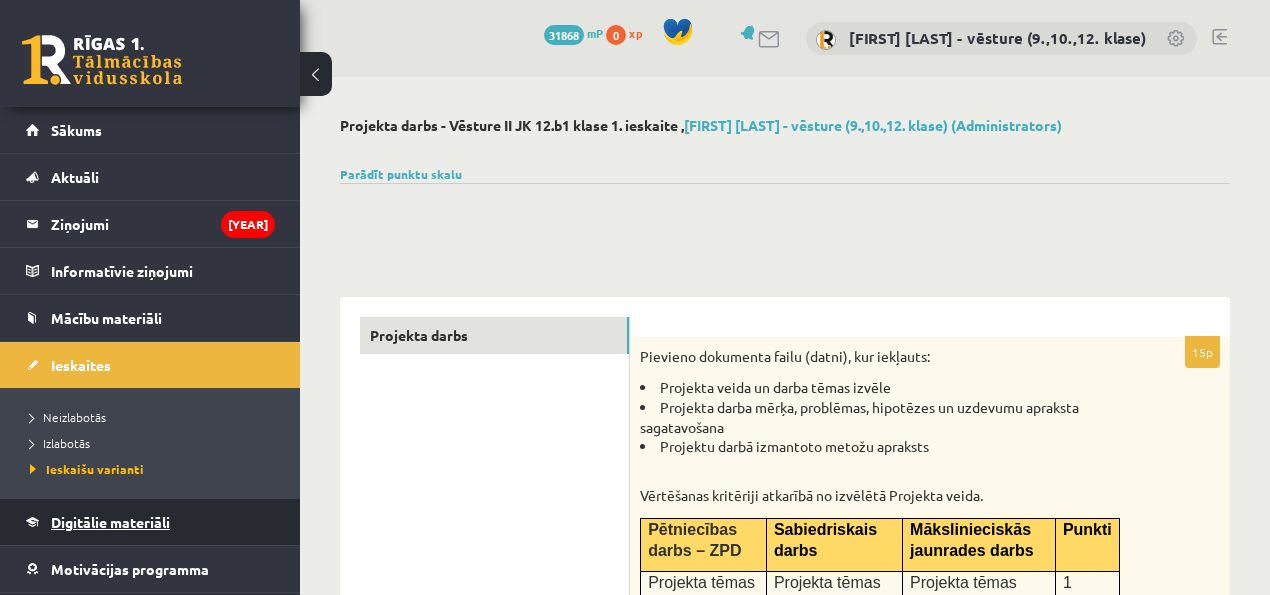 click on "Digitālie materiāli" at bounding box center (150, 522) 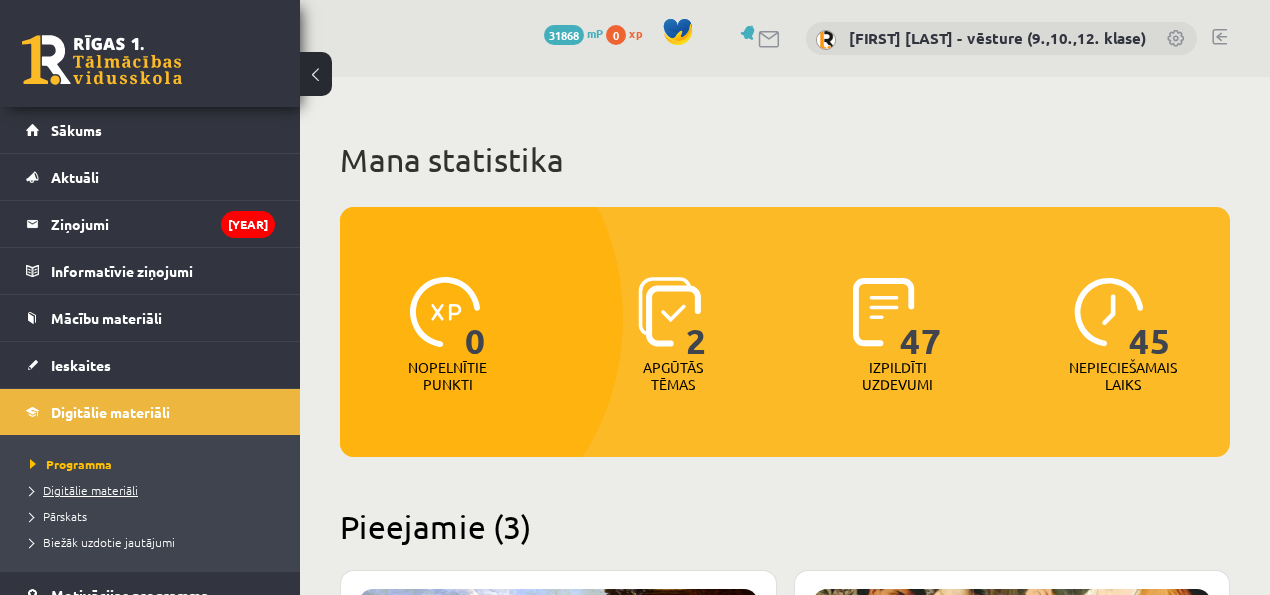 click on "Digitālie materiāli" at bounding box center (155, 490) 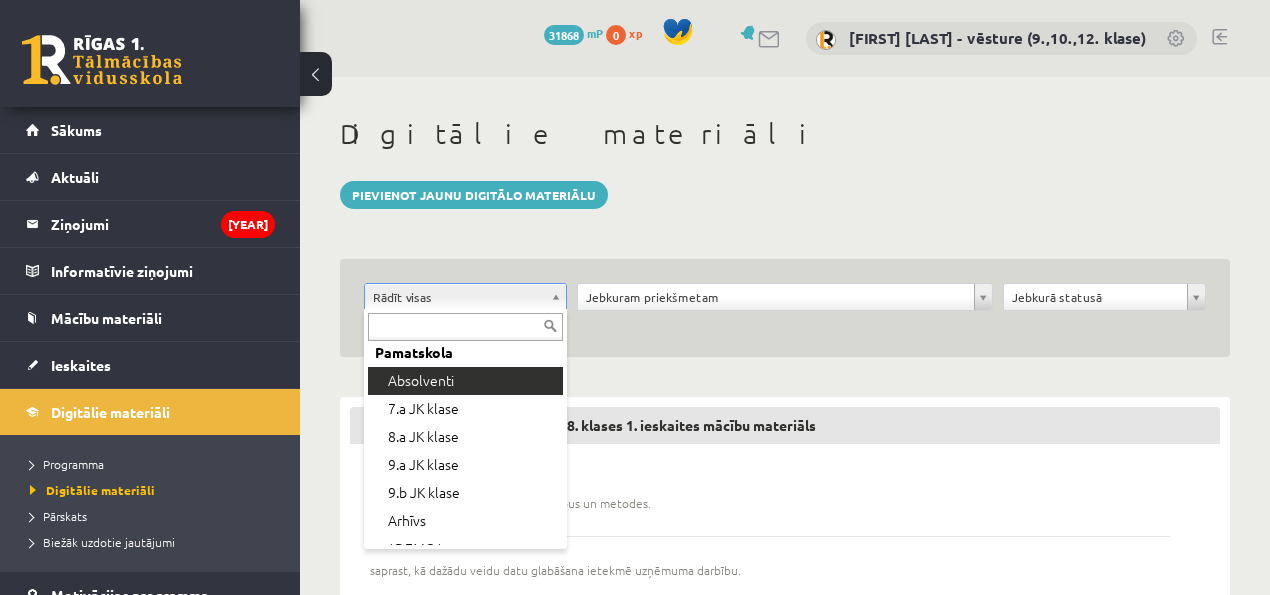 scroll, scrollTop: 66, scrollLeft: 0, axis: vertical 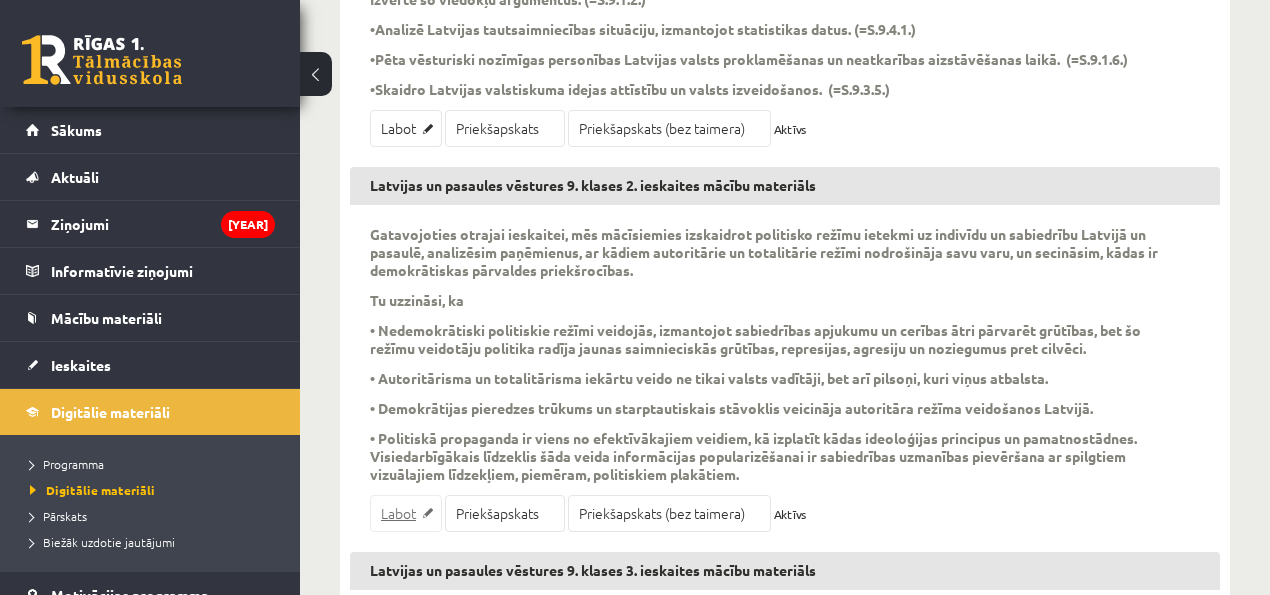 click on "Labot" at bounding box center (406, 513) 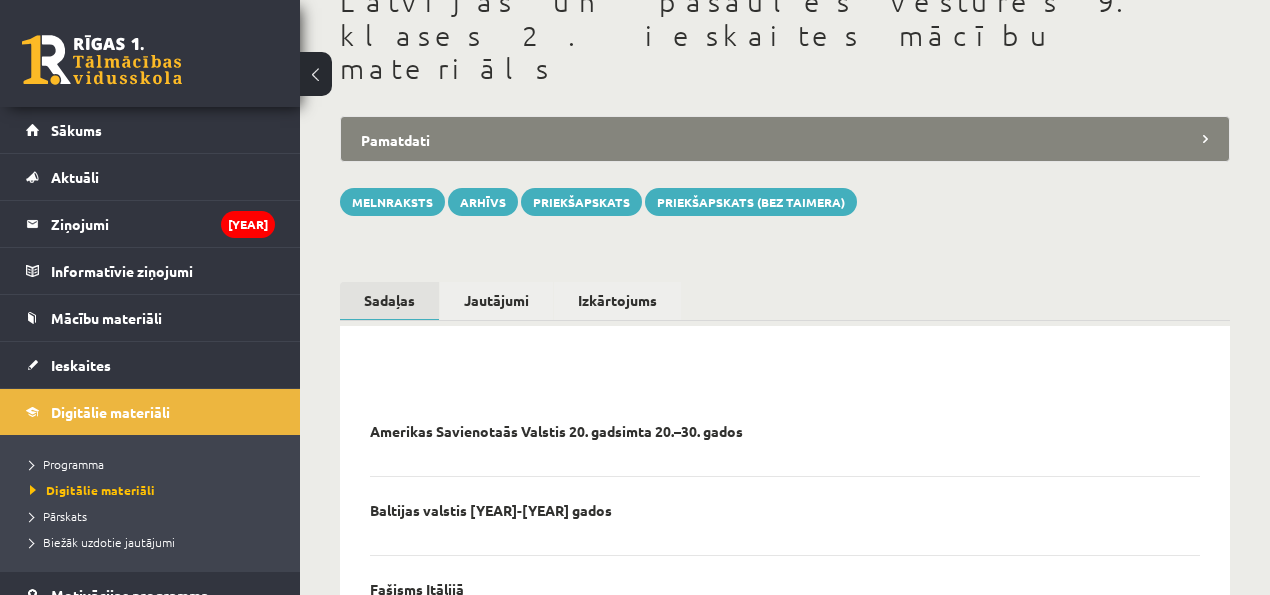 scroll, scrollTop: 133, scrollLeft: 0, axis: vertical 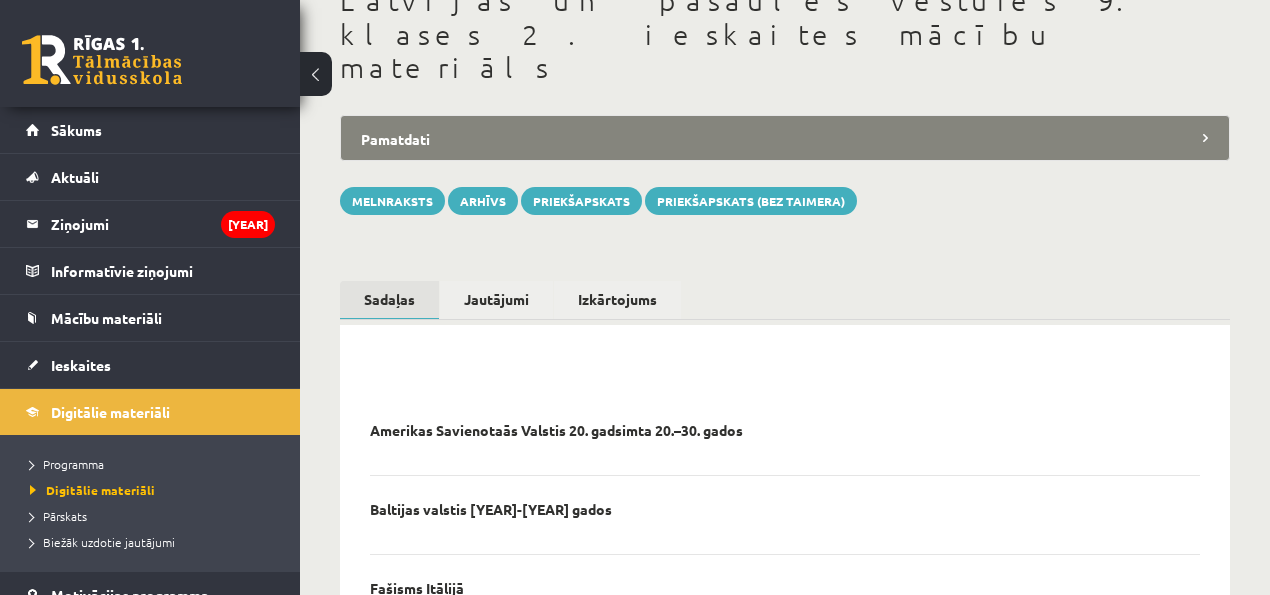click on "Amerikas Savienotaās Valstis 20. gadsimta 20.–30. gados" at bounding box center [785, 436] 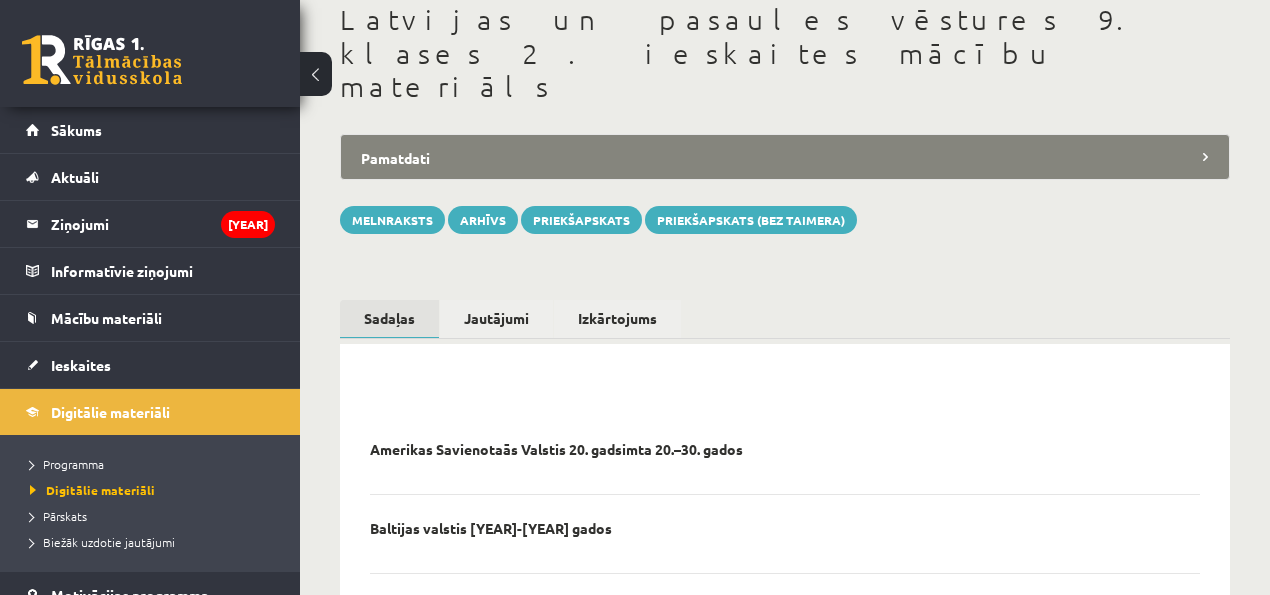 scroll, scrollTop: 88, scrollLeft: 0, axis: vertical 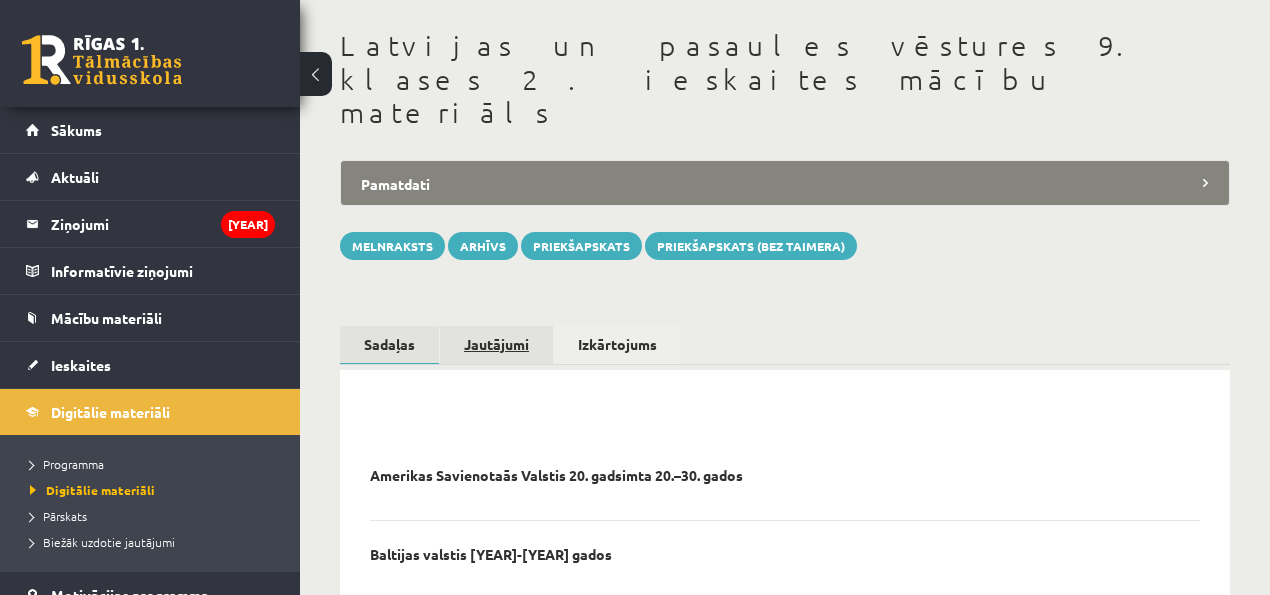 click on "Jautājumi" at bounding box center (496, 344) 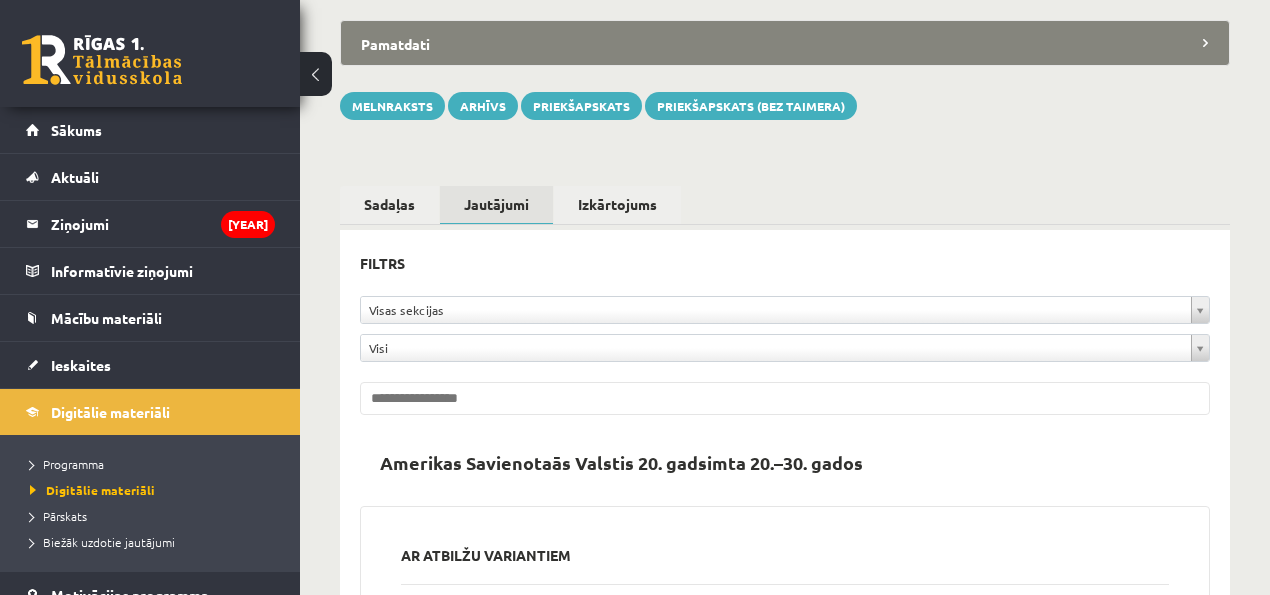 scroll, scrollTop: 185, scrollLeft: 0, axis: vertical 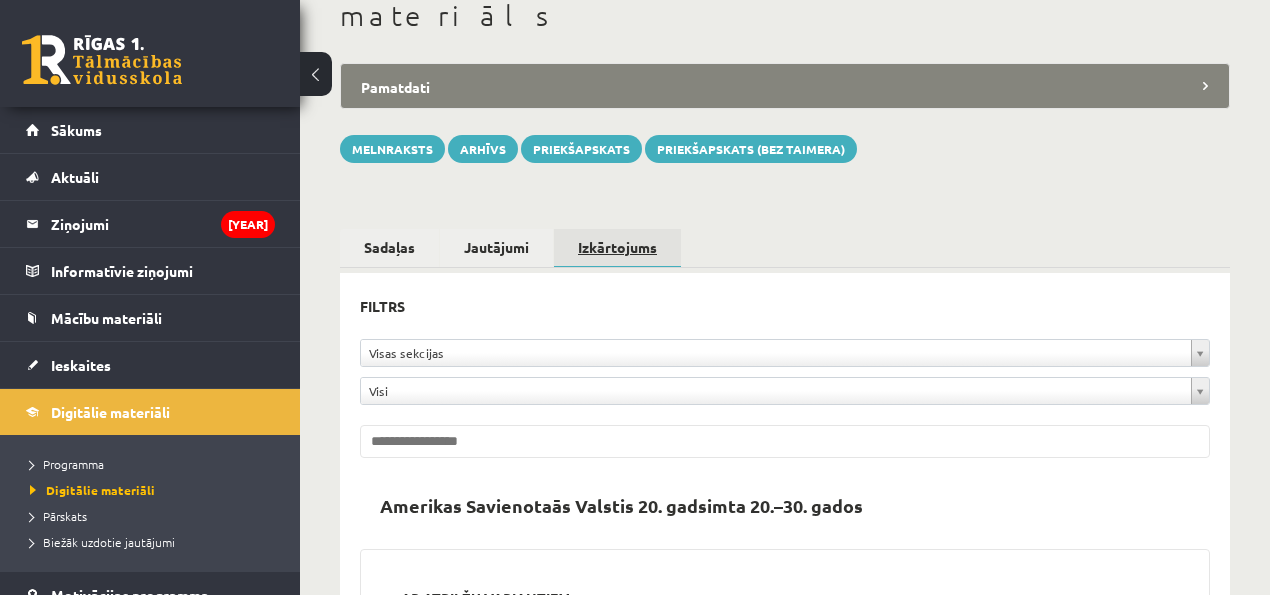 click on "Izkārtojums" at bounding box center [617, 248] 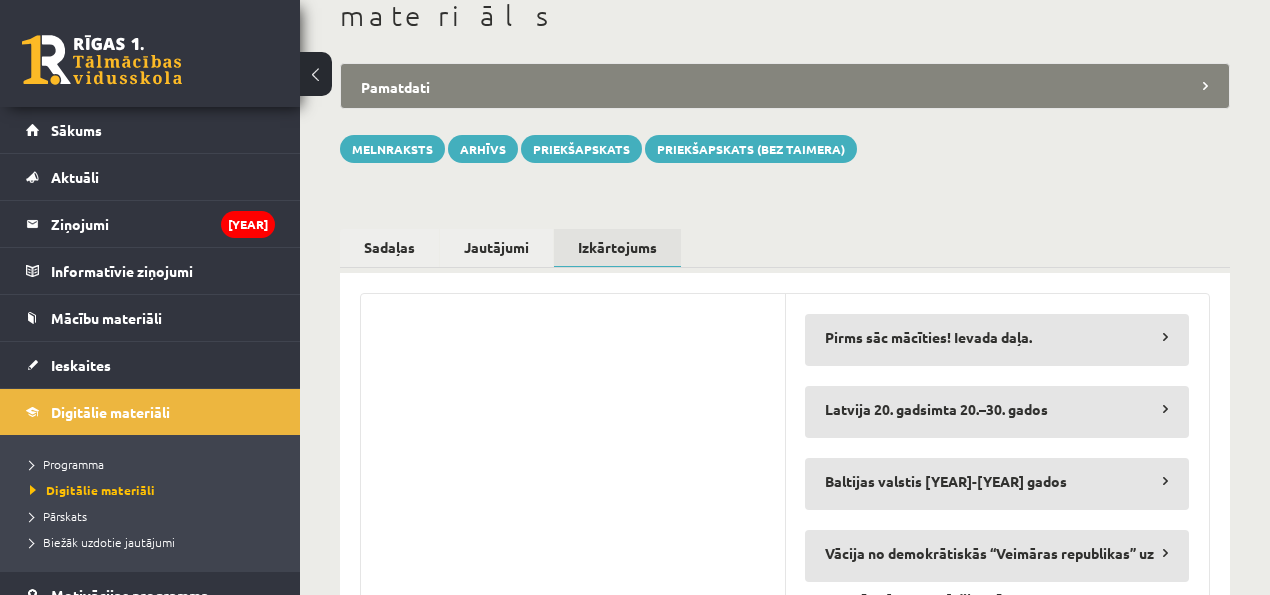 click on "**********" at bounding box center [997, 628] 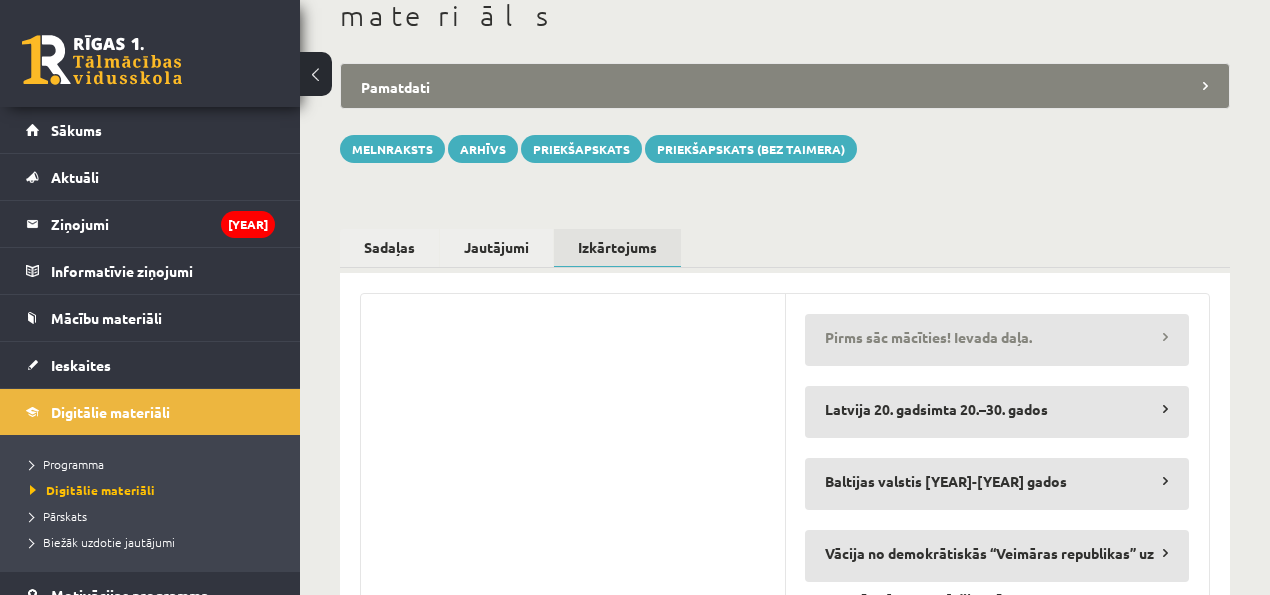 click on "Pirms sāc mācīties! Ievada daļa." at bounding box center [997, 337] 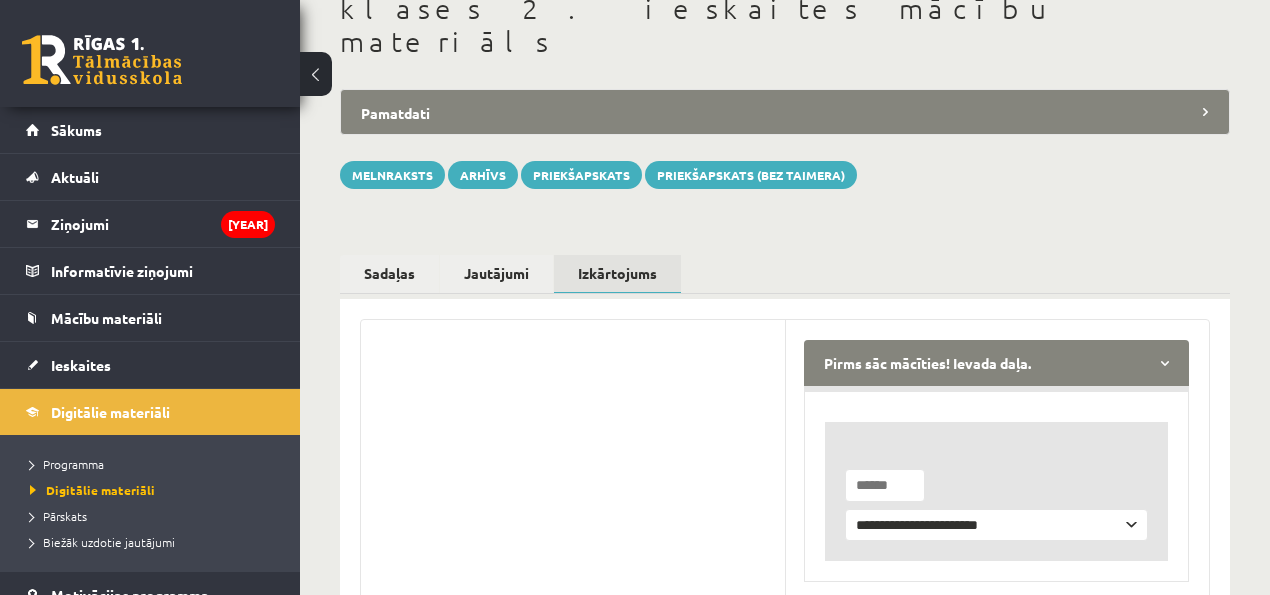 scroll, scrollTop: 134, scrollLeft: 0, axis: vertical 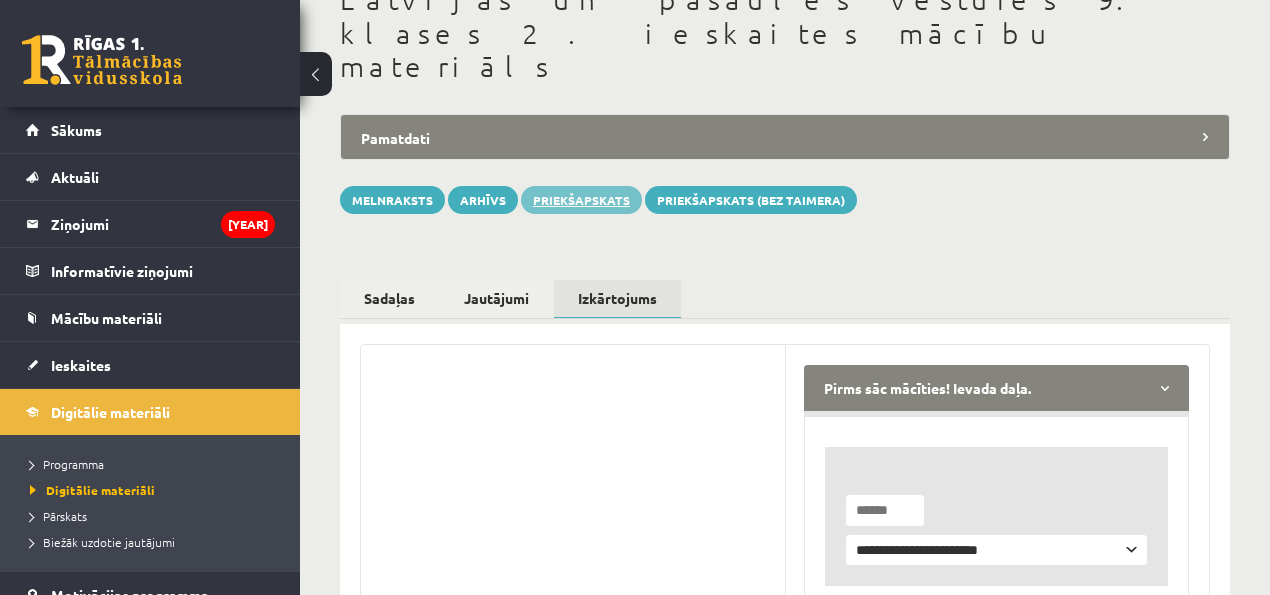 click on "Priekšapskats" at bounding box center [581, 200] 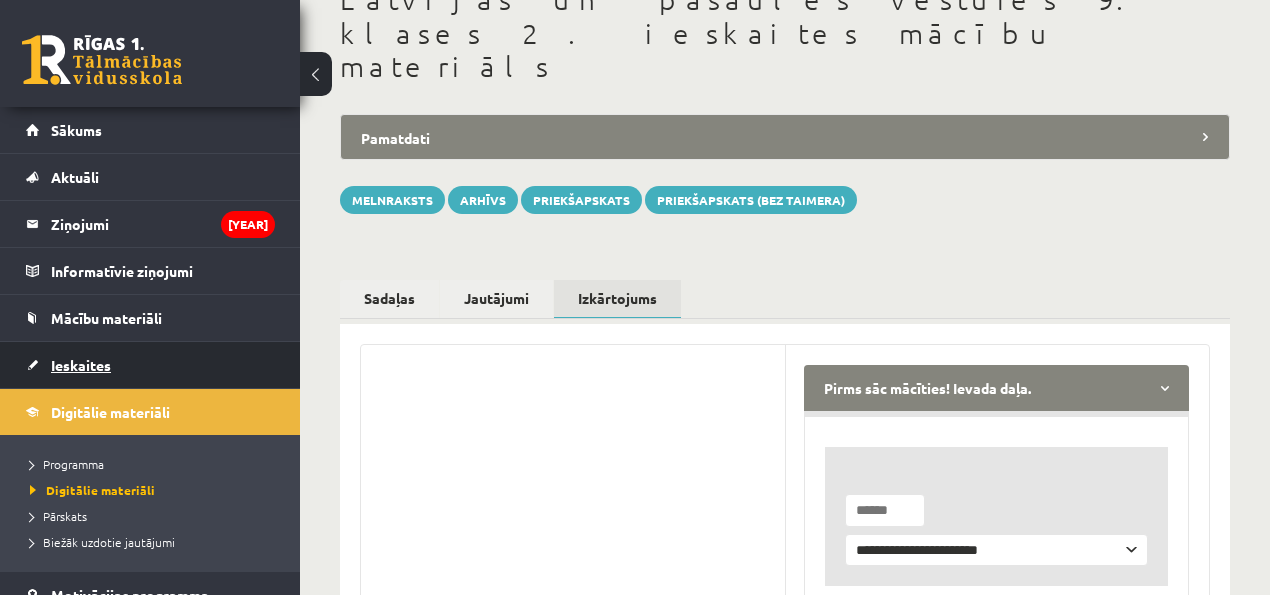 click on "Ieskaites" at bounding box center [150, 365] 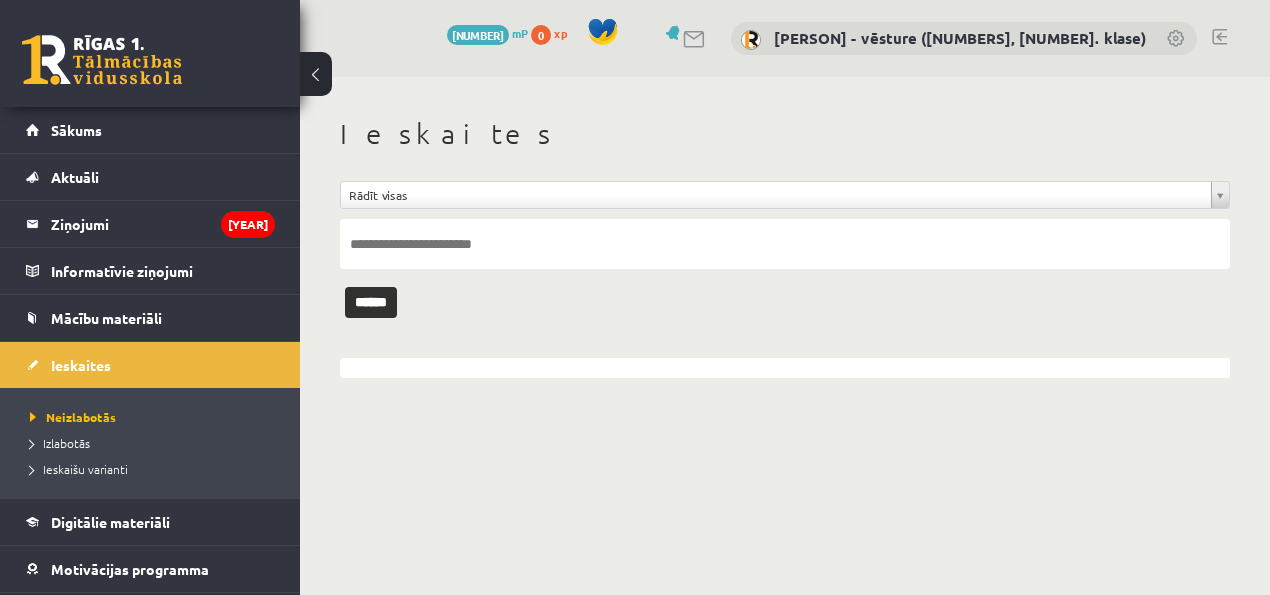 scroll, scrollTop: 0, scrollLeft: 0, axis: both 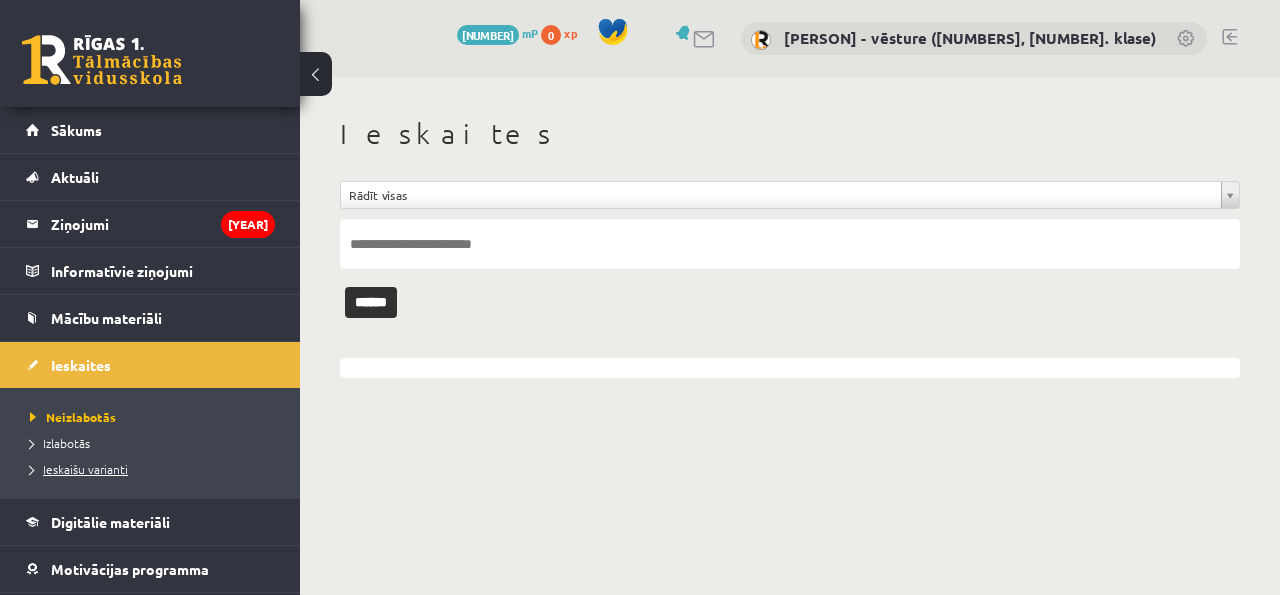 click on "Ieskaišu varianti" at bounding box center [155, 469] 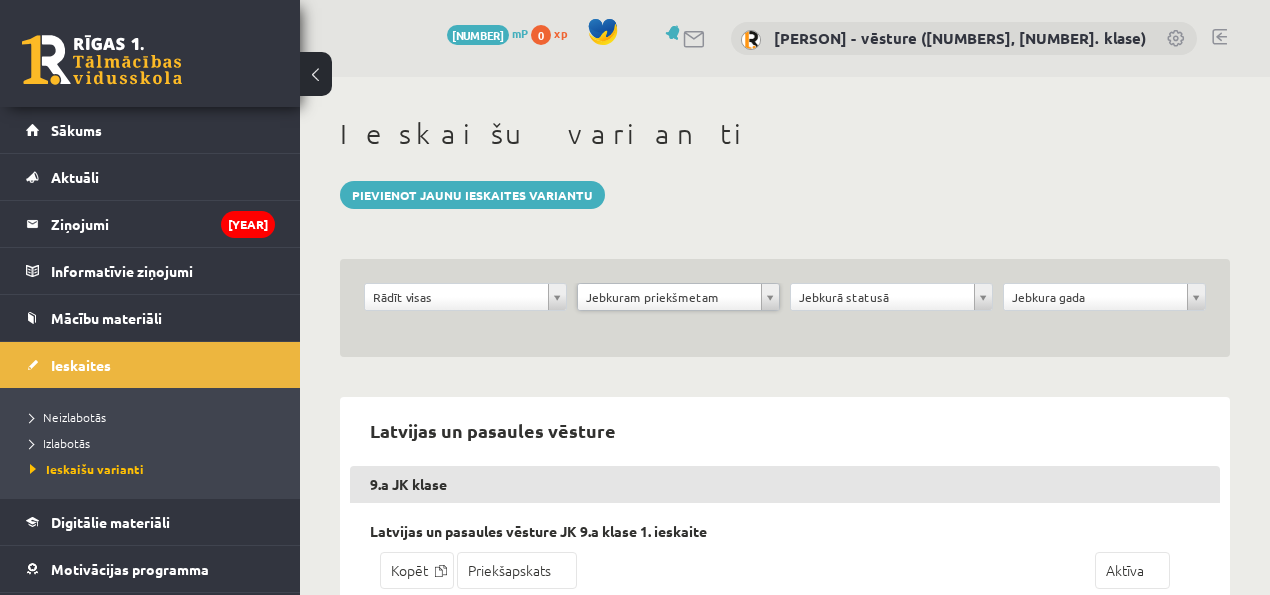 drag, startPoint x: 562, startPoint y: 293, endPoint x: 526, endPoint y: 294, distance: 36.013885 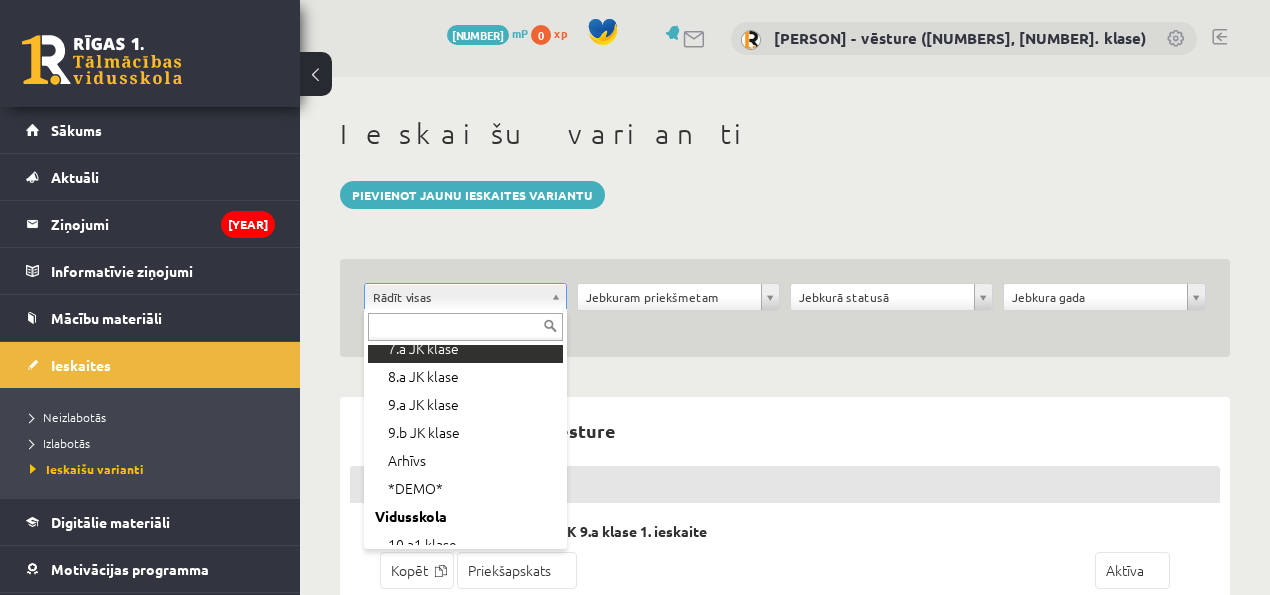 scroll, scrollTop: 133, scrollLeft: 0, axis: vertical 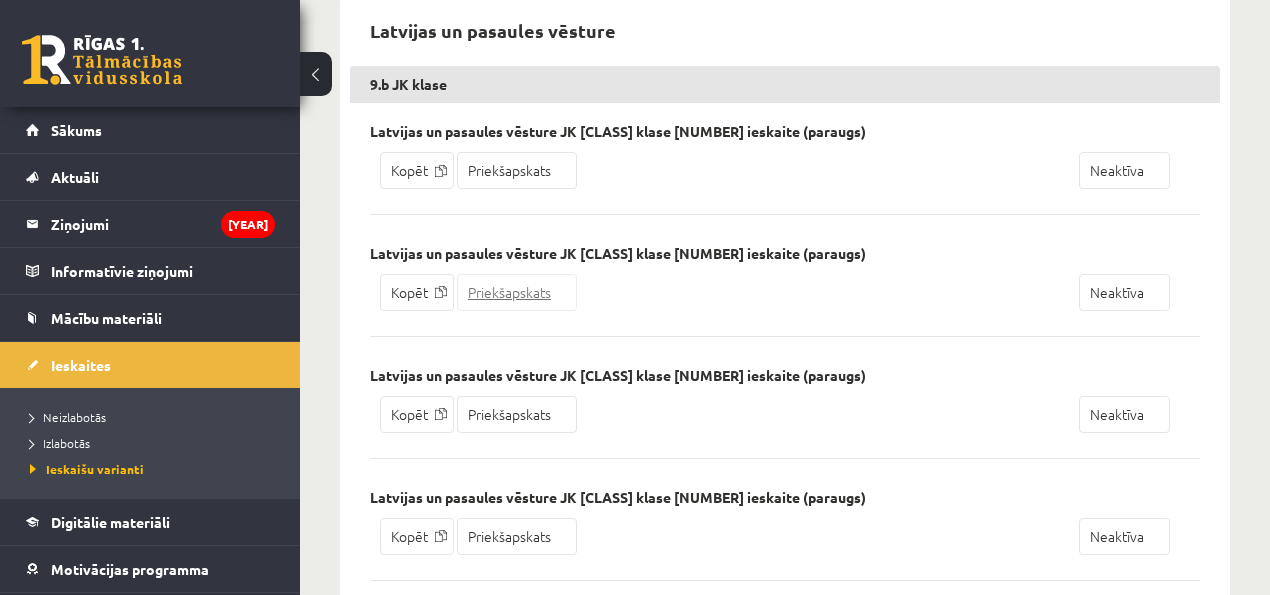 click on "Priekšapskats" at bounding box center [517, 292] 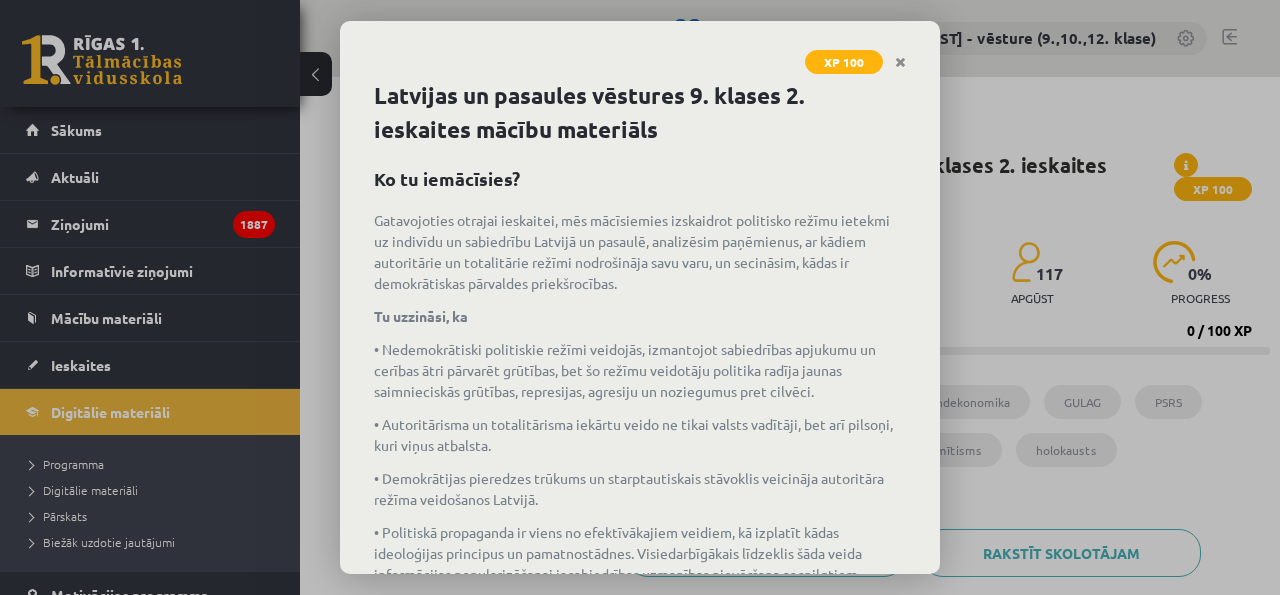 scroll, scrollTop: 0, scrollLeft: 0, axis: both 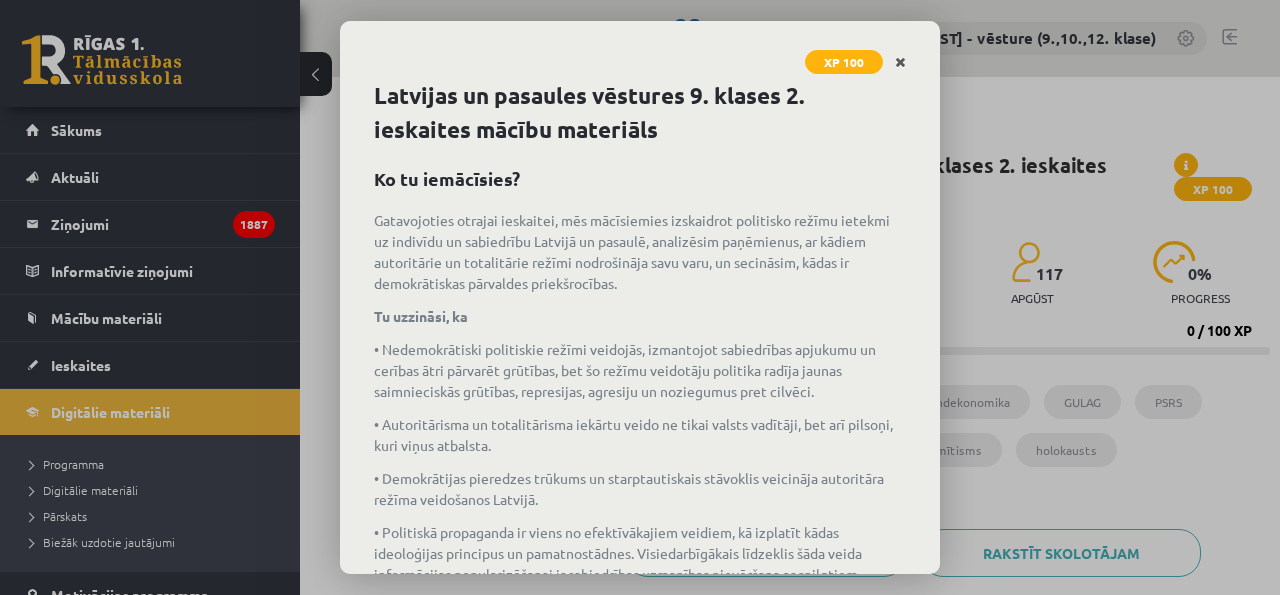 click 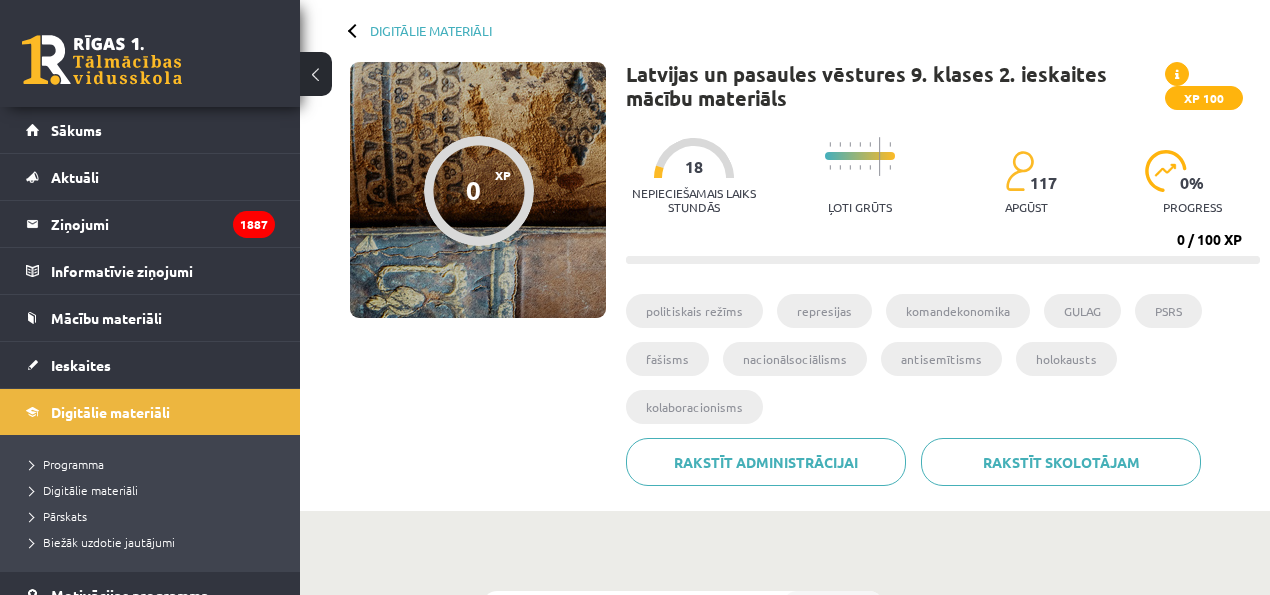 scroll, scrollTop: 0, scrollLeft: 0, axis: both 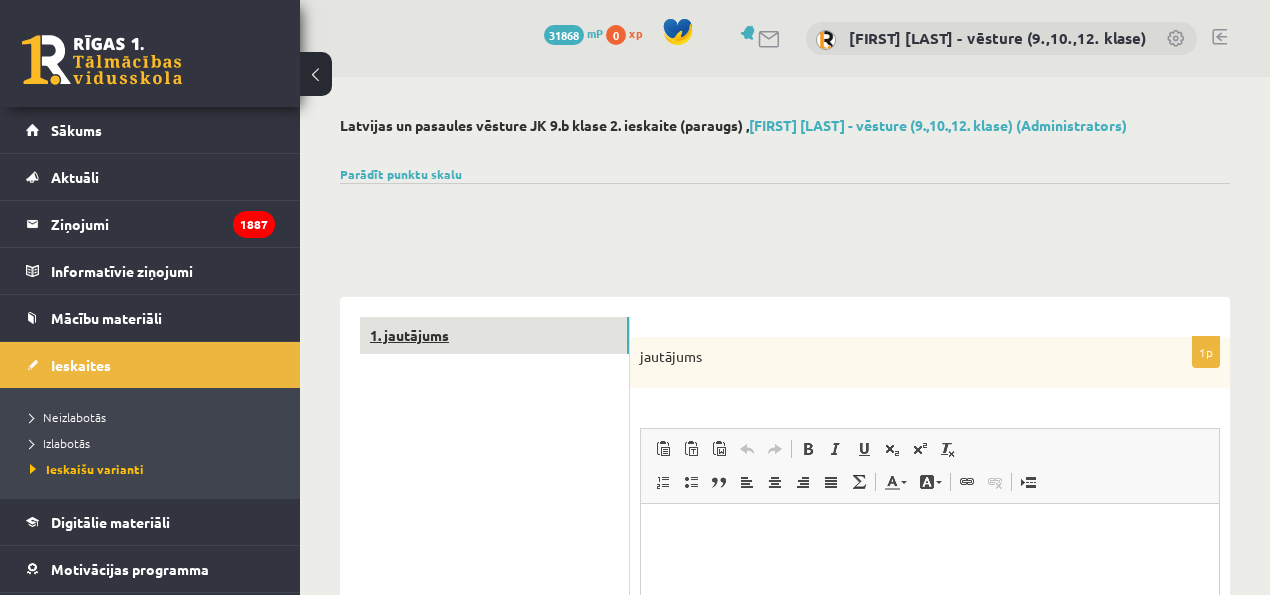 click on "1. jautājums" at bounding box center [494, 335] 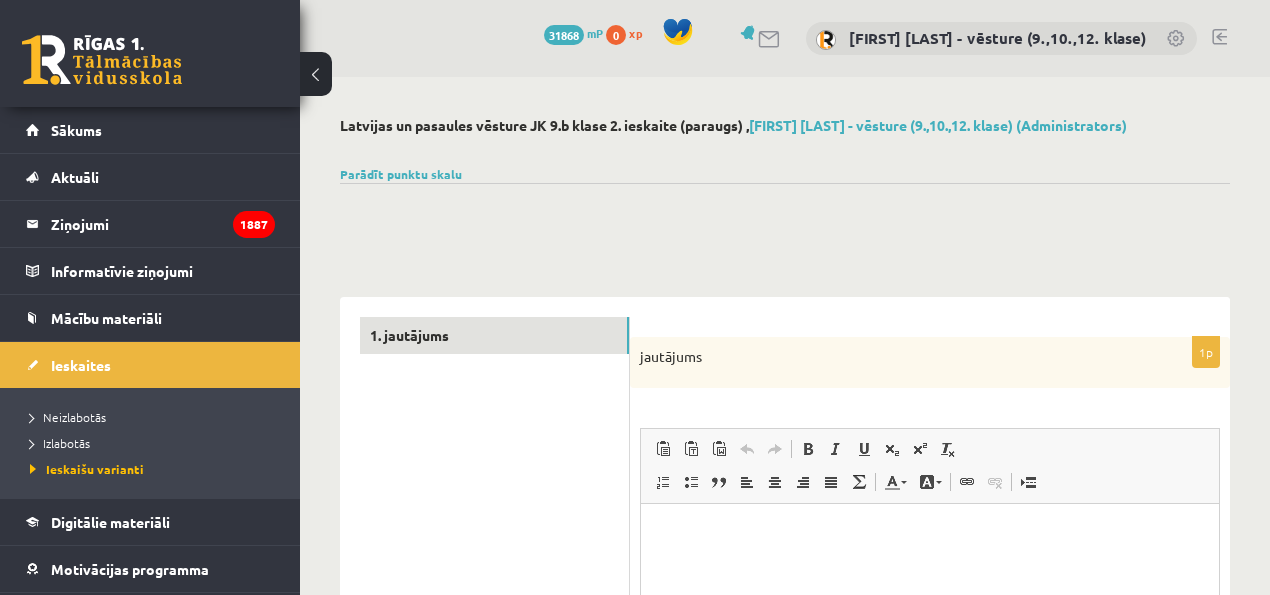 scroll, scrollTop: 0, scrollLeft: 0, axis: both 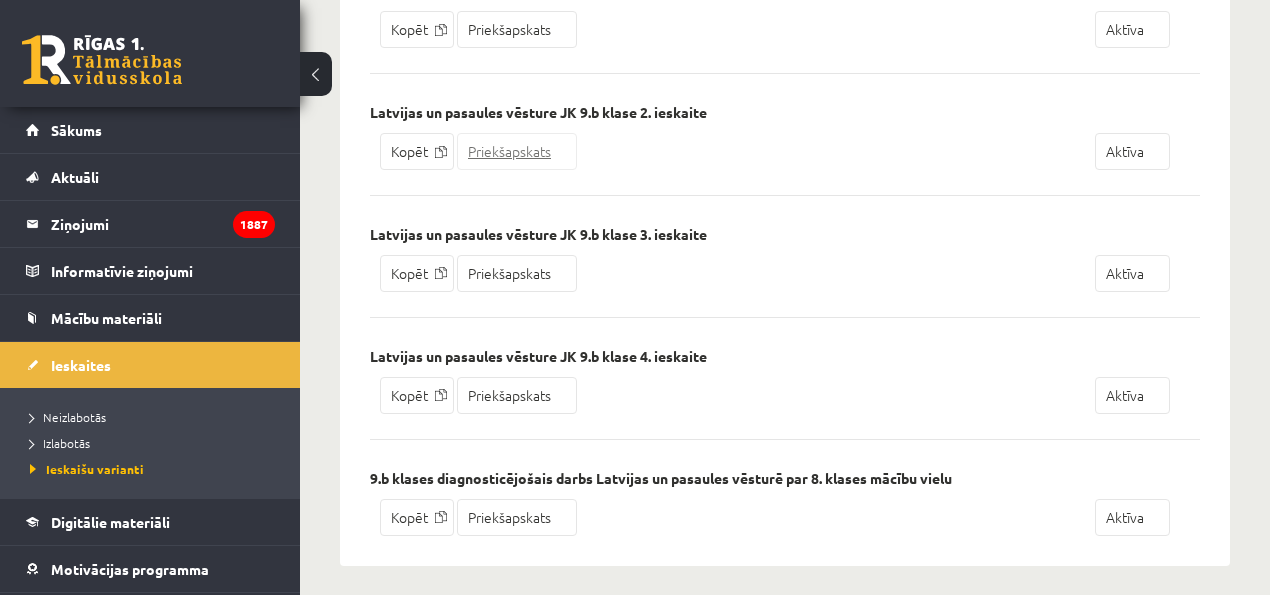 click on "Priekšapskats" at bounding box center [517, 151] 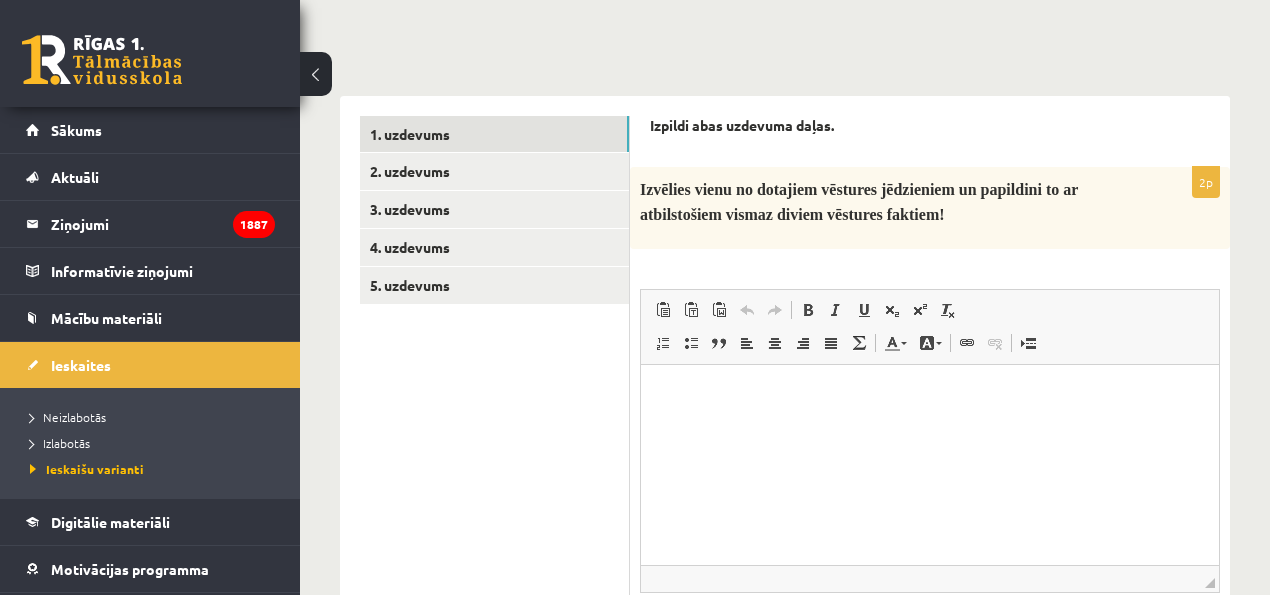 scroll, scrollTop: 200, scrollLeft: 0, axis: vertical 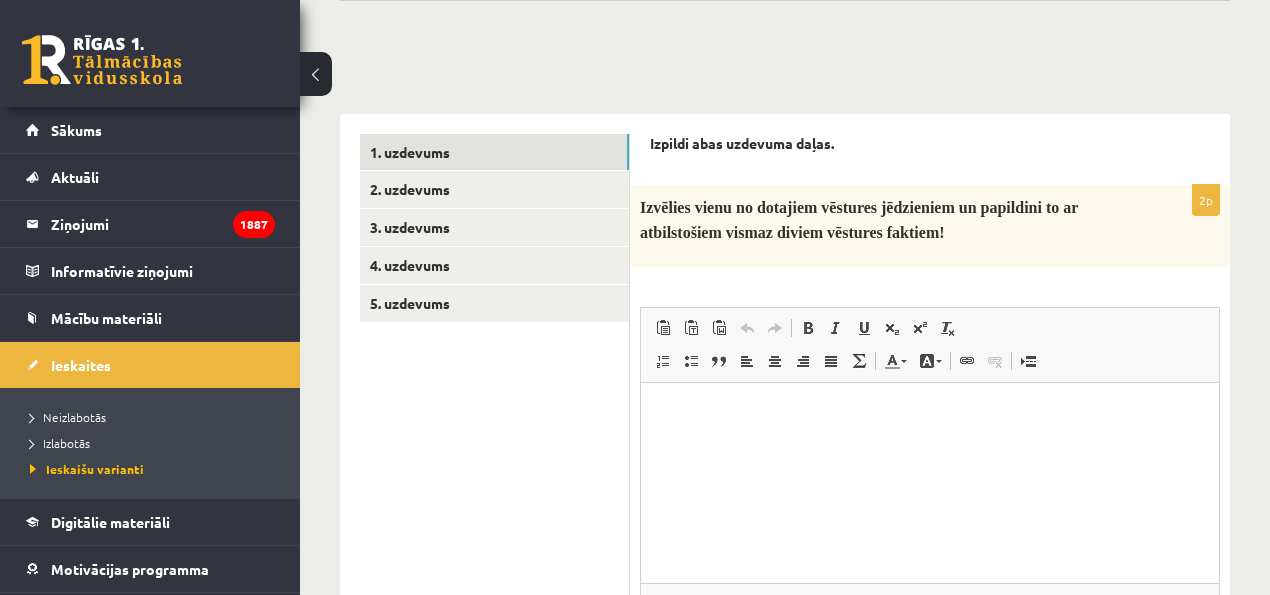 click at bounding box center [316, 74] 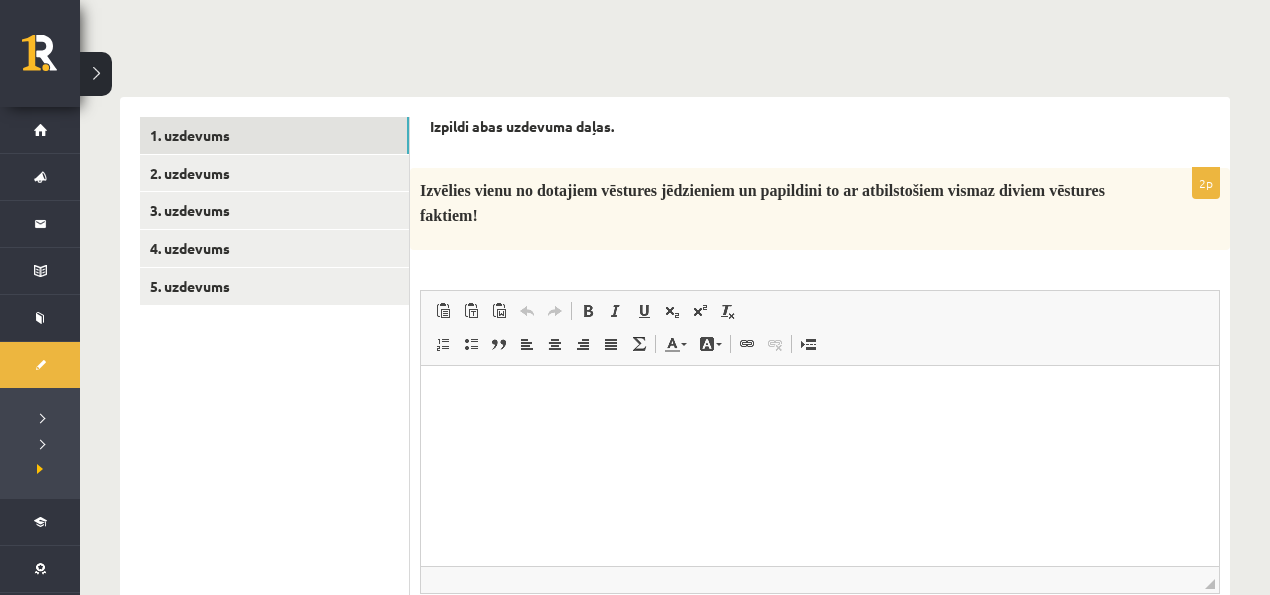drag, startPoint x: 711, startPoint y: 1, endPoint x: 1203, endPoint y: 314, distance: 583.1235 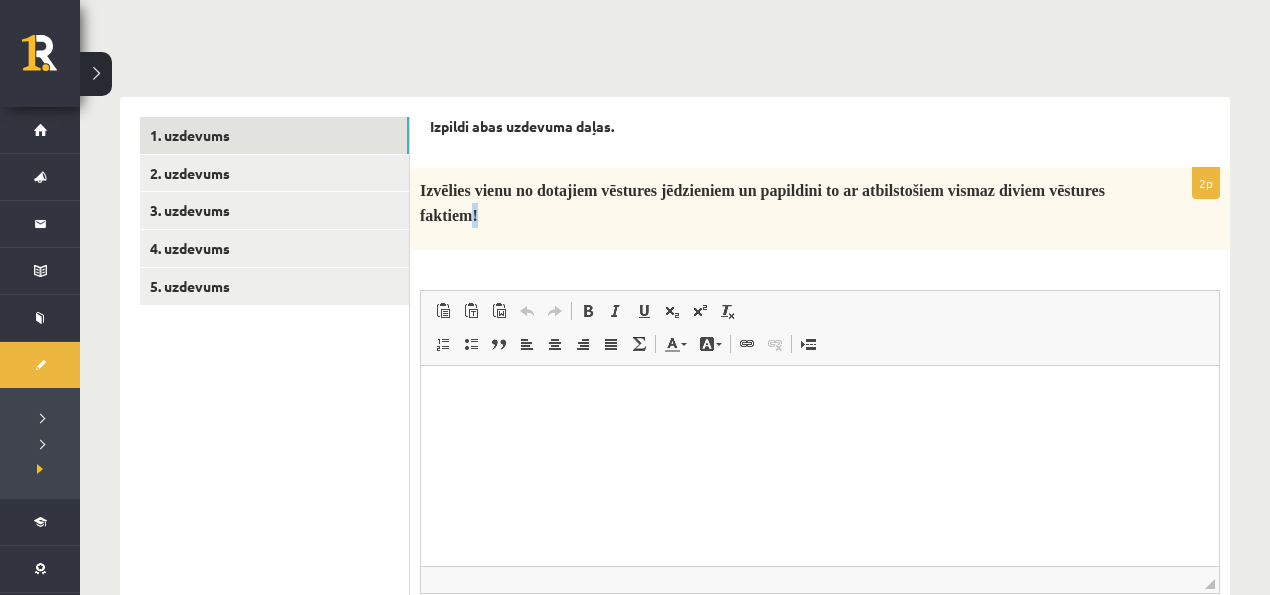 drag, startPoint x: 470, startPoint y: 212, endPoint x: 480, endPoint y: 214, distance: 10.198039 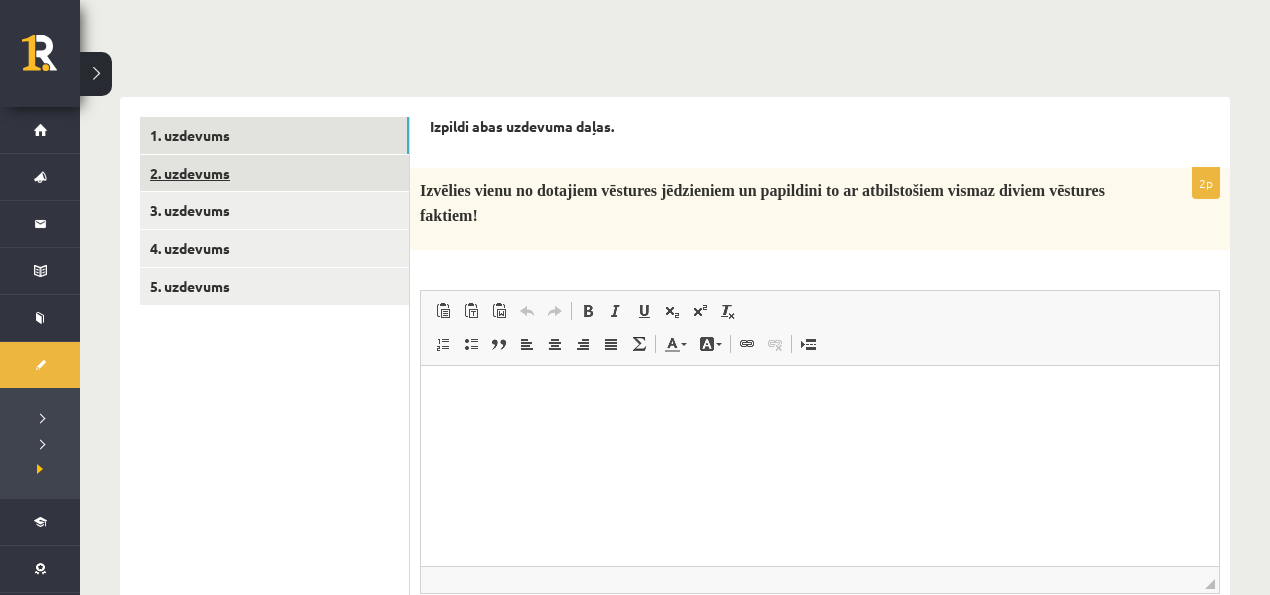 click on "2. uzdevums" at bounding box center (274, 173) 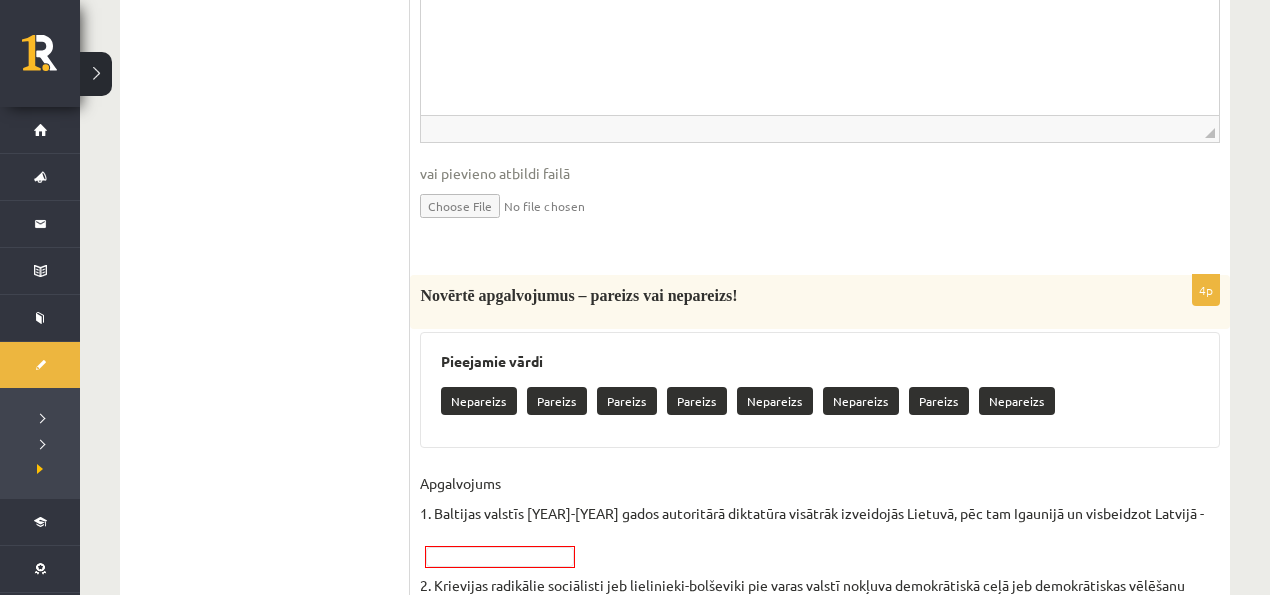 scroll, scrollTop: 582, scrollLeft: 0, axis: vertical 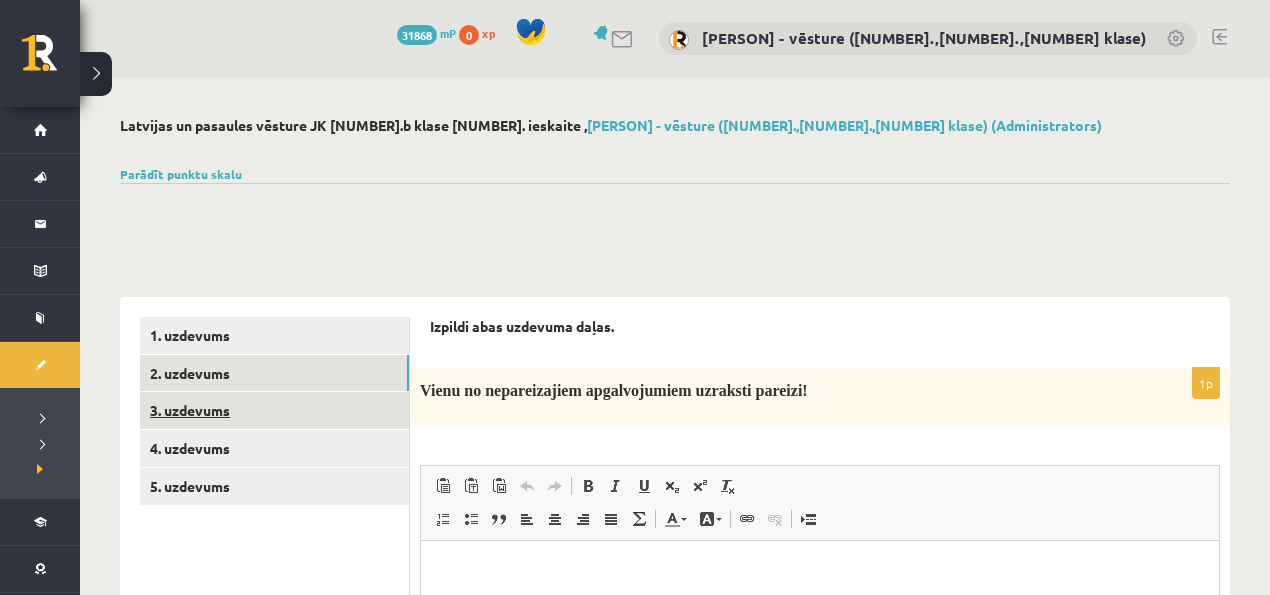 click on "3. uzdevums" at bounding box center [274, 410] 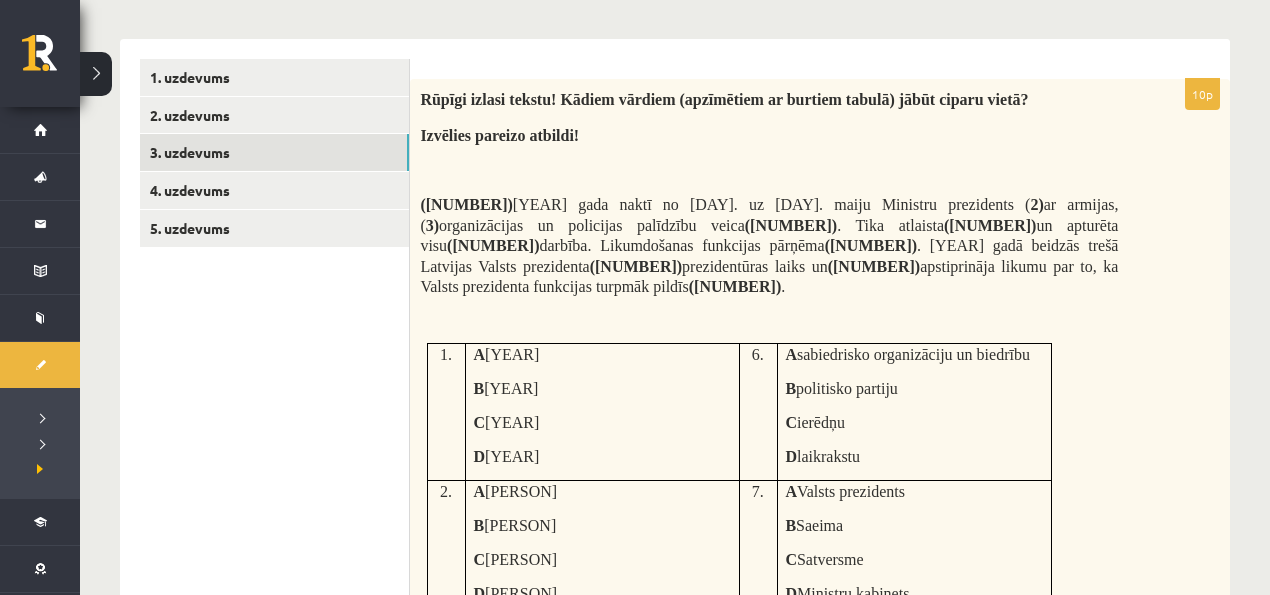 scroll, scrollTop: 176, scrollLeft: 0, axis: vertical 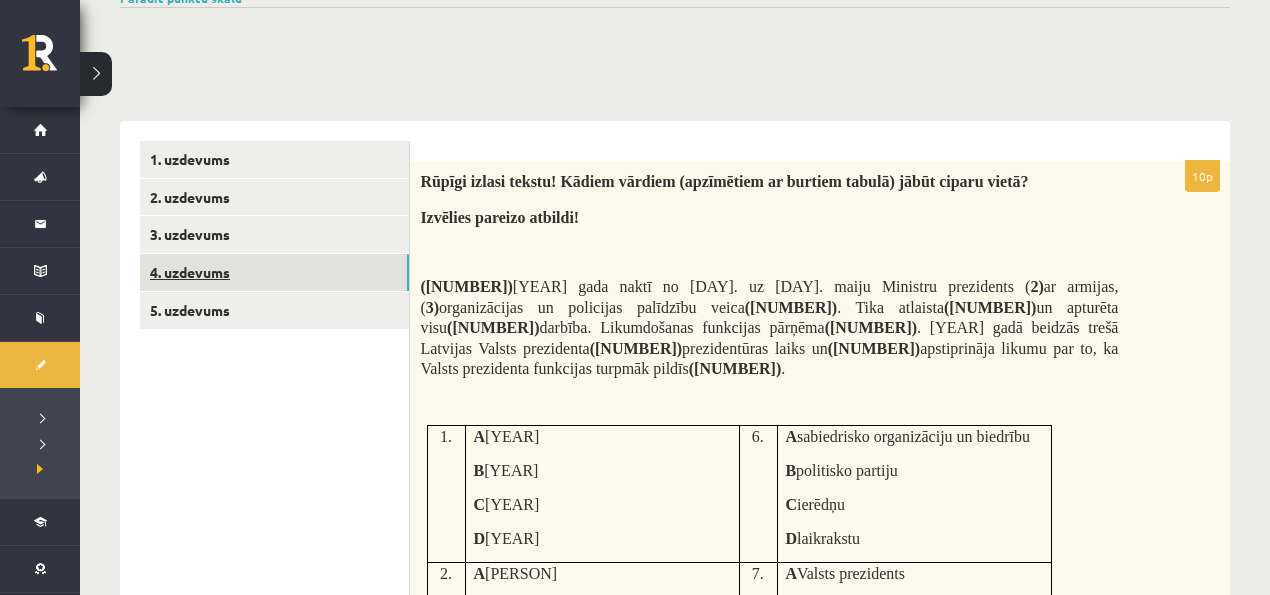 click on "4. uzdevums" at bounding box center (274, 272) 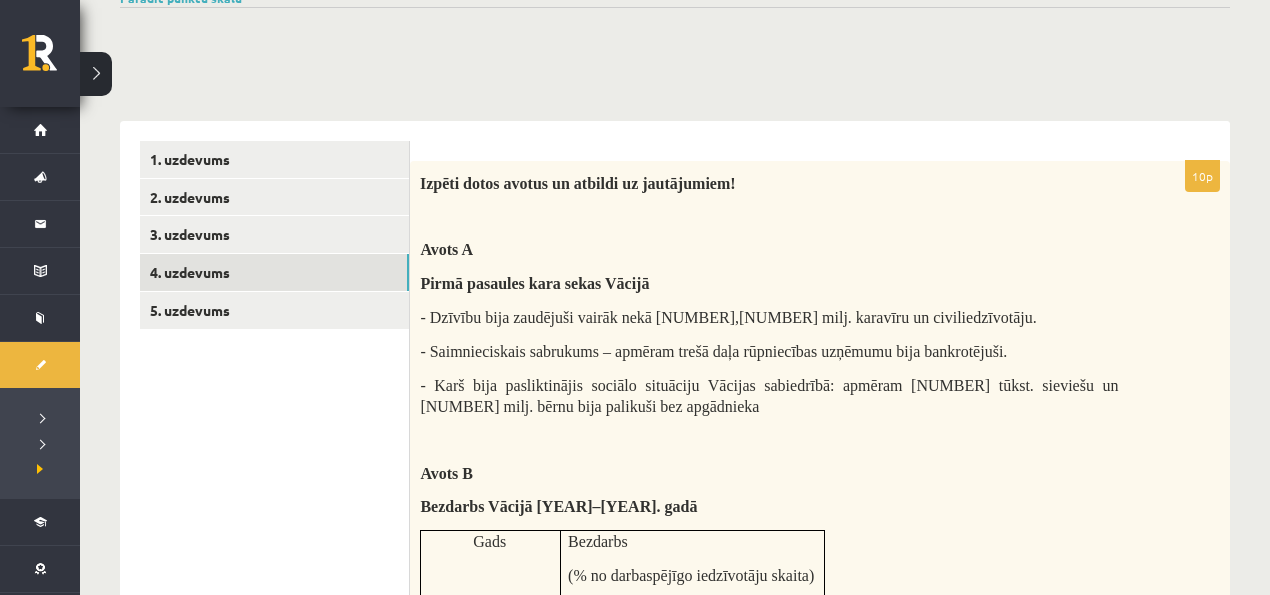 scroll, scrollTop: 0, scrollLeft: 0, axis: both 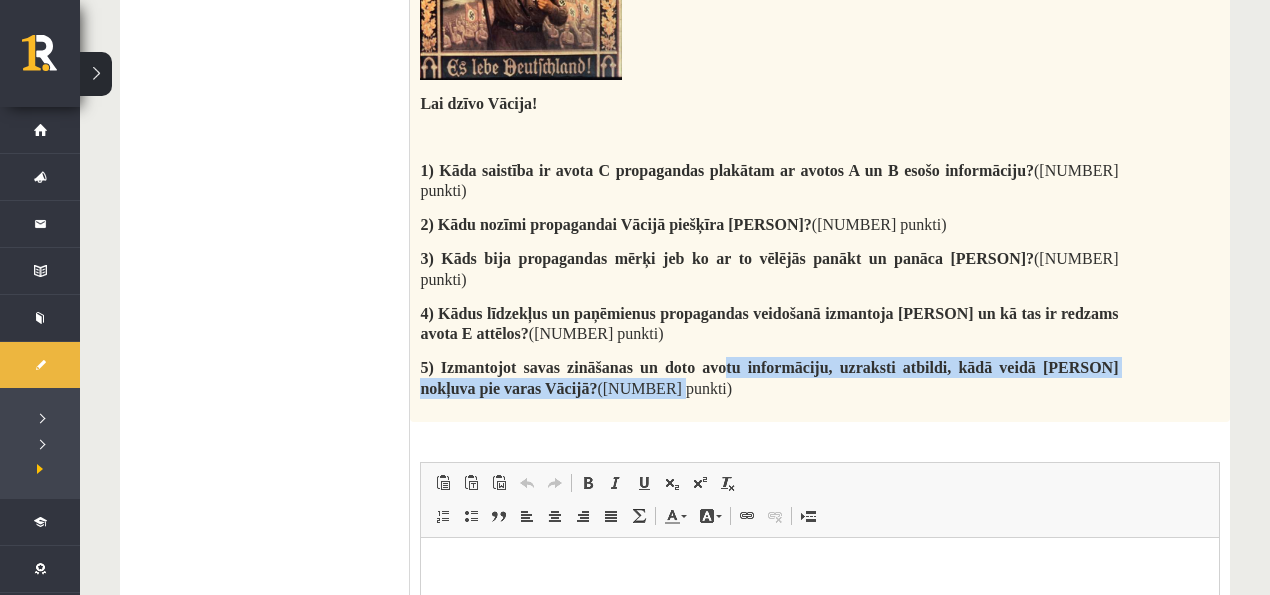 drag, startPoint x: 710, startPoint y: 364, endPoint x: 714, endPoint y: 323, distance: 41.19466 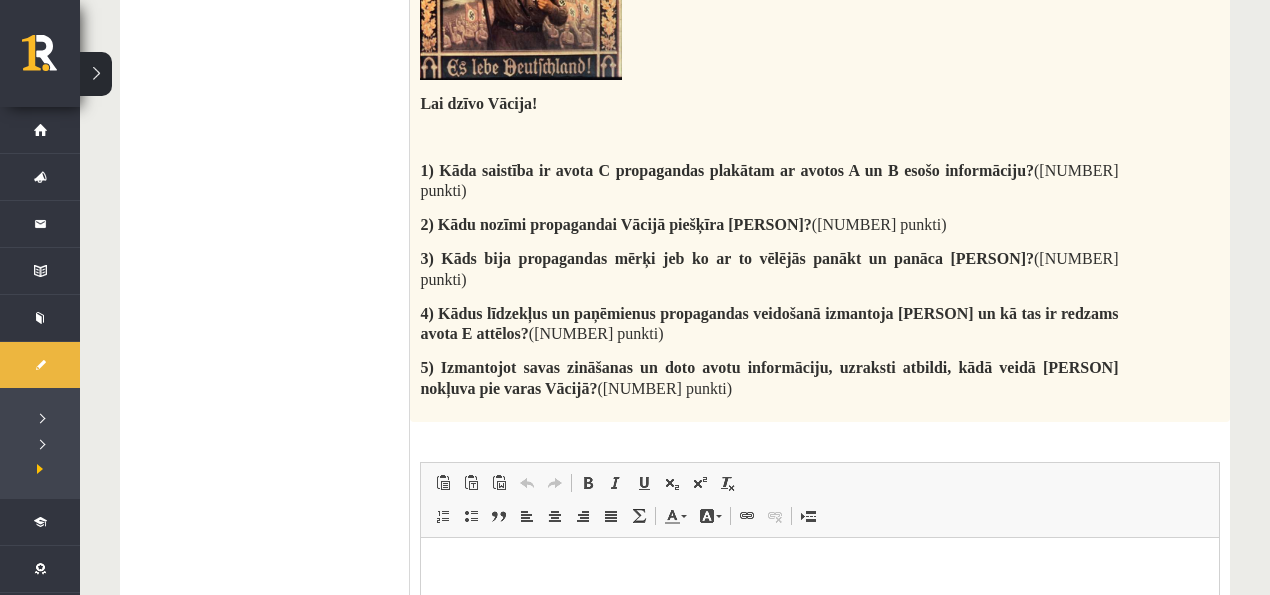 click on "4) Kādus līdzekļus un paņēmienus propagandas veidošanā izmantoja Ādolfs Hitlers un kā tas ir redzams avota E attēlos?  (2 punkti)" at bounding box center (769, 323) 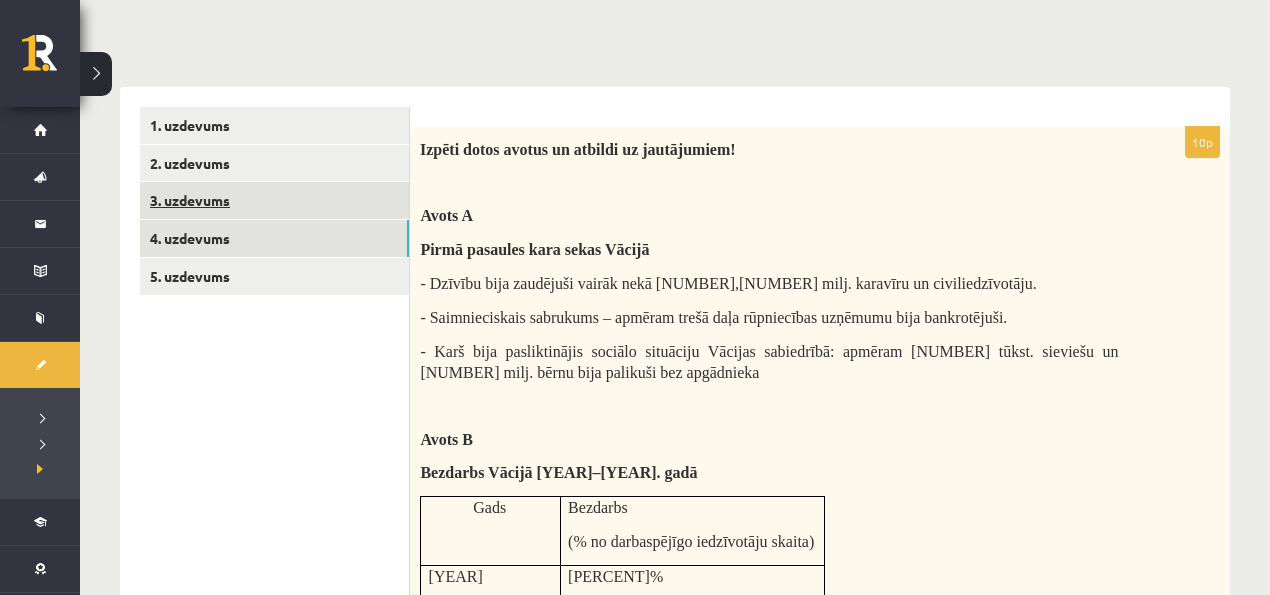 scroll, scrollTop: 0, scrollLeft: 0, axis: both 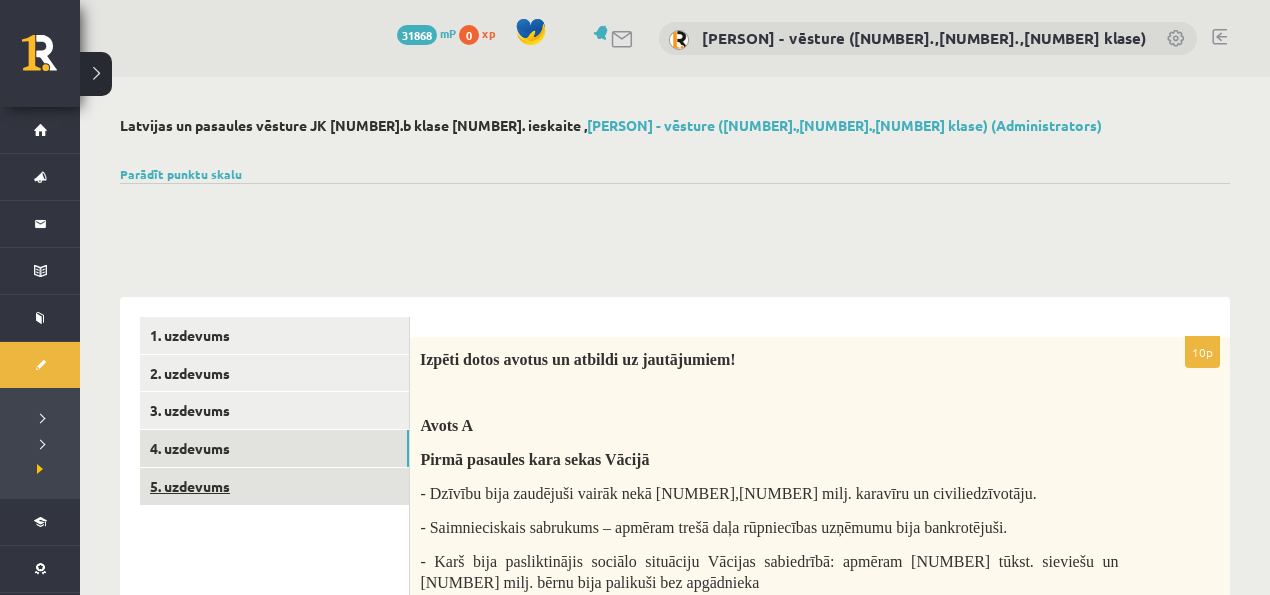 click on "5. uzdevums" at bounding box center (274, 486) 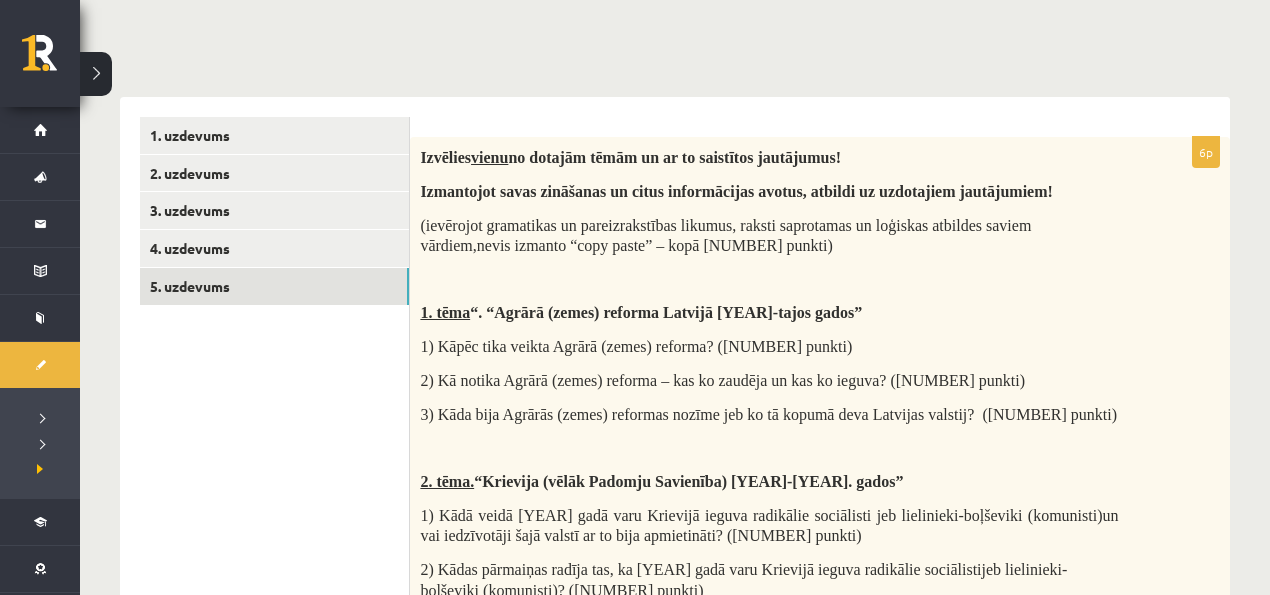 scroll, scrollTop: 0, scrollLeft: 0, axis: both 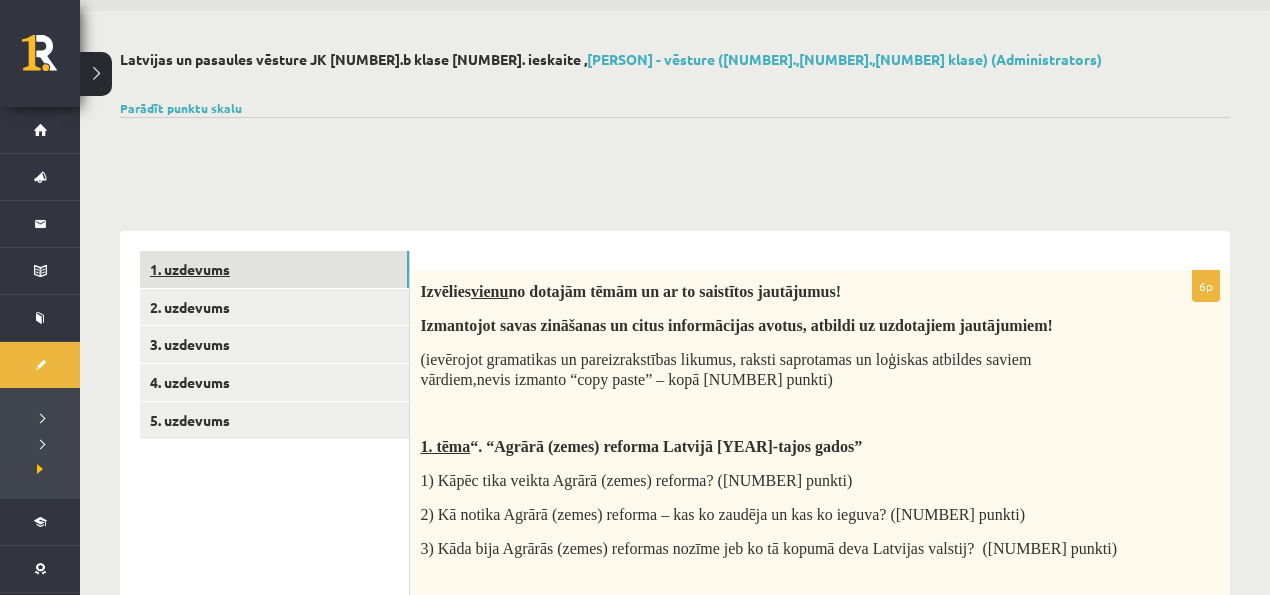 click on "1. uzdevums" at bounding box center [274, 269] 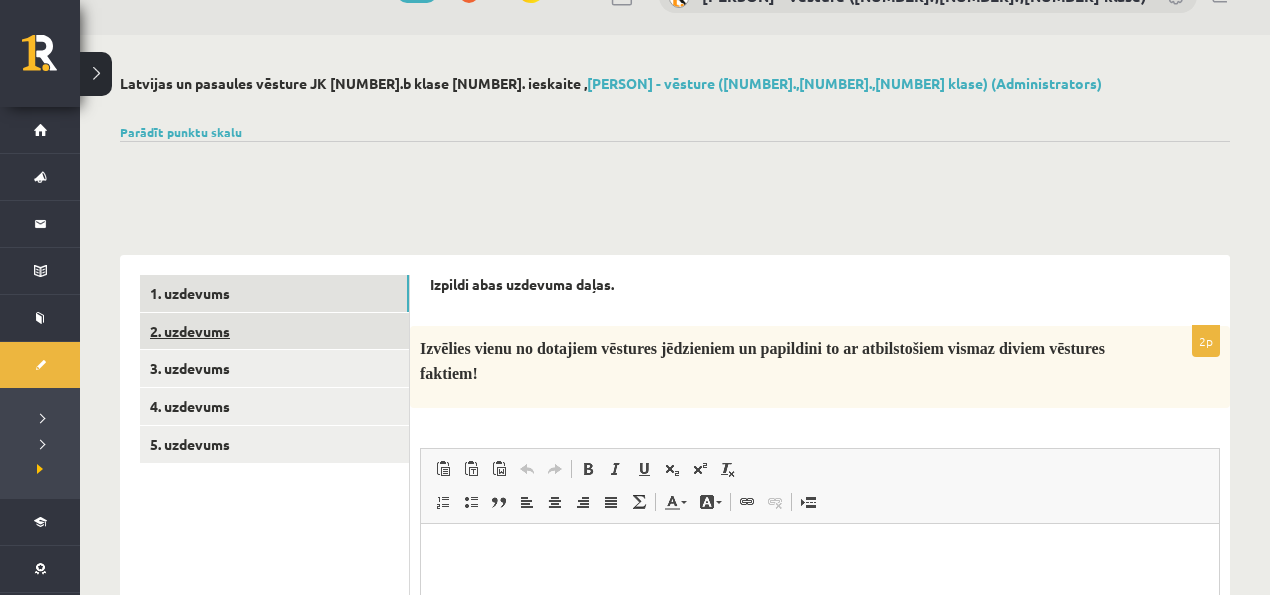scroll, scrollTop: 31, scrollLeft: 0, axis: vertical 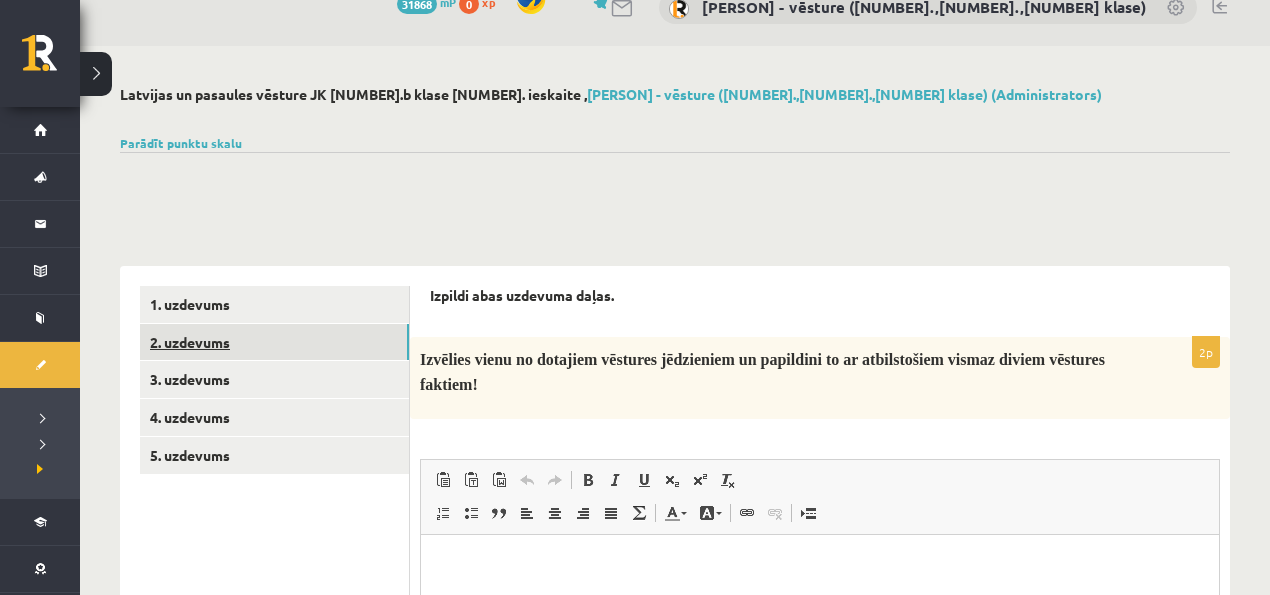click on "2. uzdevums" at bounding box center (274, 342) 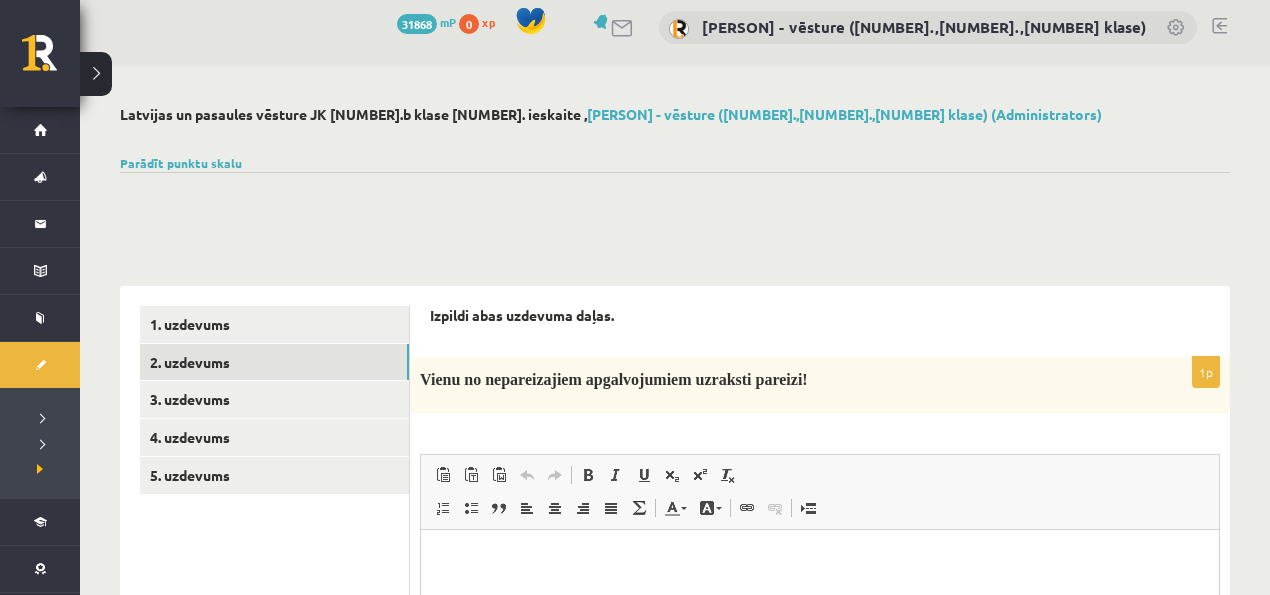 scroll, scrollTop: 0, scrollLeft: 0, axis: both 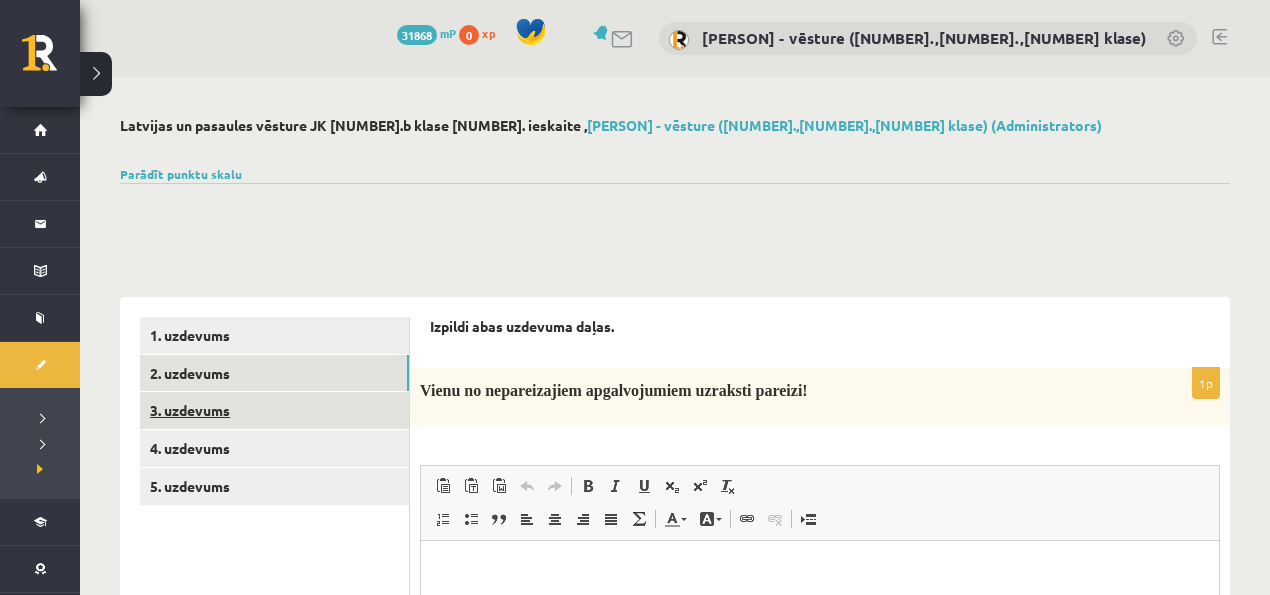 click on "3. uzdevums" at bounding box center [274, 410] 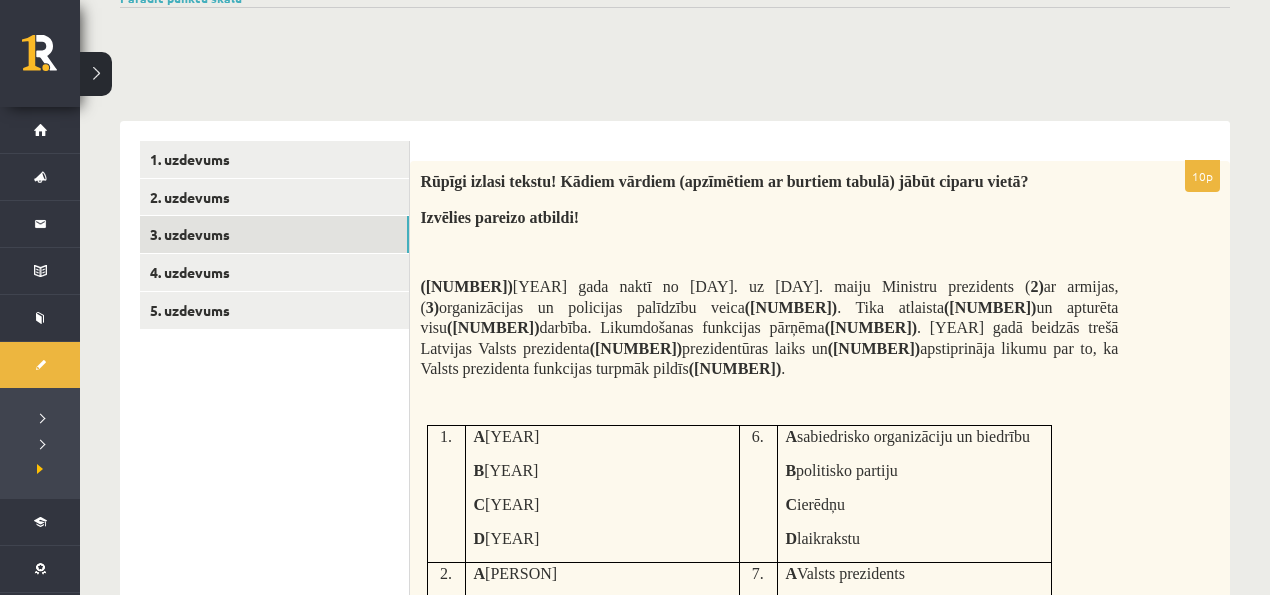 scroll, scrollTop: 133, scrollLeft: 0, axis: vertical 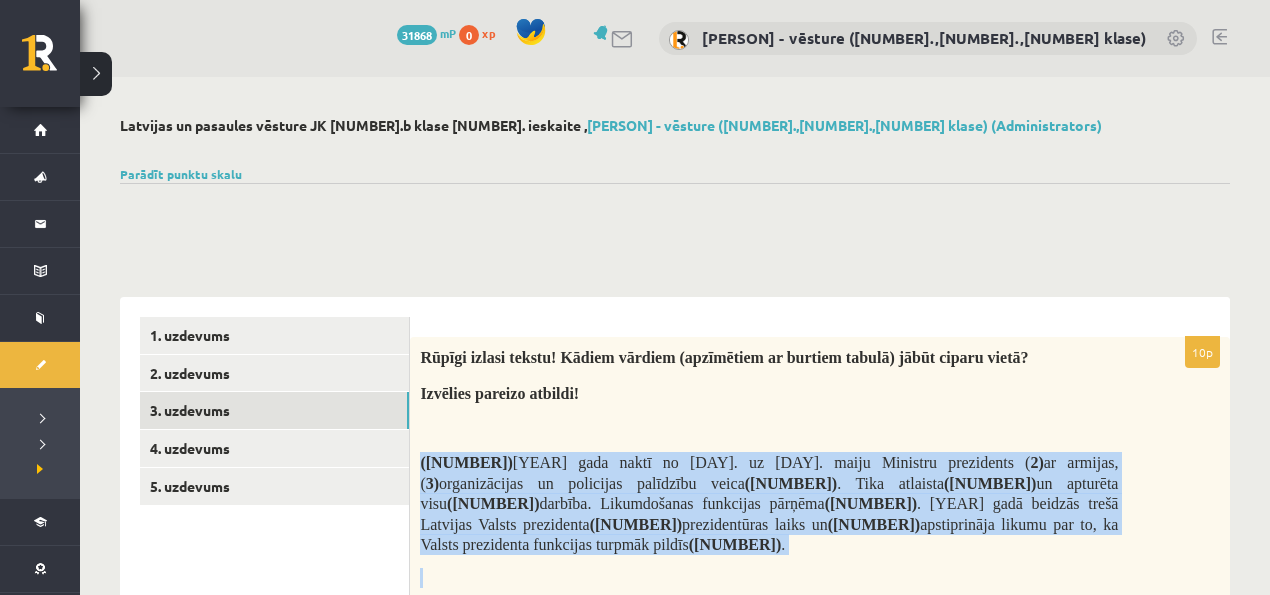 drag, startPoint x: 711, startPoint y: 540, endPoint x: 419, endPoint y: 464, distance: 301.72836 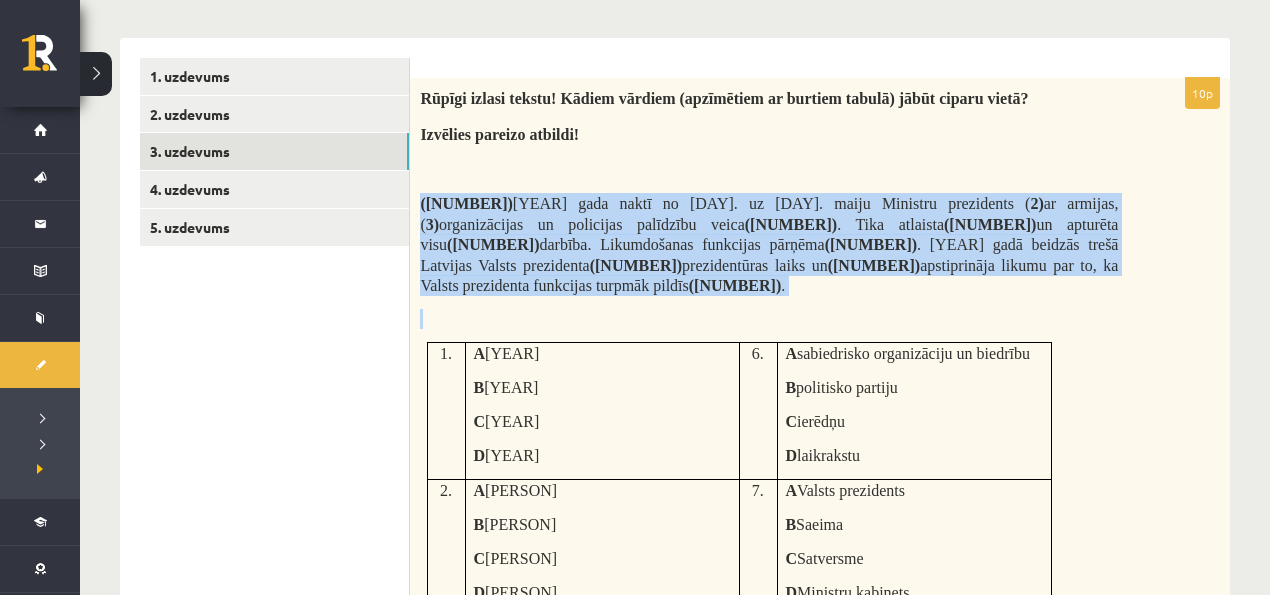 scroll, scrollTop: 266, scrollLeft: 0, axis: vertical 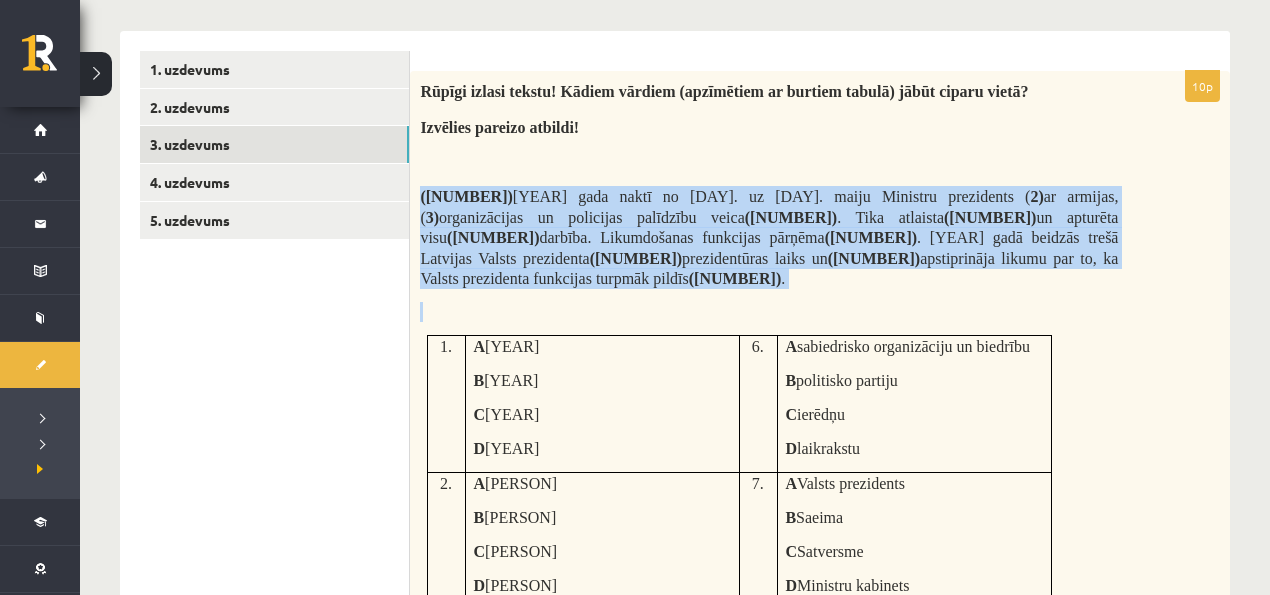 copy on "(1)  gada naktī no 15. uz 16. maiju Ministru prezidents ( 2)  ar armijas, ( 3)  organizācijas un policijas palīdzību veica  (4) . Tika atlaista  (5)  un apturēta visu  (6)  darbība. Likumdošanas funkcijas pārņēma  (7) . 1936. gadā beidzās trešā Latvijas Valsts prezidenta  (8)  prezidentūras laiks un  (9)  apstiprināja likumu par to, ka Valsts prezidenta funkcijas turpmāk pildīs  (10) ." 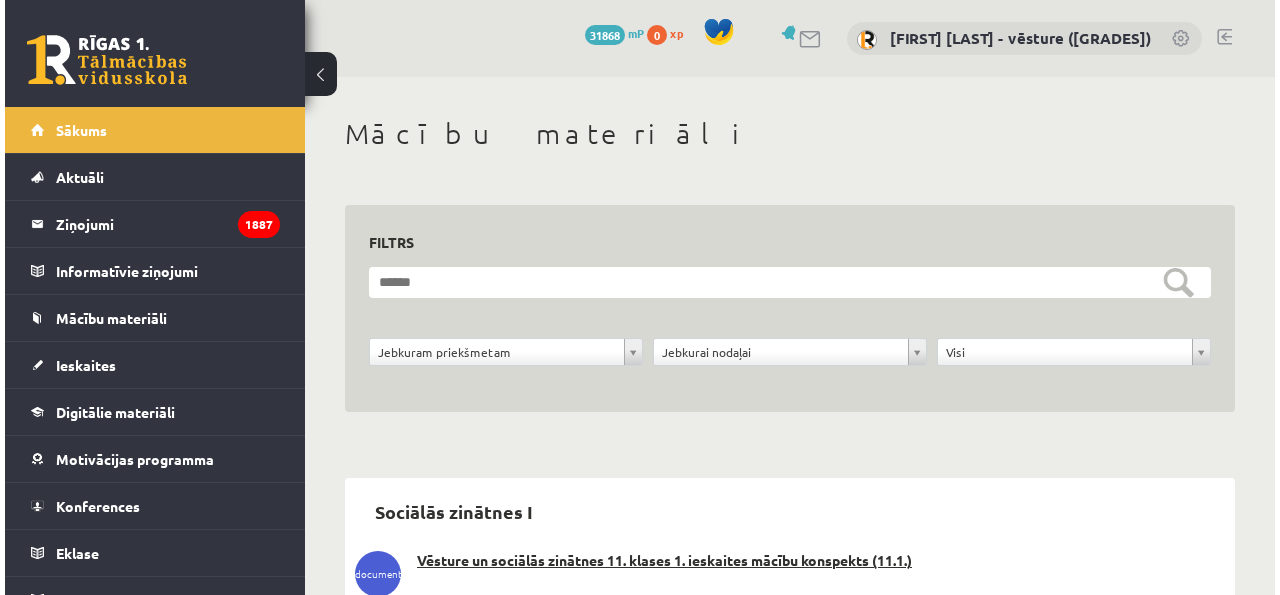 scroll, scrollTop: 0, scrollLeft: 0, axis: both 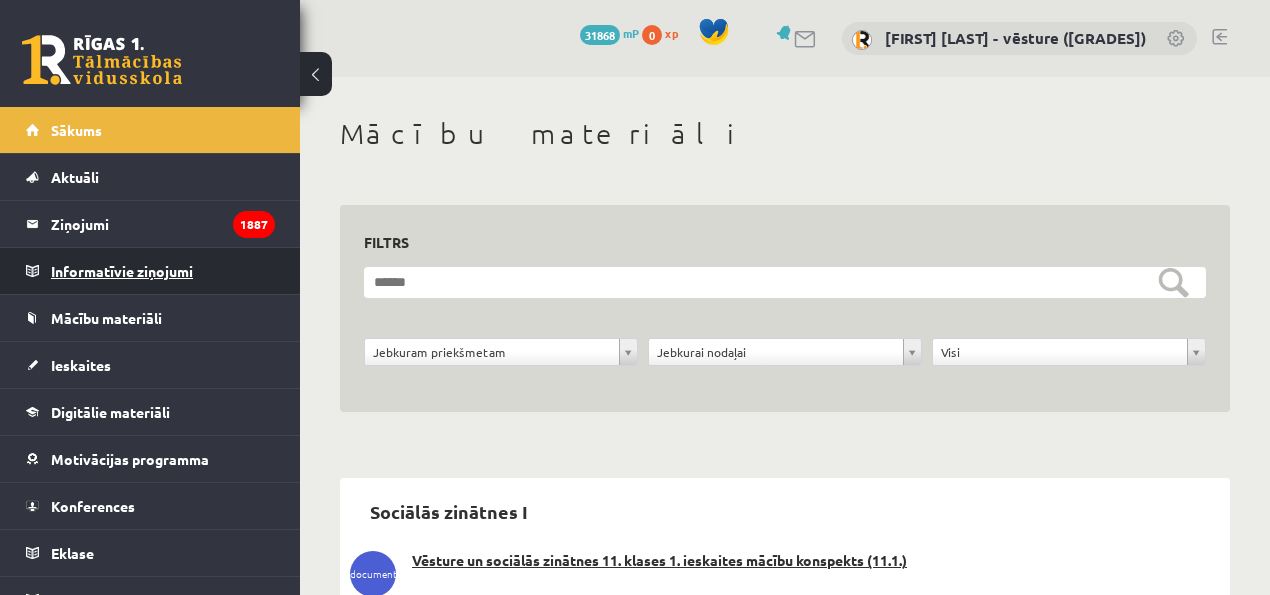 click on "Informatīvie ziņojumi
0" at bounding box center (163, 271) 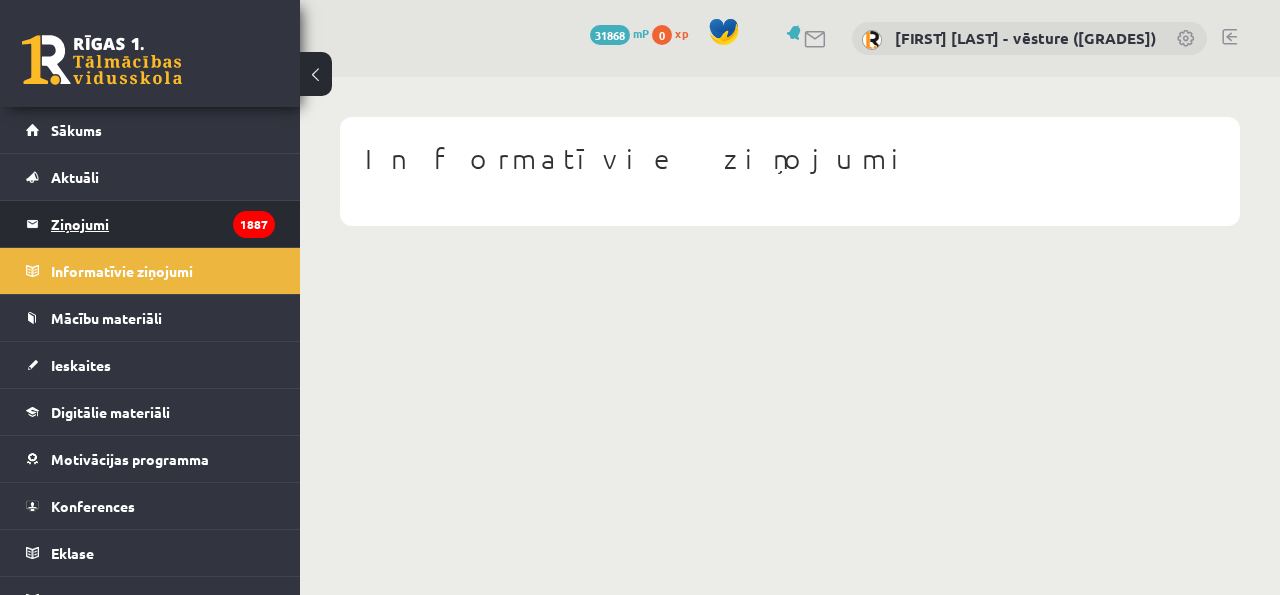 click on "Ziņojumi
1887" at bounding box center [163, 224] 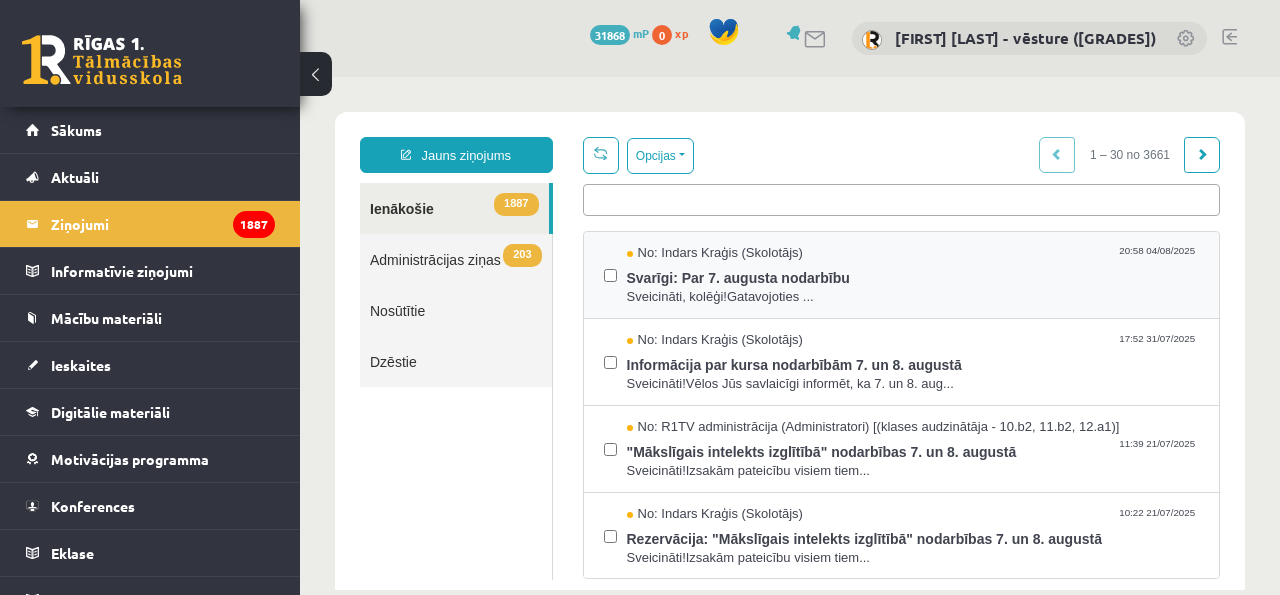 scroll, scrollTop: 0, scrollLeft: 0, axis: both 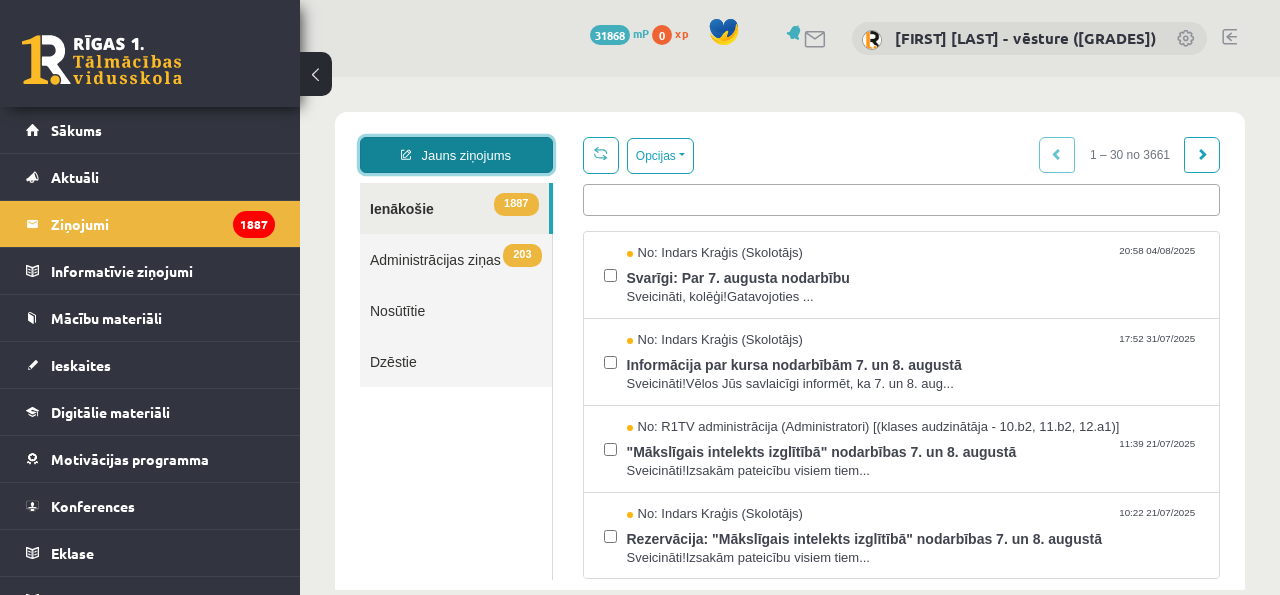 click on "Jauns ziņojums" at bounding box center [456, 155] 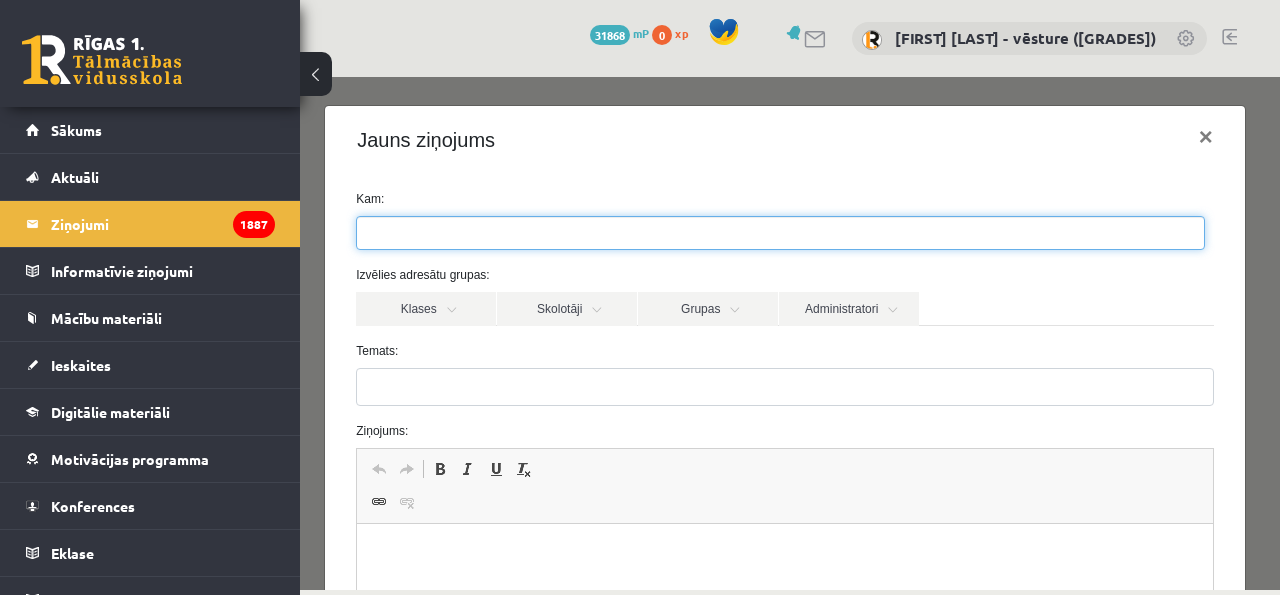 click at bounding box center (780, 233) 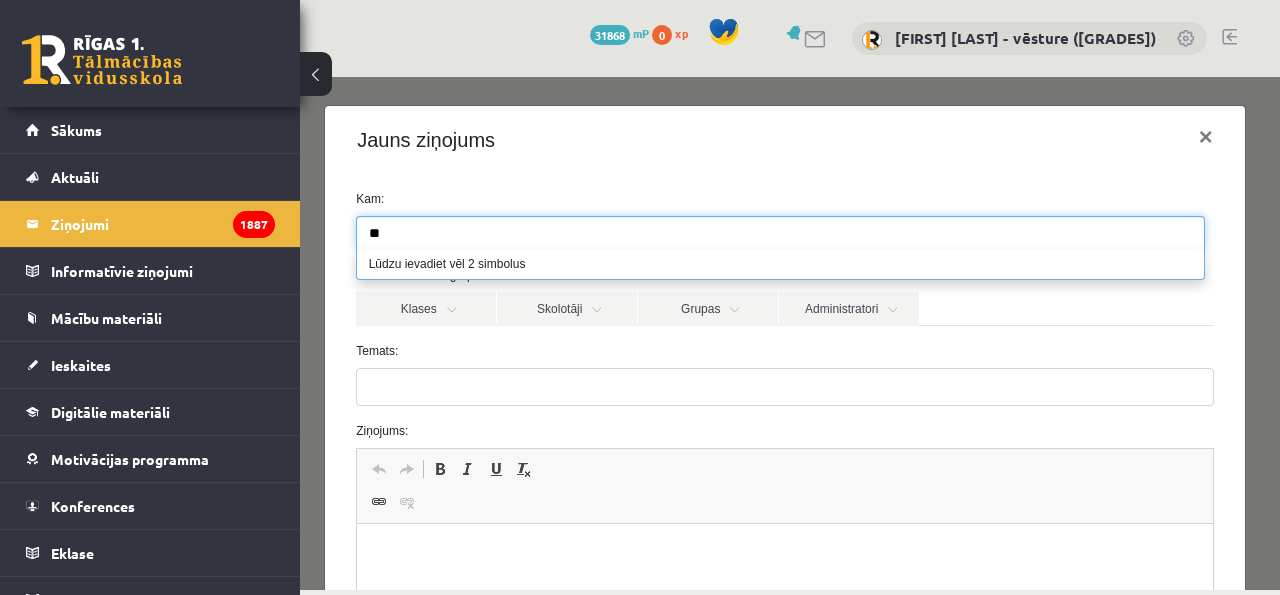 type on "*" 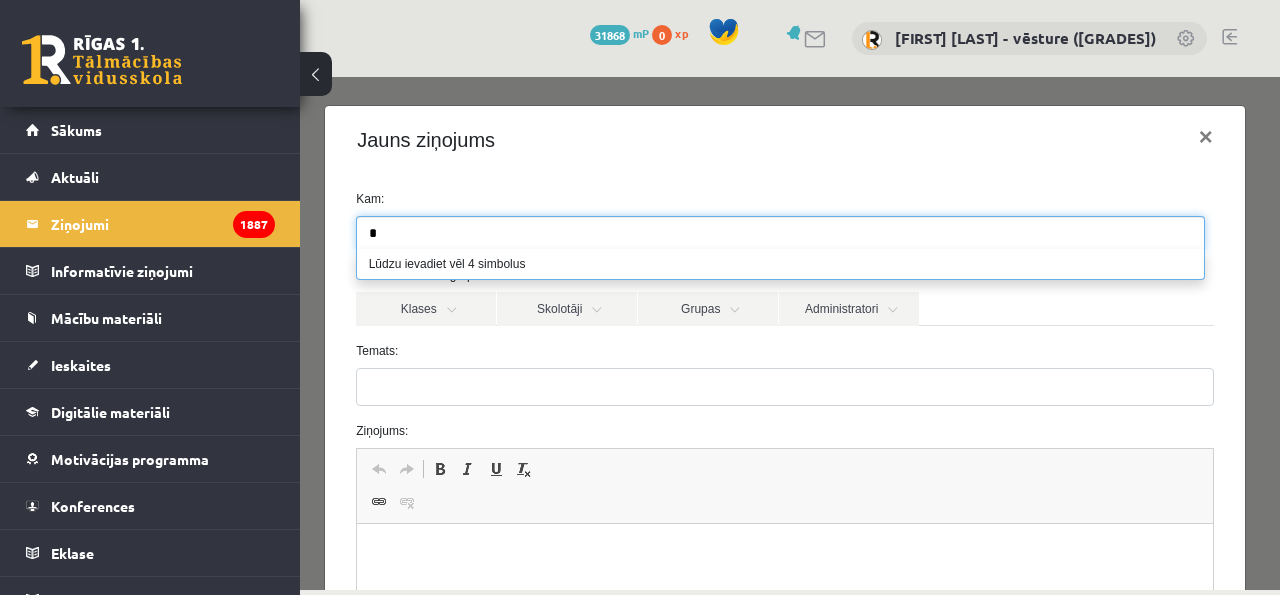 type 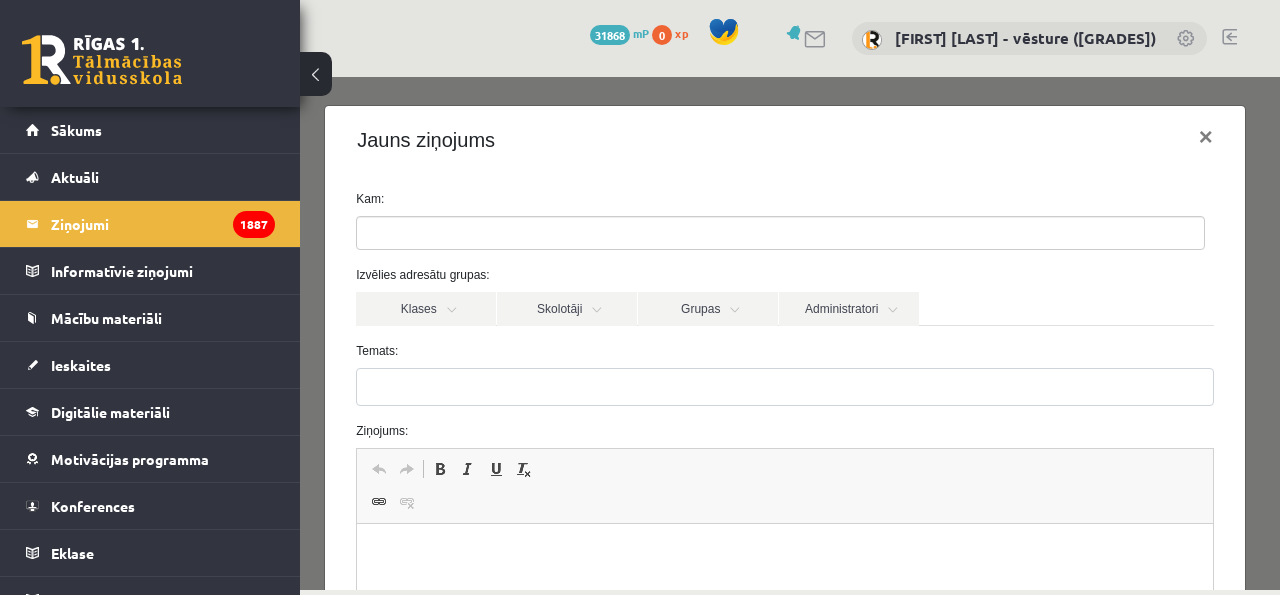 click on "Klases
Skolotāji
Grupas
Administratori
Absolventi
Absolventi - vecāki" at bounding box center (785, 309) 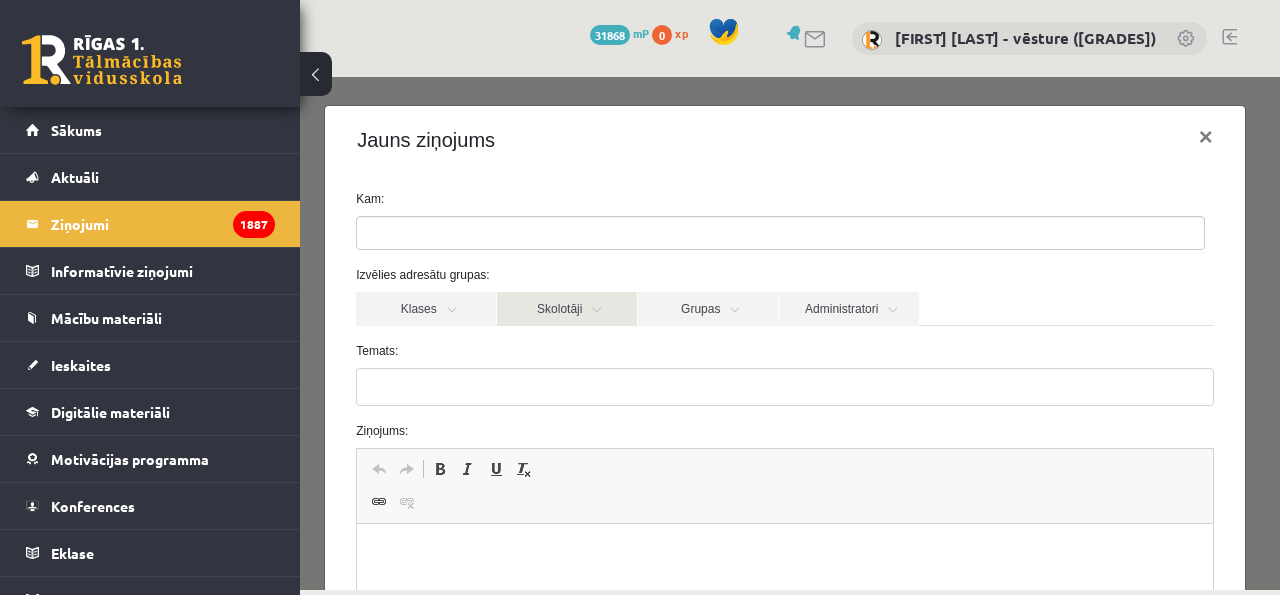 click on "Skolotāji" at bounding box center [567, 309] 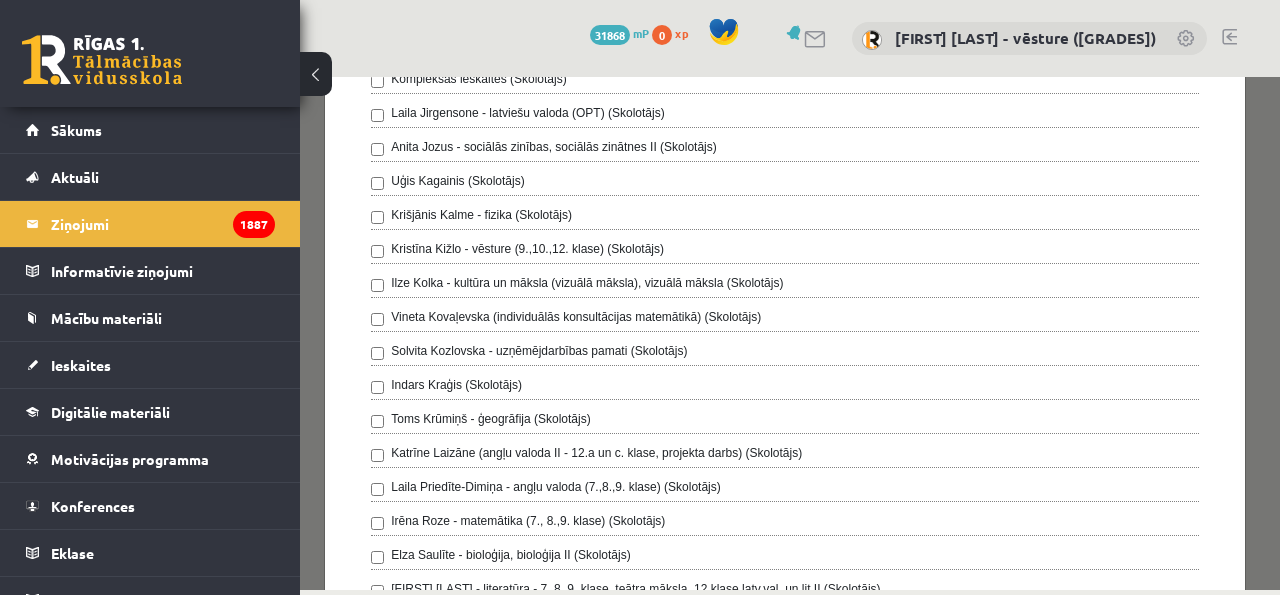 scroll, scrollTop: 733, scrollLeft: 0, axis: vertical 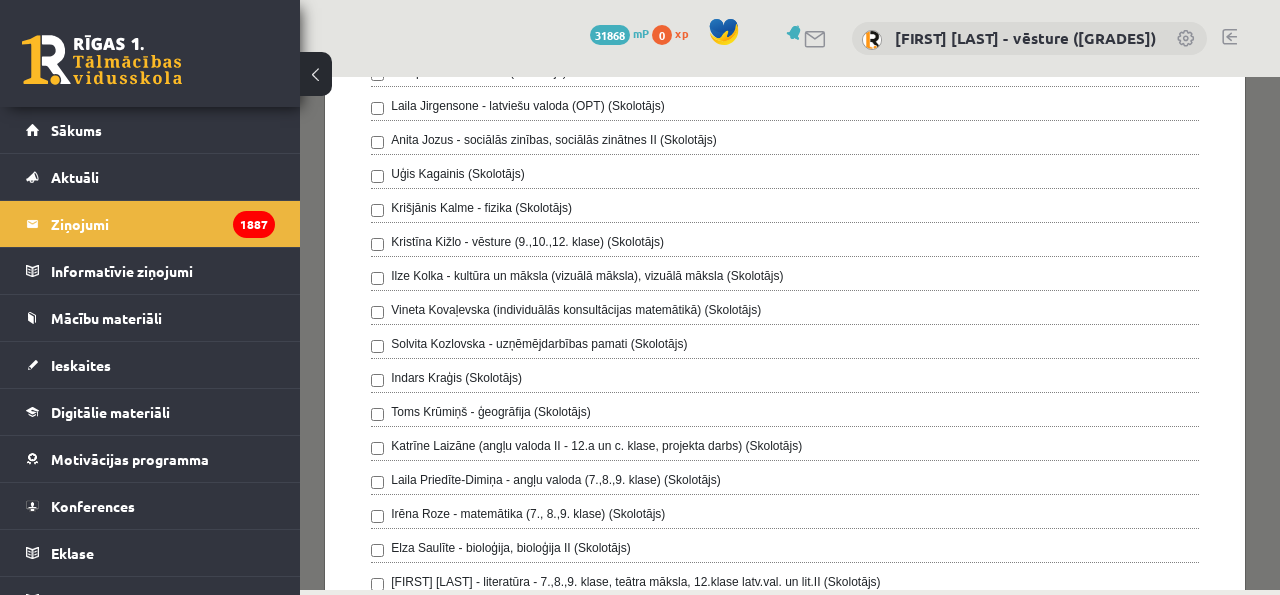click on "Indars Kraģis (Skolotājs)" at bounding box center (456, 378) 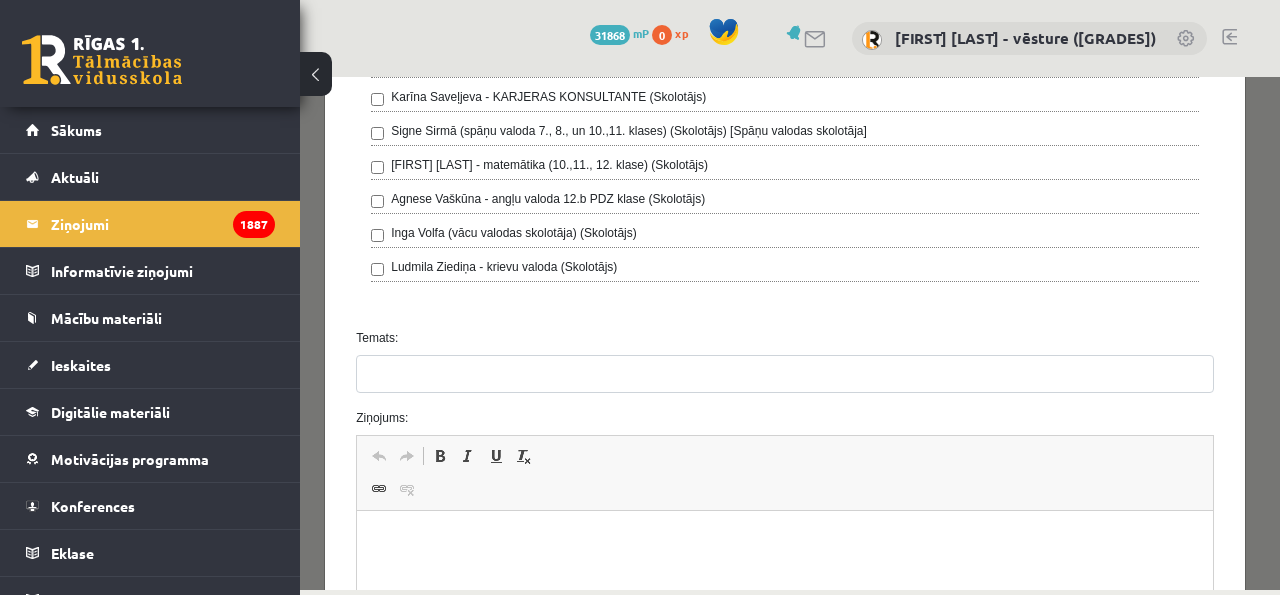 scroll, scrollTop: 1266, scrollLeft: 0, axis: vertical 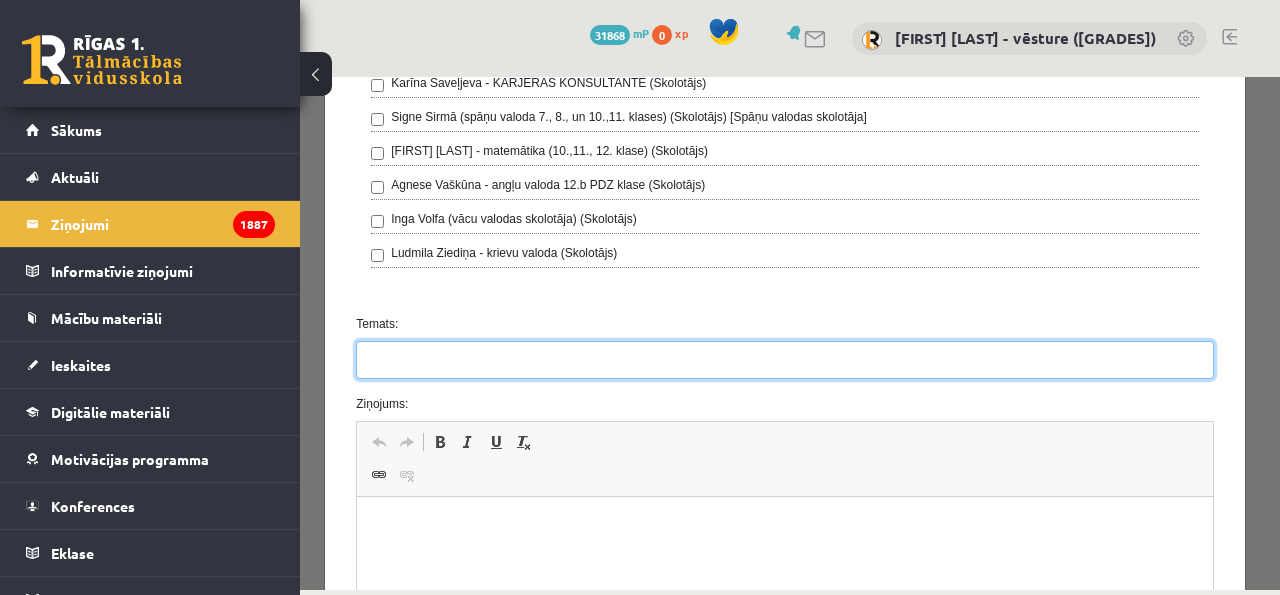 click on "Temats:" at bounding box center [785, 360] 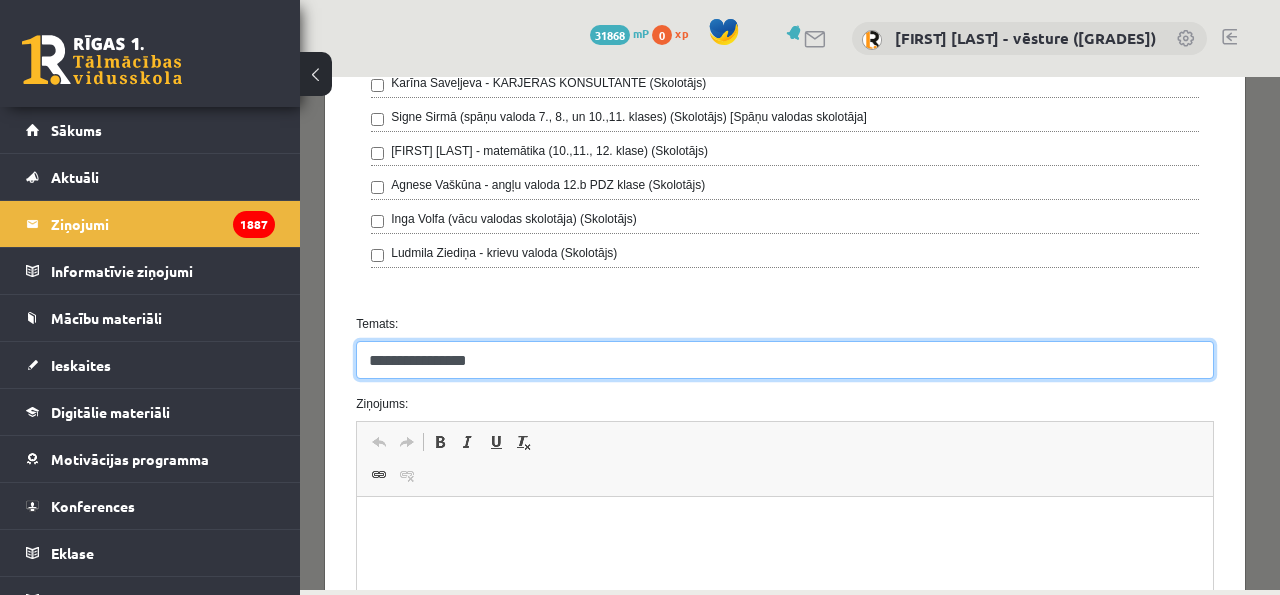 type on "**********" 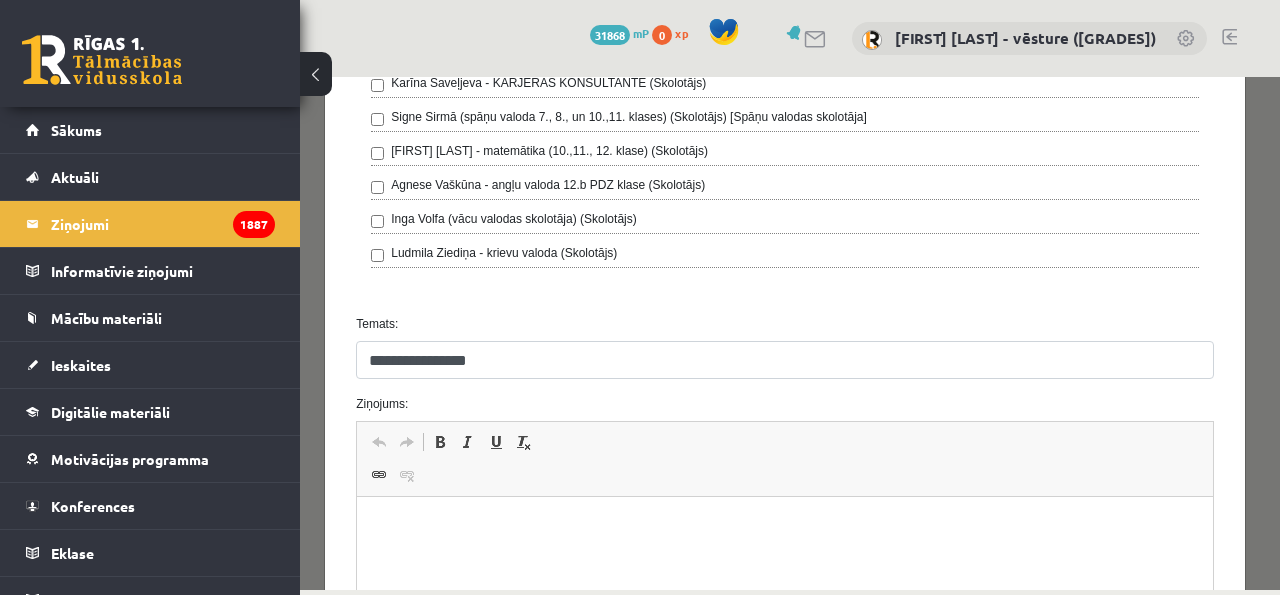 click at bounding box center [785, 527] 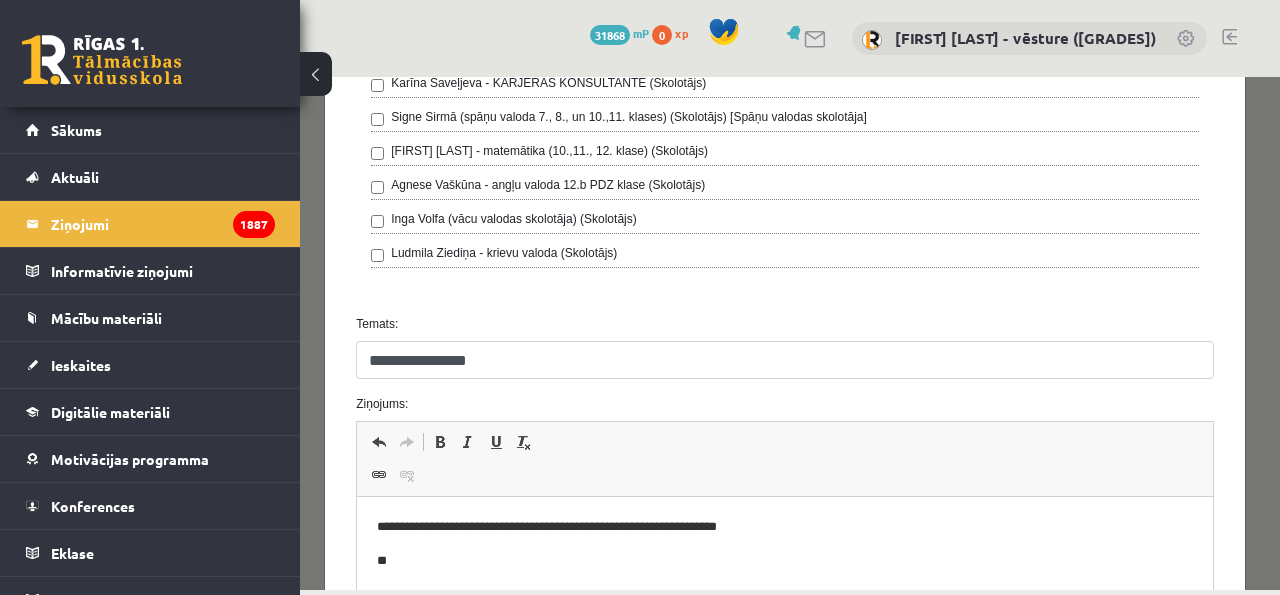 click on "**********" at bounding box center (785, 544) 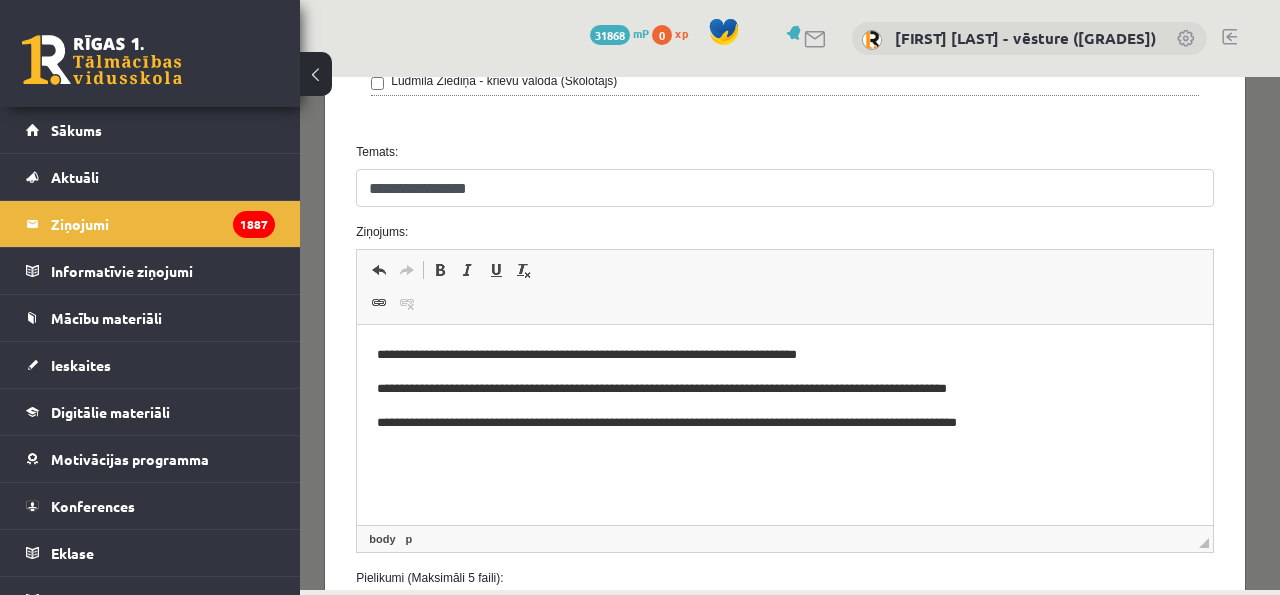 scroll, scrollTop: 1466, scrollLeft: 0, axis: vertical 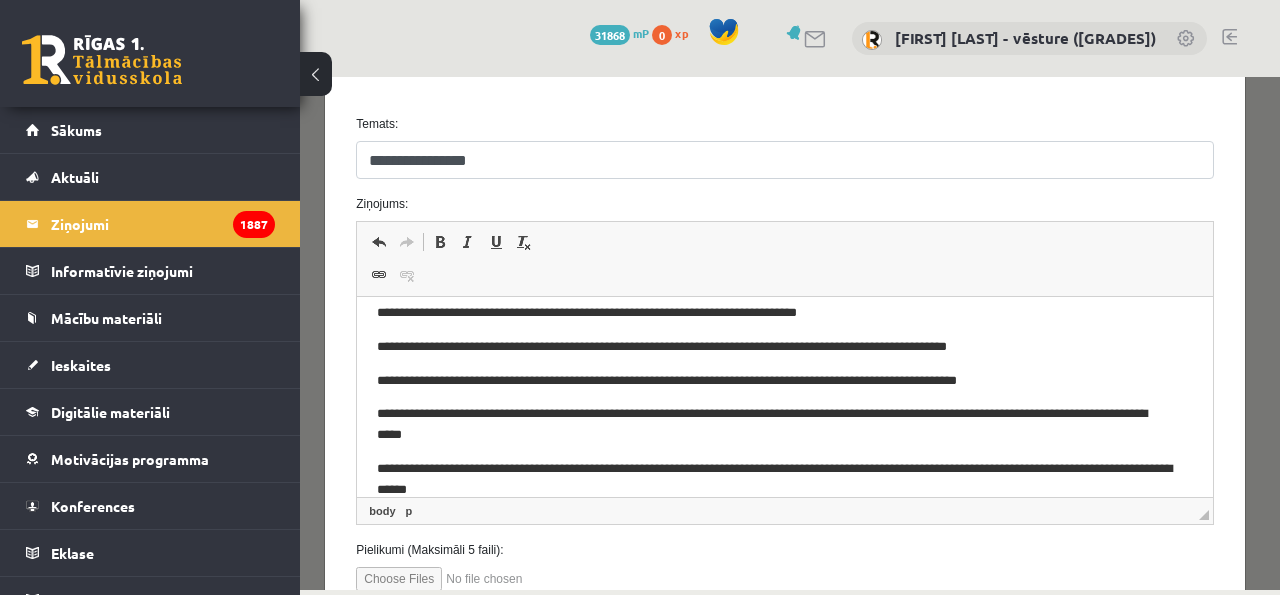 click on "**********" at bounding box center (775, 480) 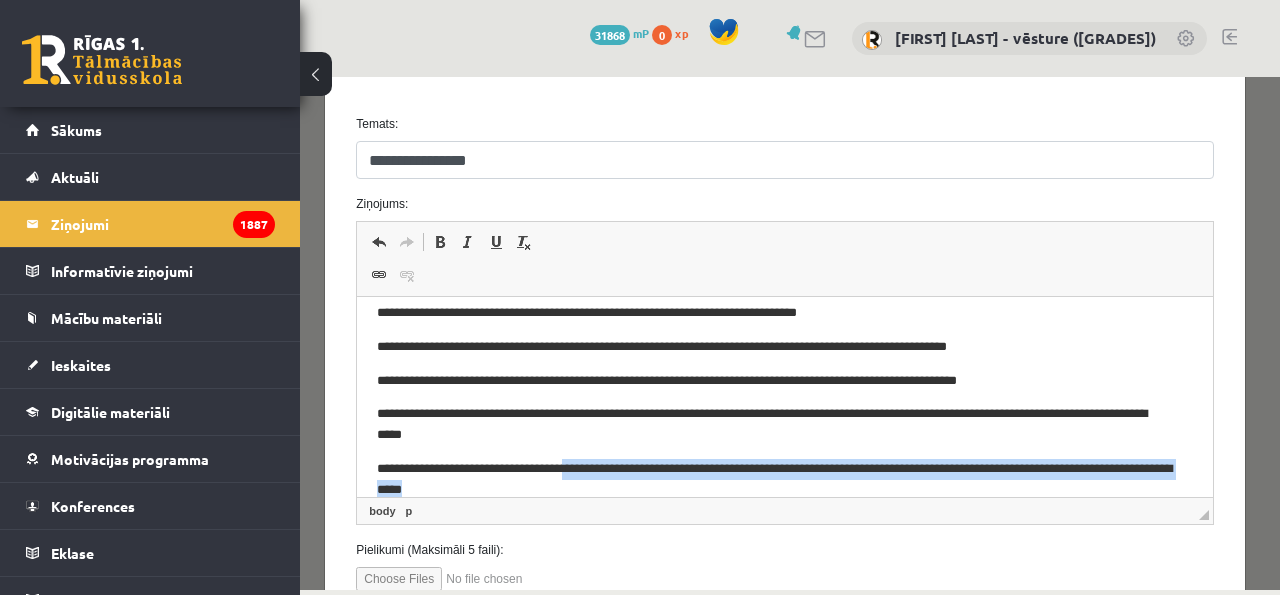 drag, startPoint x: 528, startPoint y: 494, endPoint x: 597, endPoint y: 472, distance: 72.42237 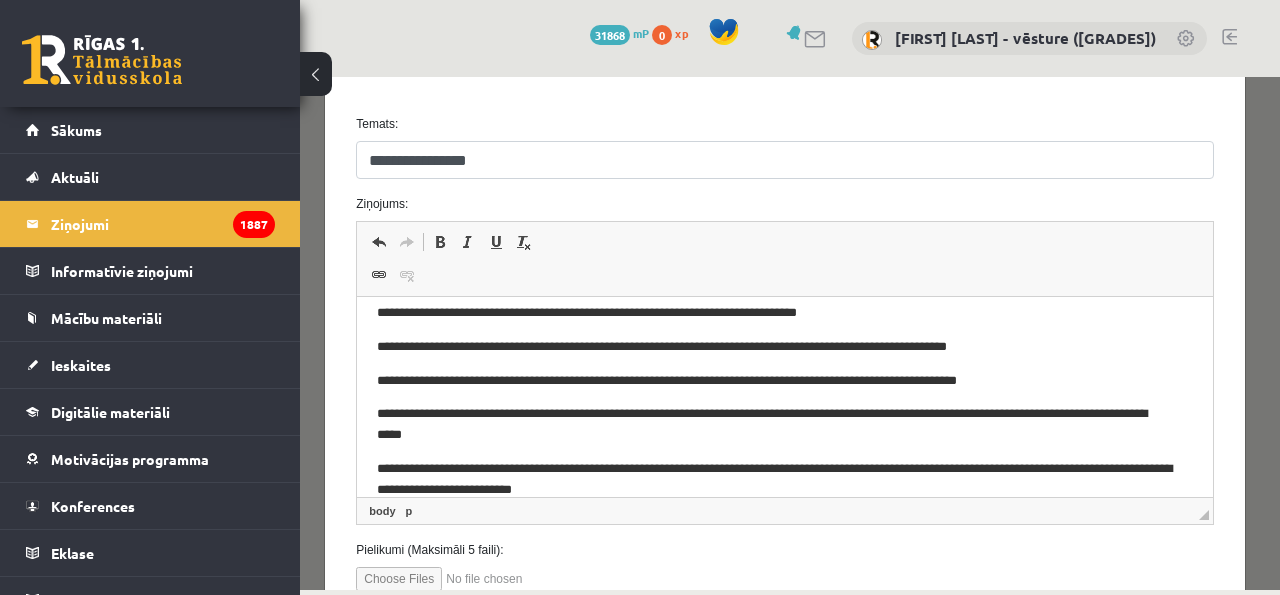 click on "**********" at bounding box center (775, 480) 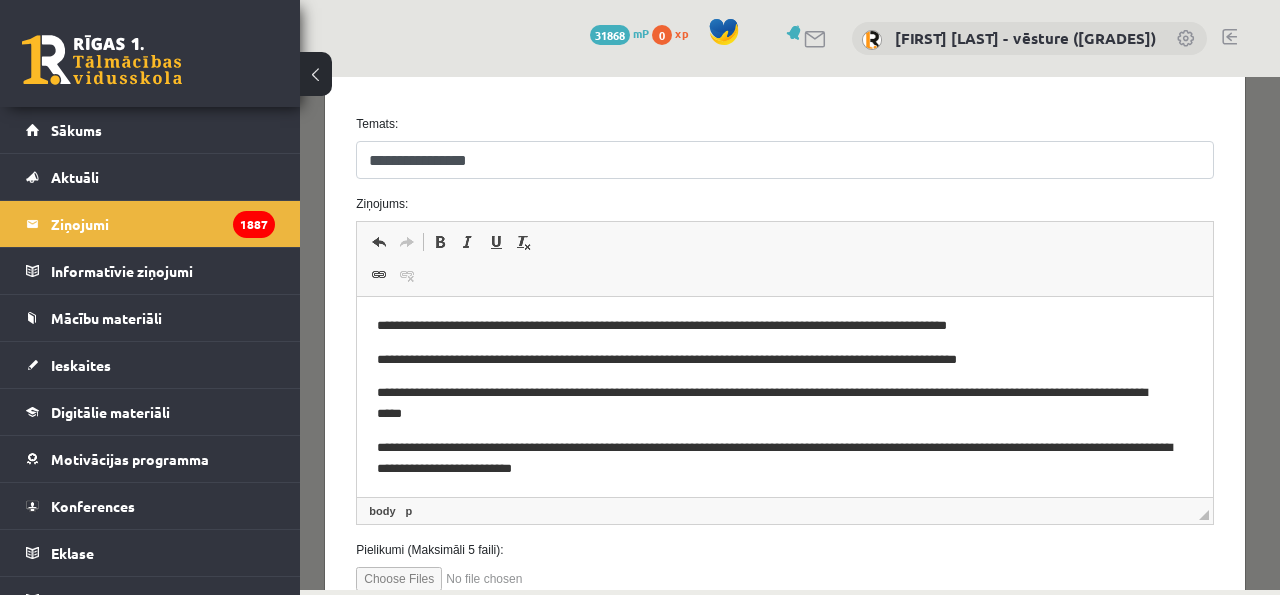 scroll, scrollTop: 37, scrollLeft: 0, axis: vertical 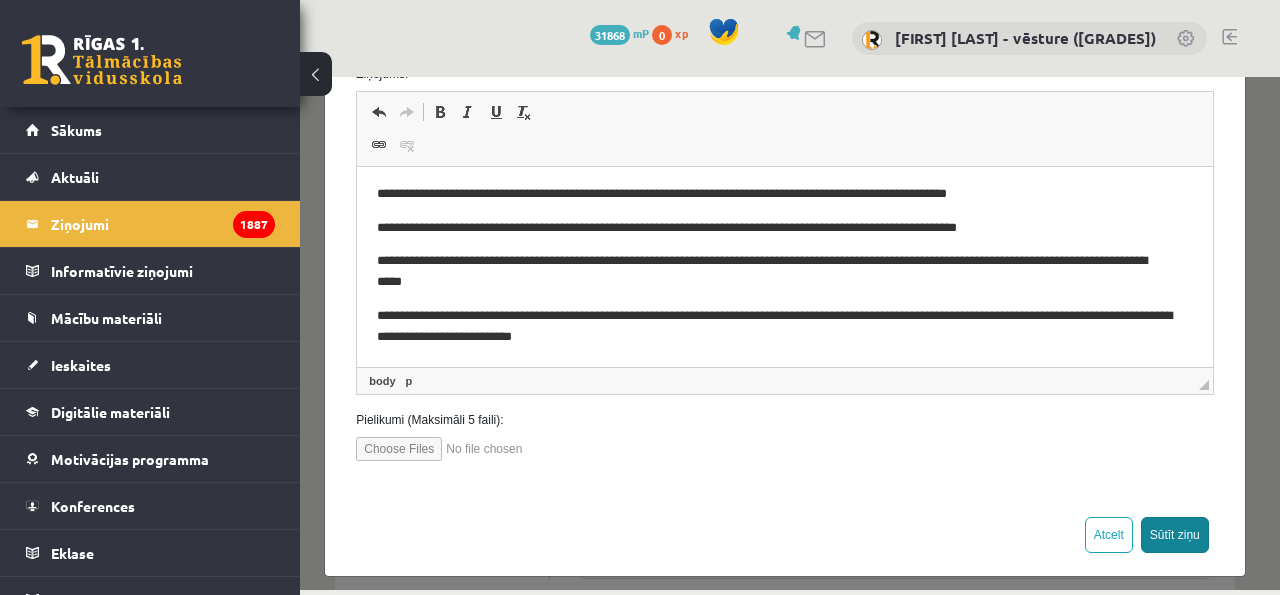 click on "Sūtīt ziņu" at bounding box center (1175, 535) 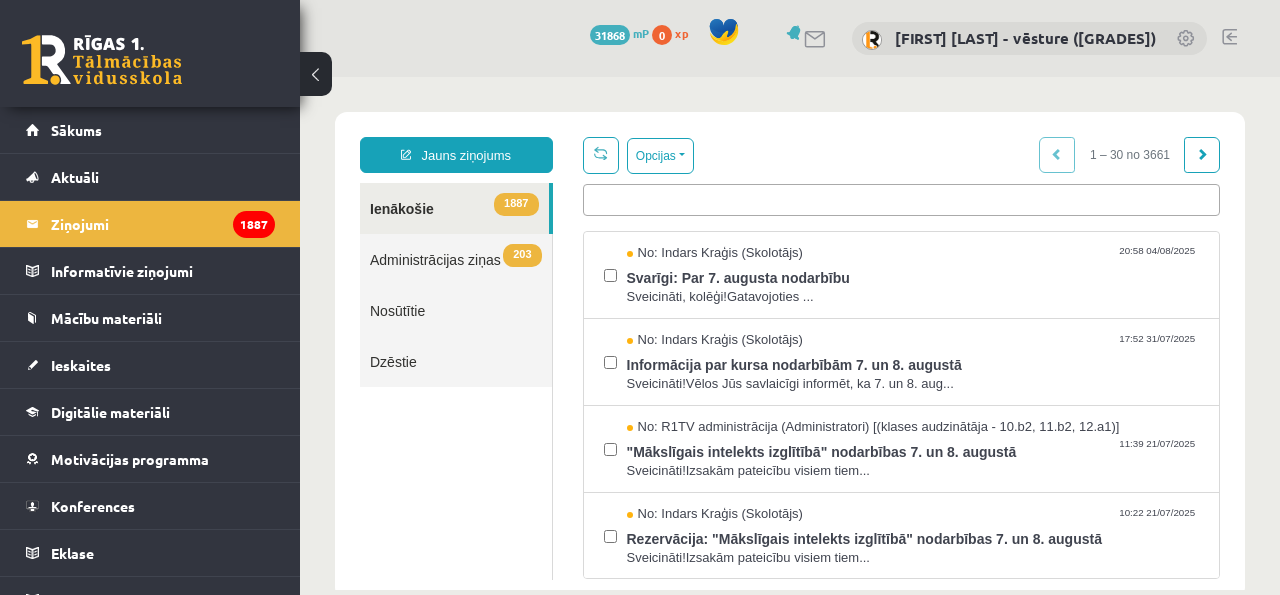 scroll, scrollTop: 0, scrollLeft: 0, axis: both 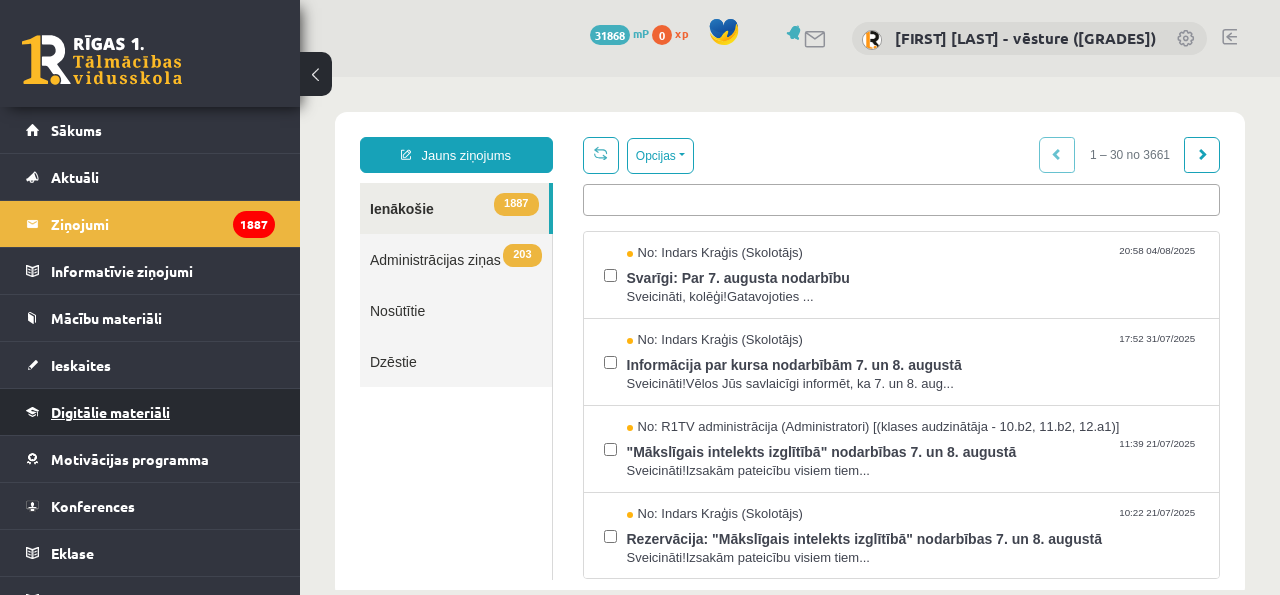 click on "Digitālie materiāli" at bounding box center [110, 412] 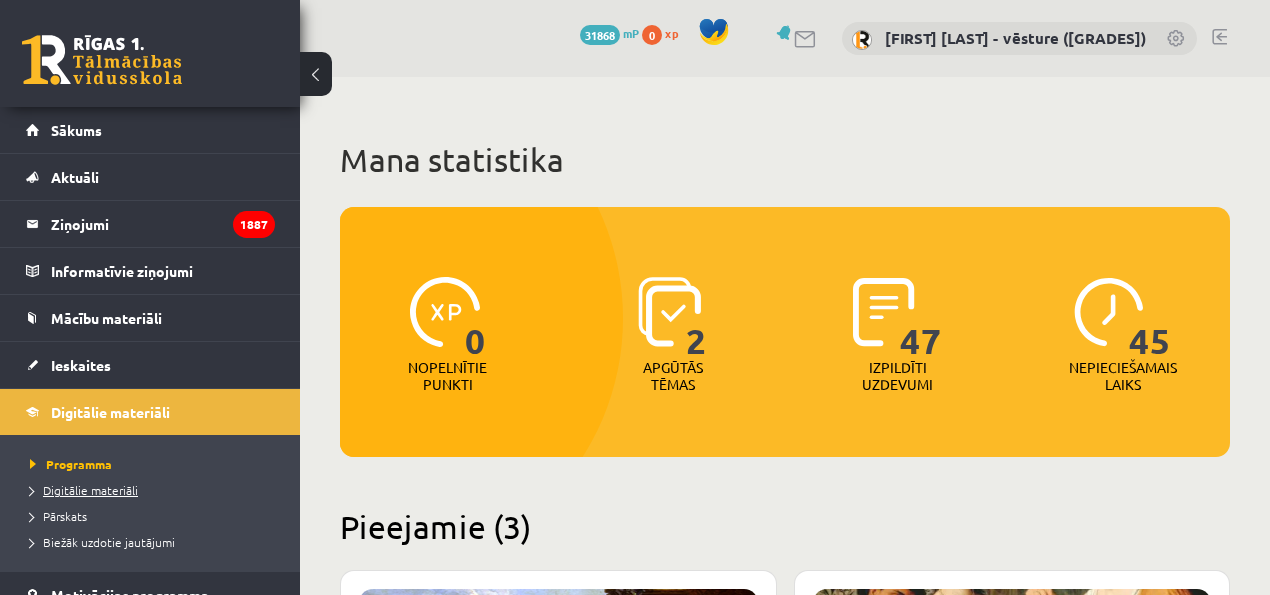 click on "Digitālie materiāli" at bounding box center (155, 490) 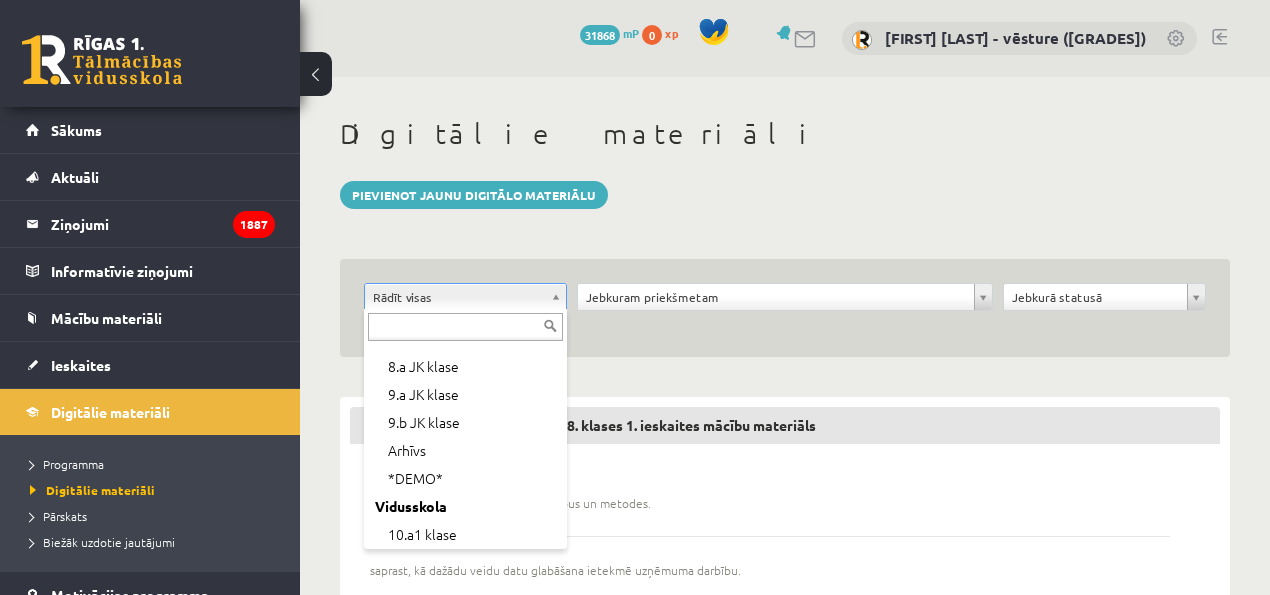 scroll, scrollTop: 133, scrollLeft: 0, axis: vertical 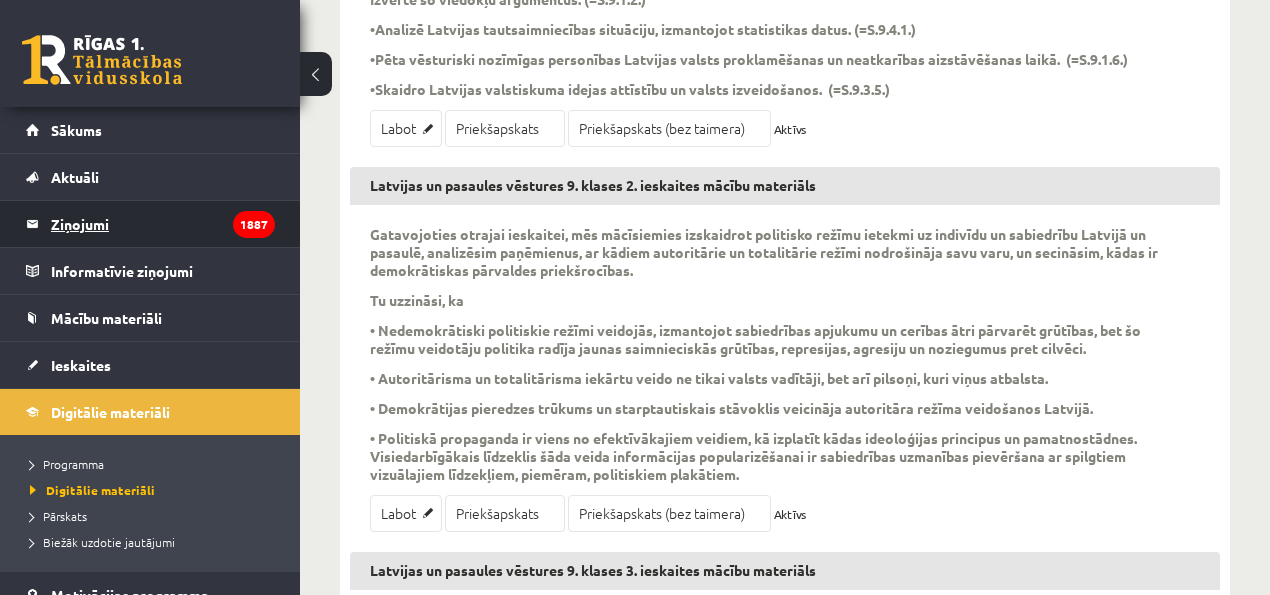click on "Ziņojumi
1887" at bounding box center (163, 224) 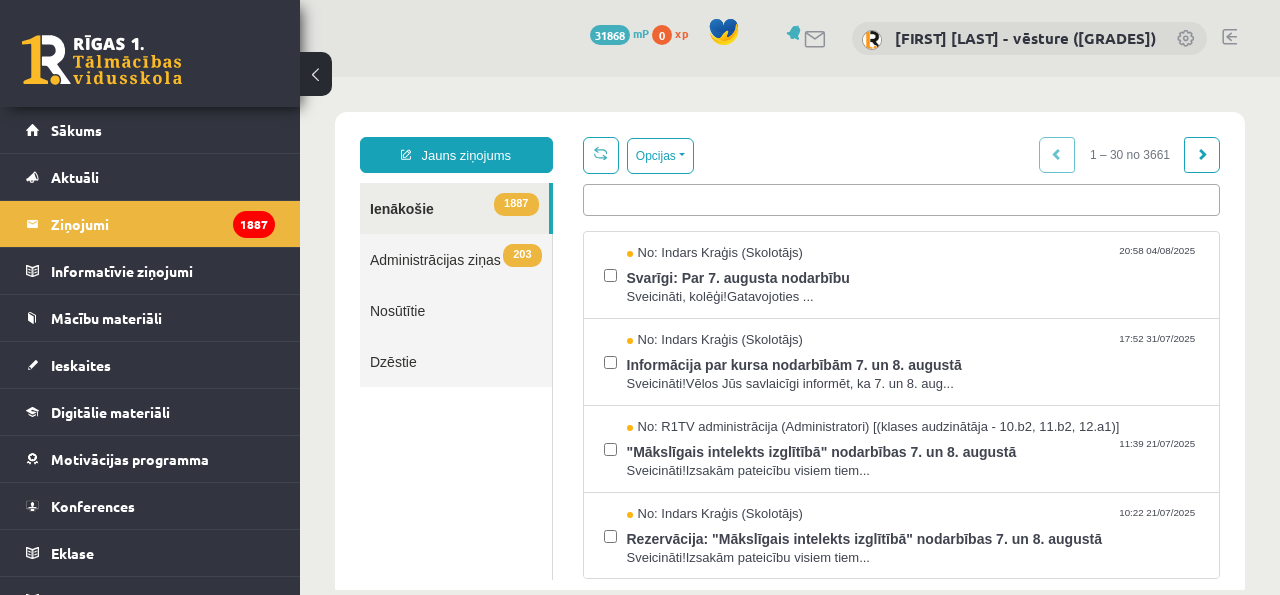 scroll, scrollTop: 0, scrollLeft: 0, axis: both 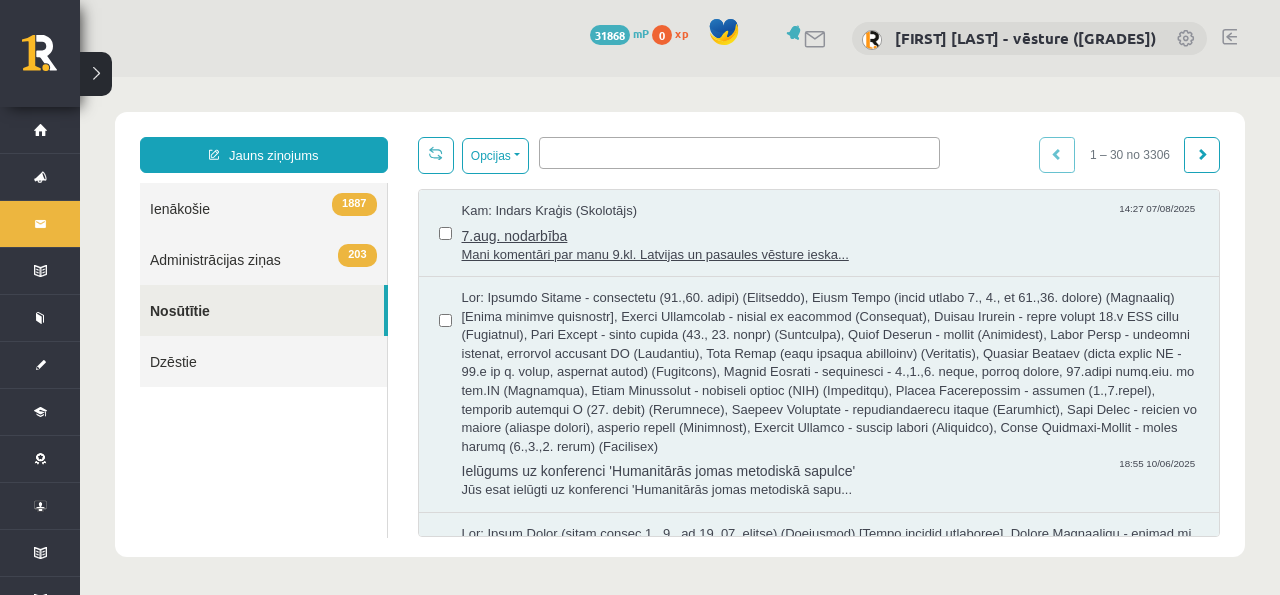 click on "7.aug. nodarbība" at bounding box center [831, 233] 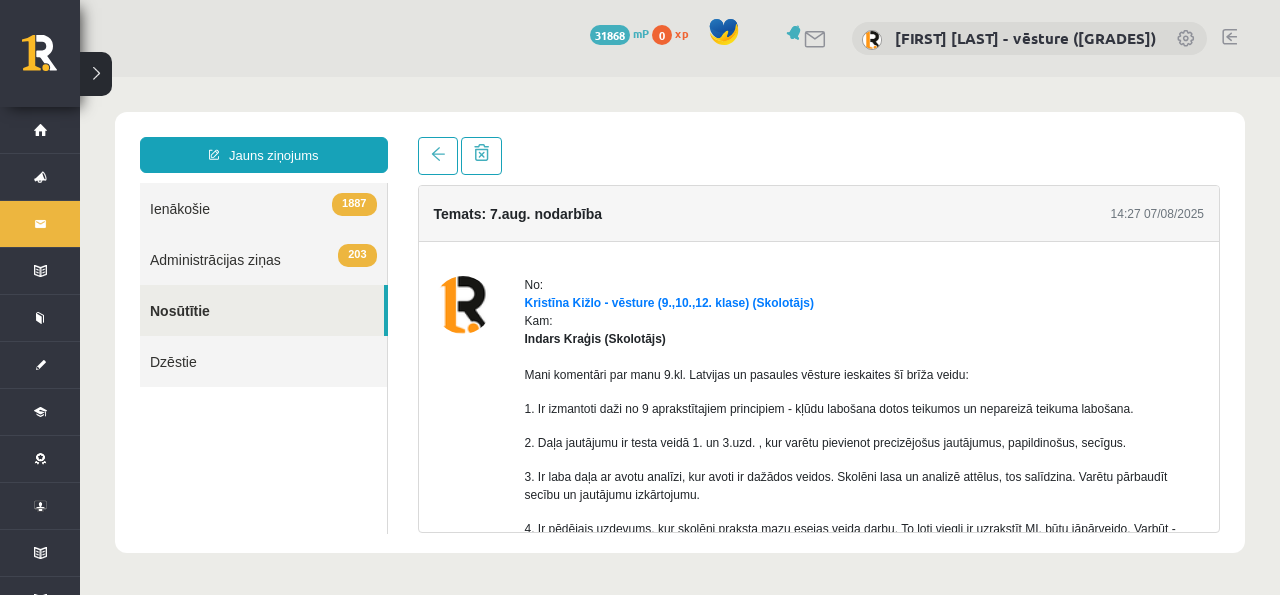 scroll, scrollTop: 0, scrollLeft: 0, axis: both 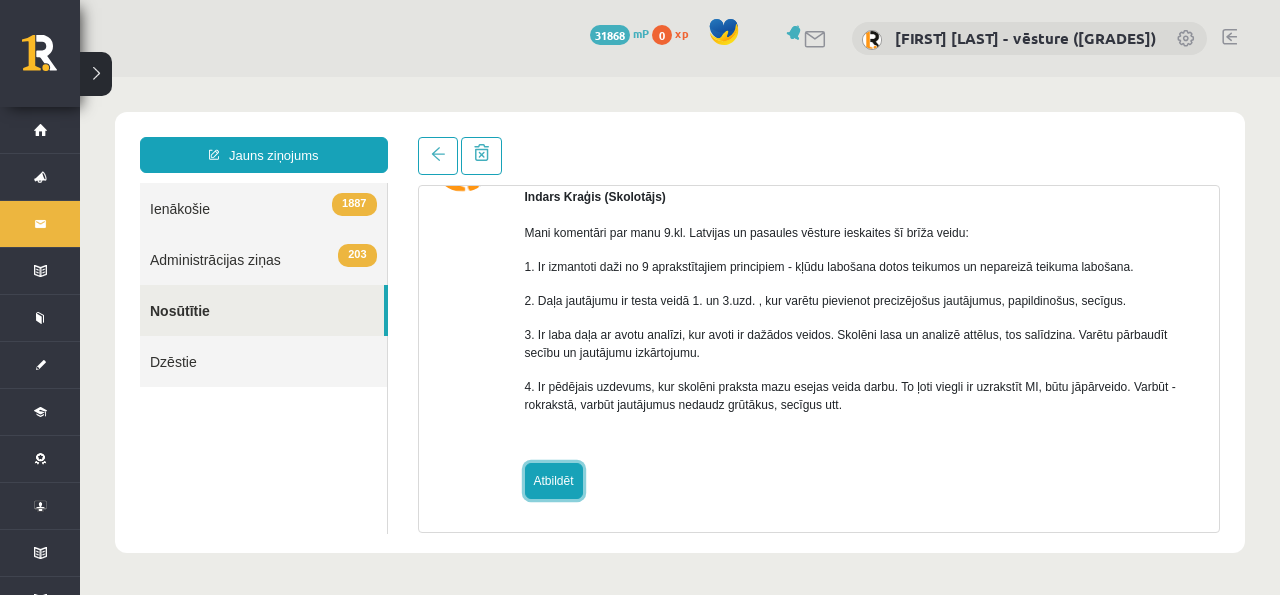 click on "Atbildēt" at bounding box center (554, 481) 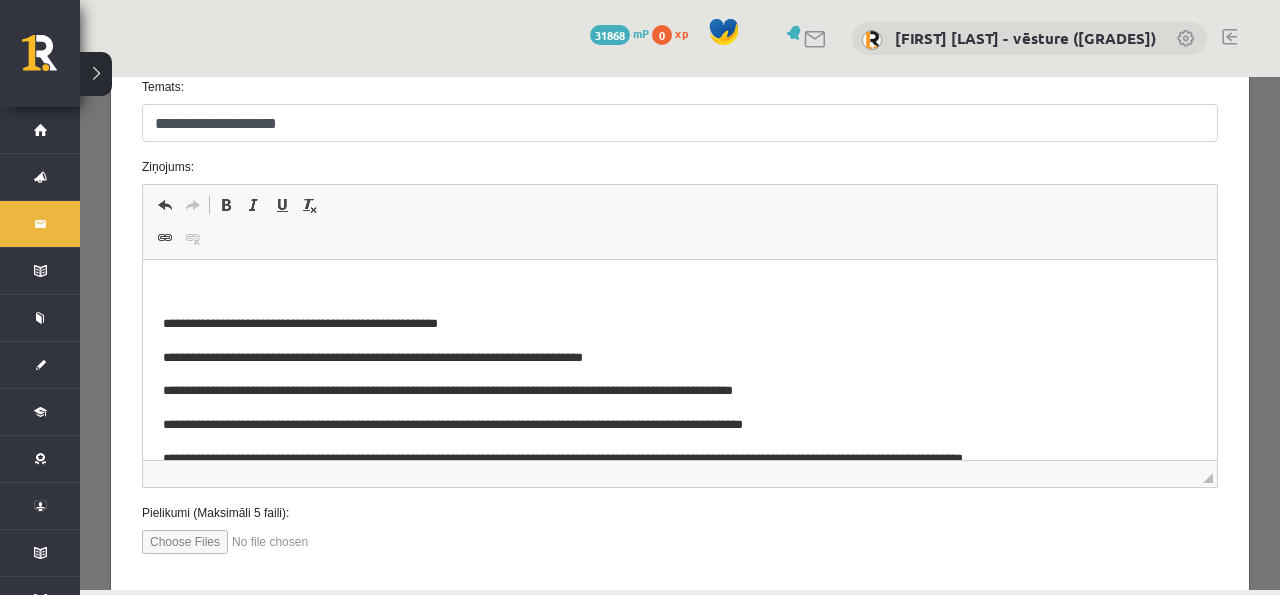 scroll, scrollTop: 266, scrollLeft: 0, axis: vertical 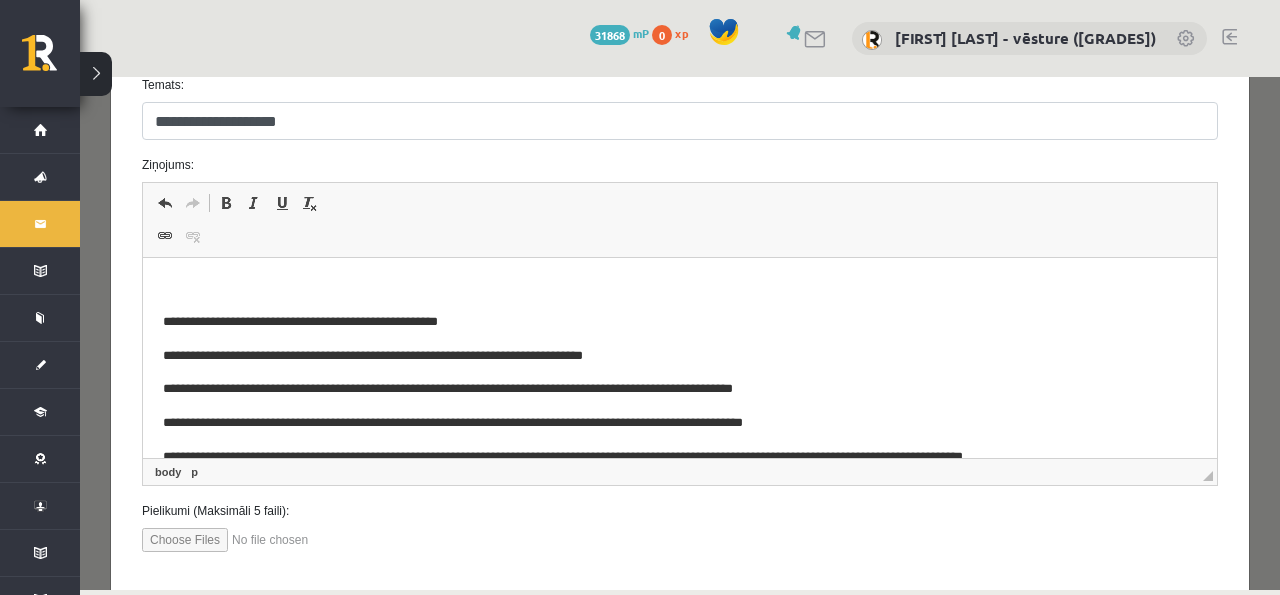 click on "**********" at bounding box center (680, 400) 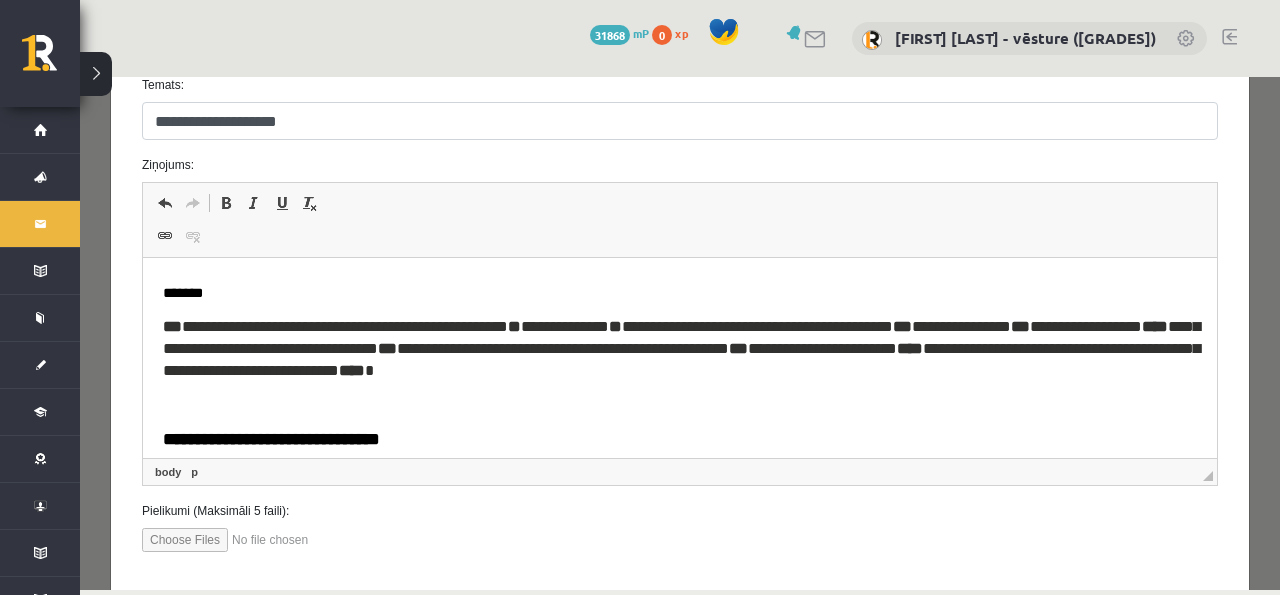 scroll, scrollTop: 0, scrollLeft: 0, axis: both 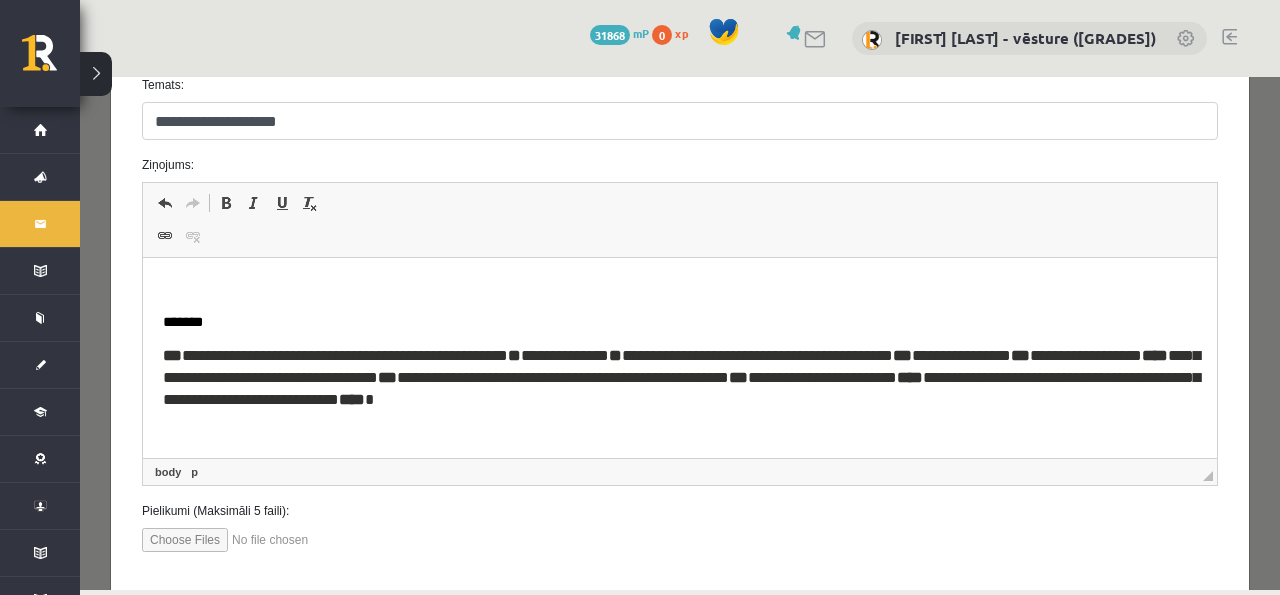 click on "******" at bounding box center [680, 322] 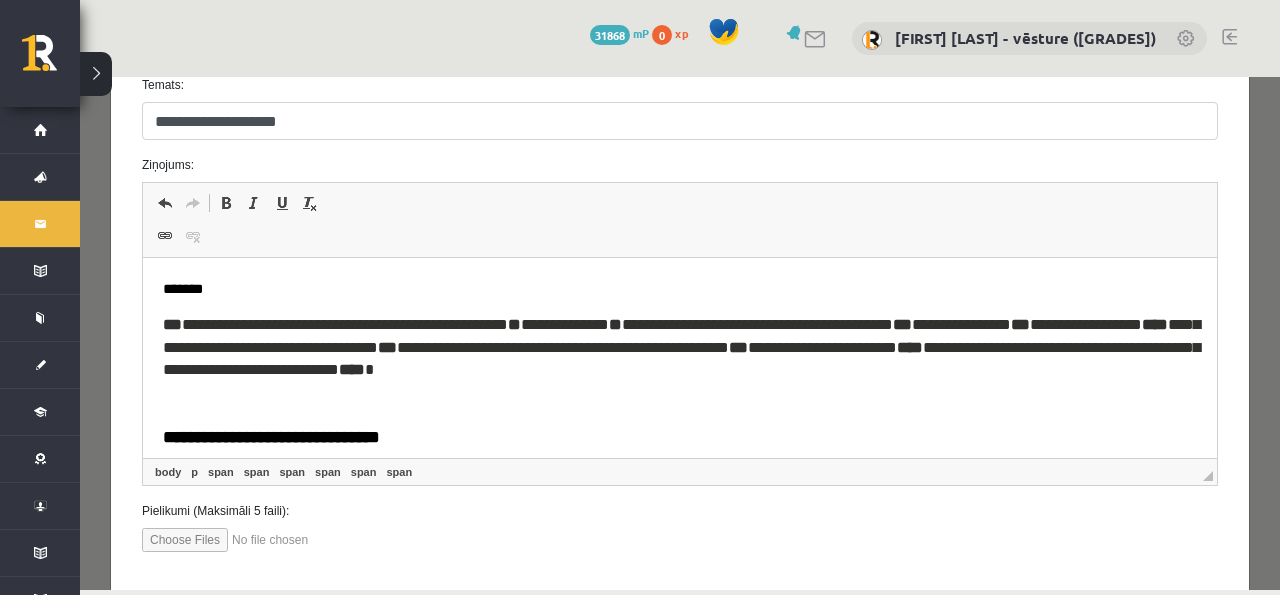 type 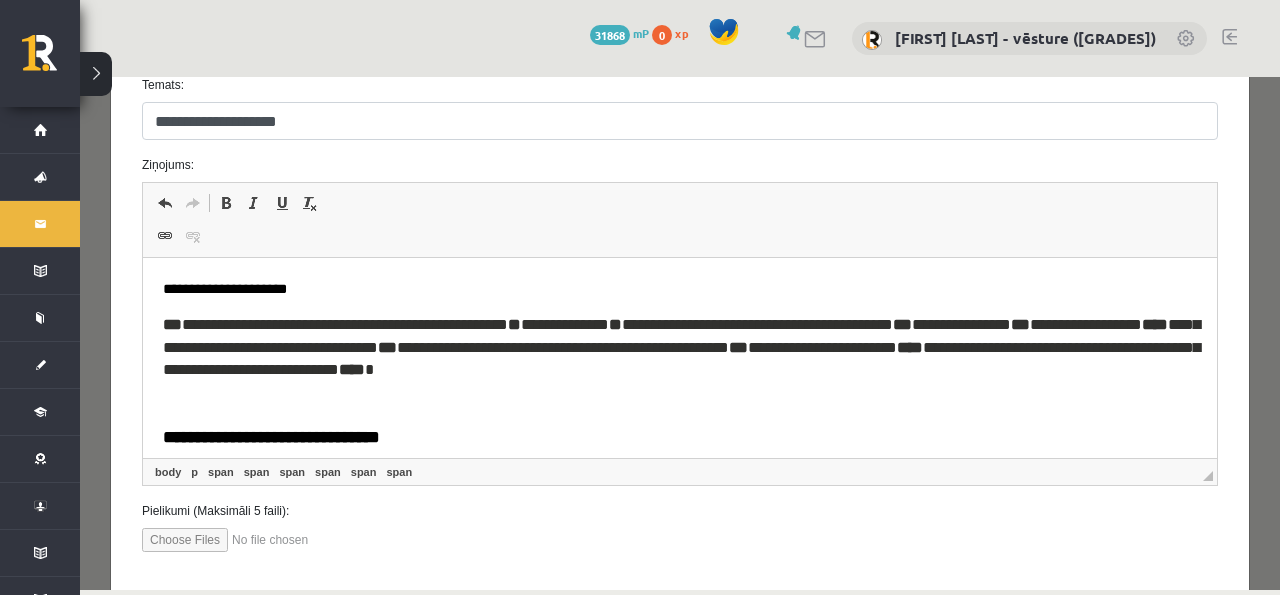 click at bounding box center (679, 403) 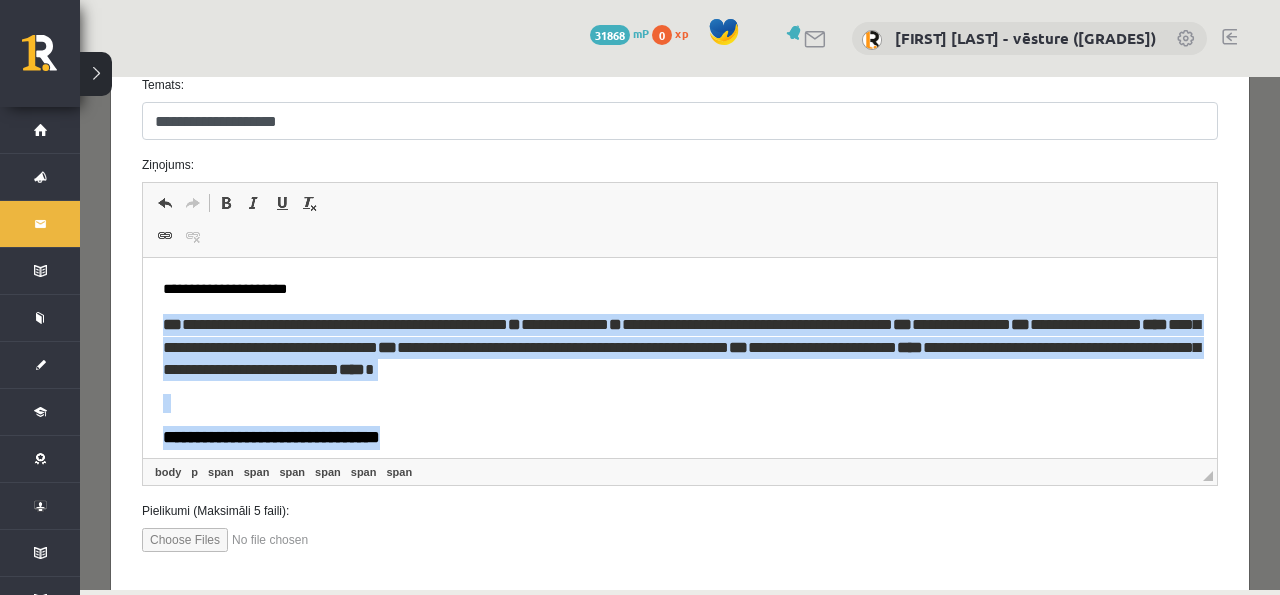 click on "***" at bounding box center [172, 324] 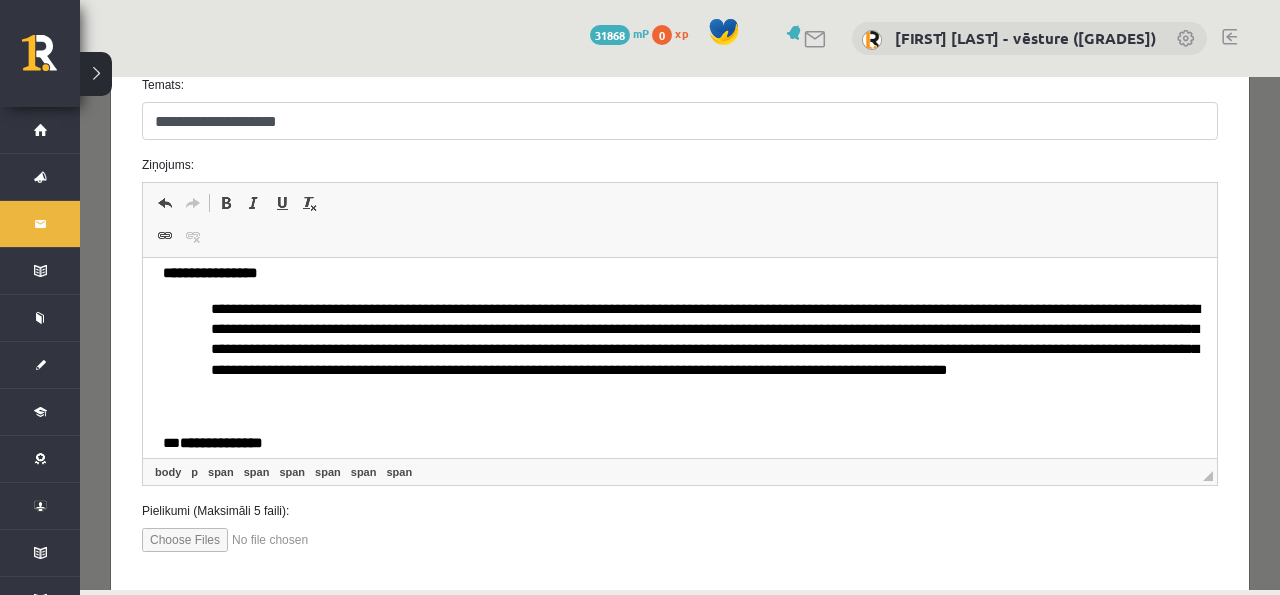 scroll, scrollTop: 133, scrollLeft: 0, axis: vertical 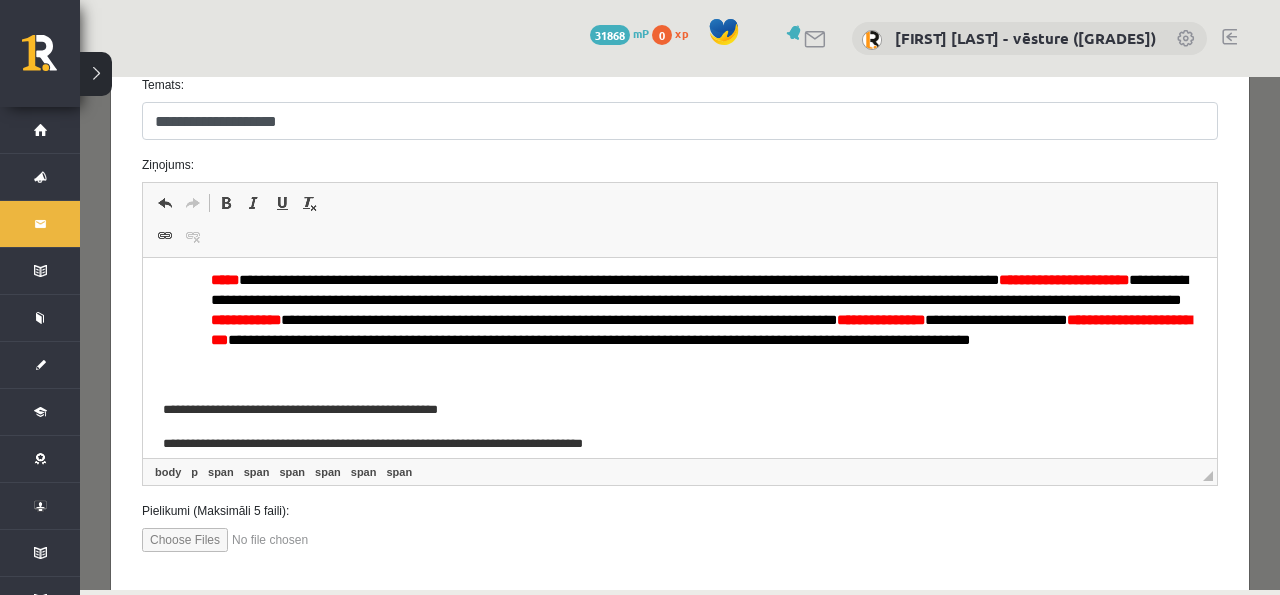 click on "**********" at bounding box center (680, 178) 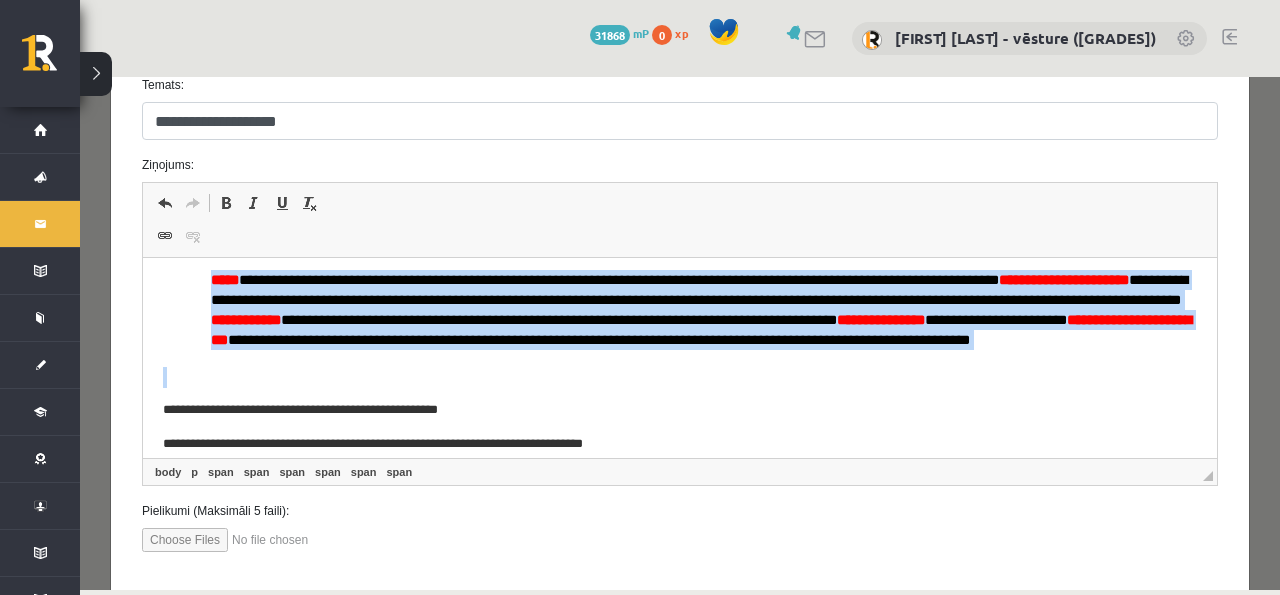 click on "**********" at bounding box center [680, 178] 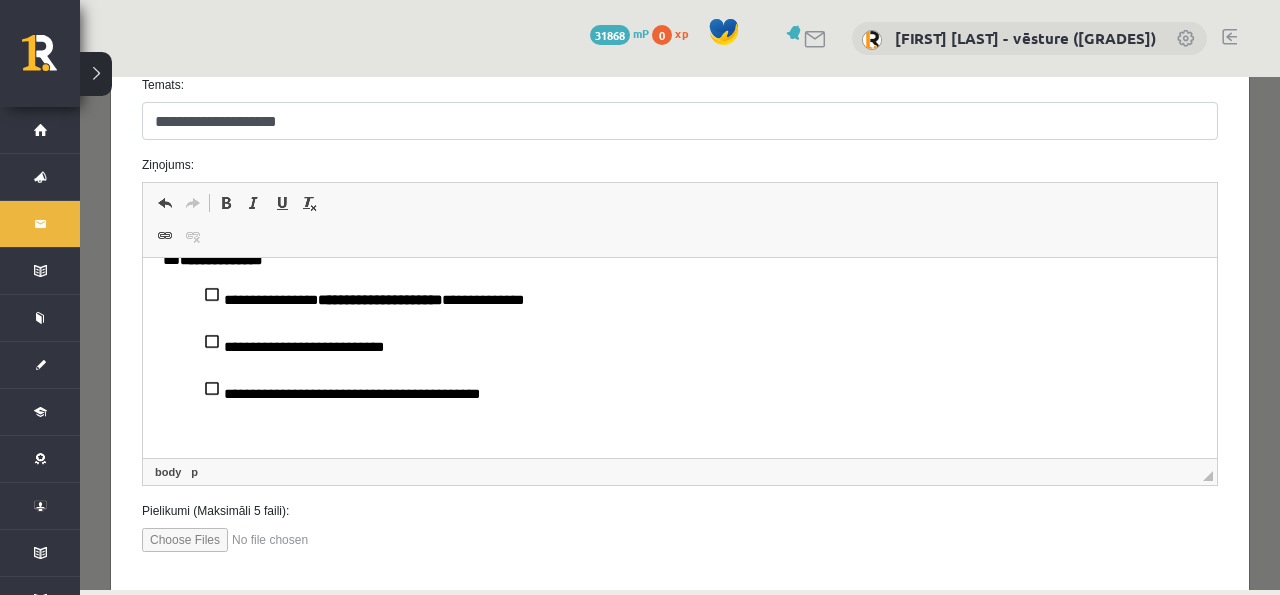 scroll, scrollTop: 310, scrollLeft: 0, axis: vertical 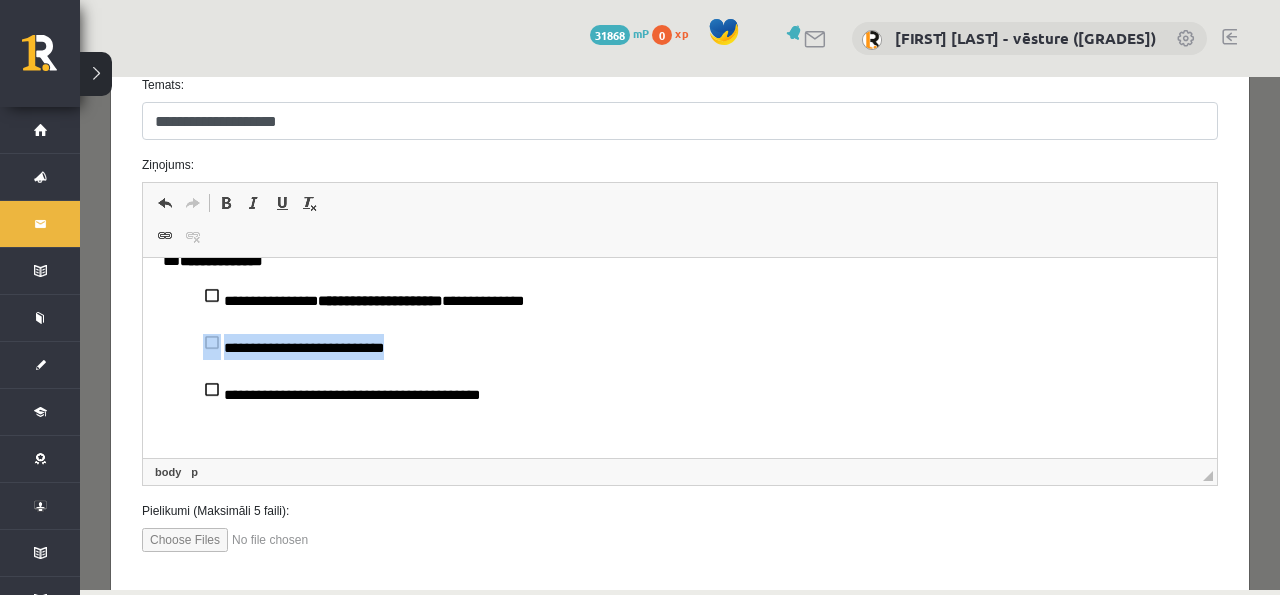 drag, startPoint x: 416, startPoint y: 383, endPoint x: 204, endPoint y: 384, distance: 212.00237 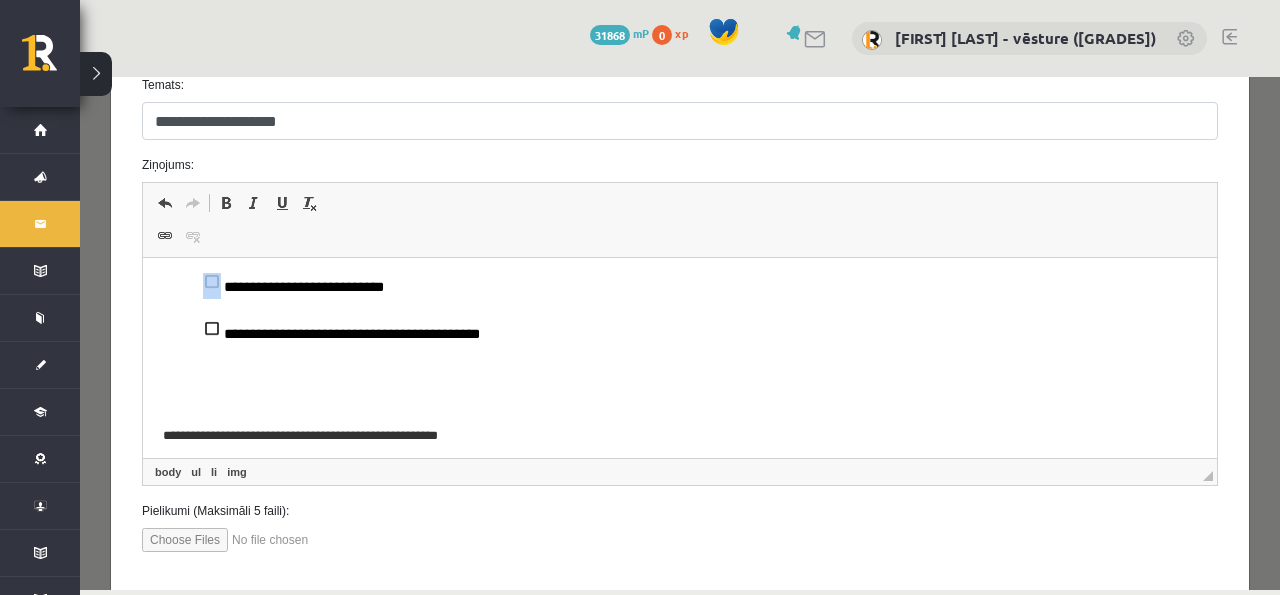 scroll, scrollTop: 376, scrollLeft: 0, axis: vertical 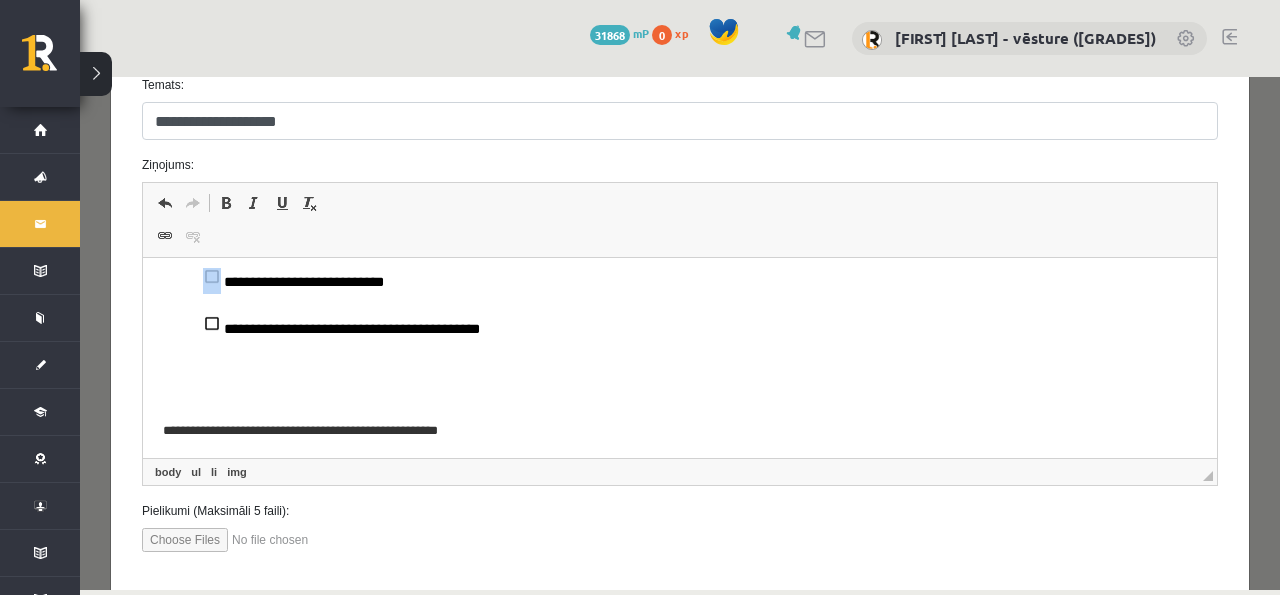 copy 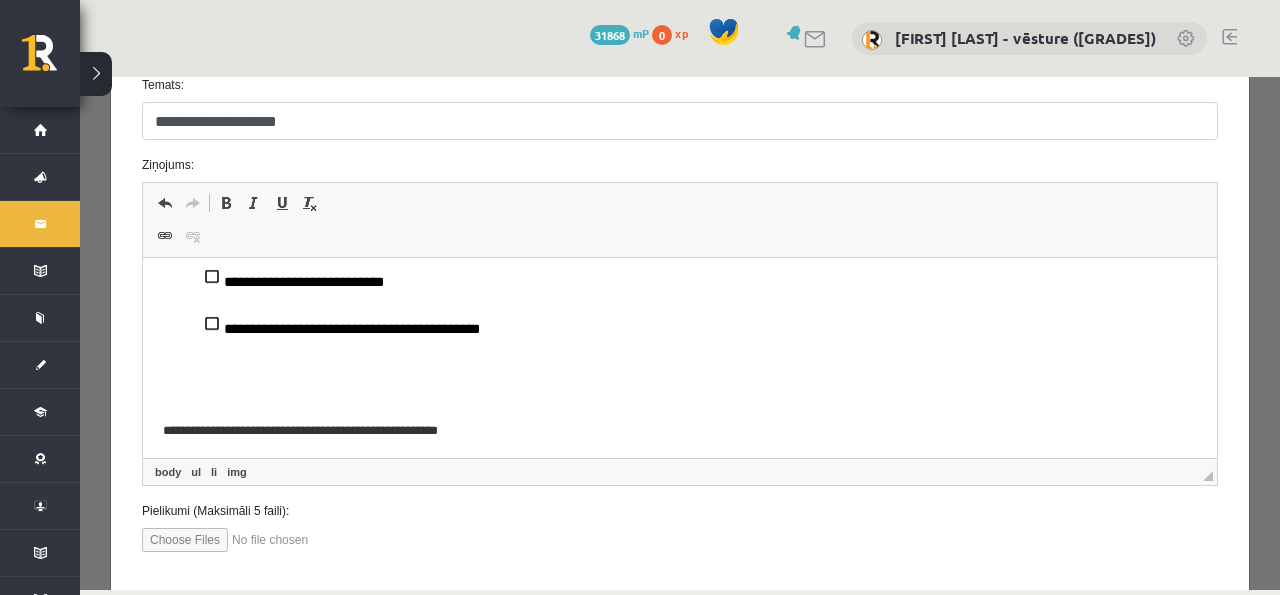click on "**********" at bounding box center (680, 267) 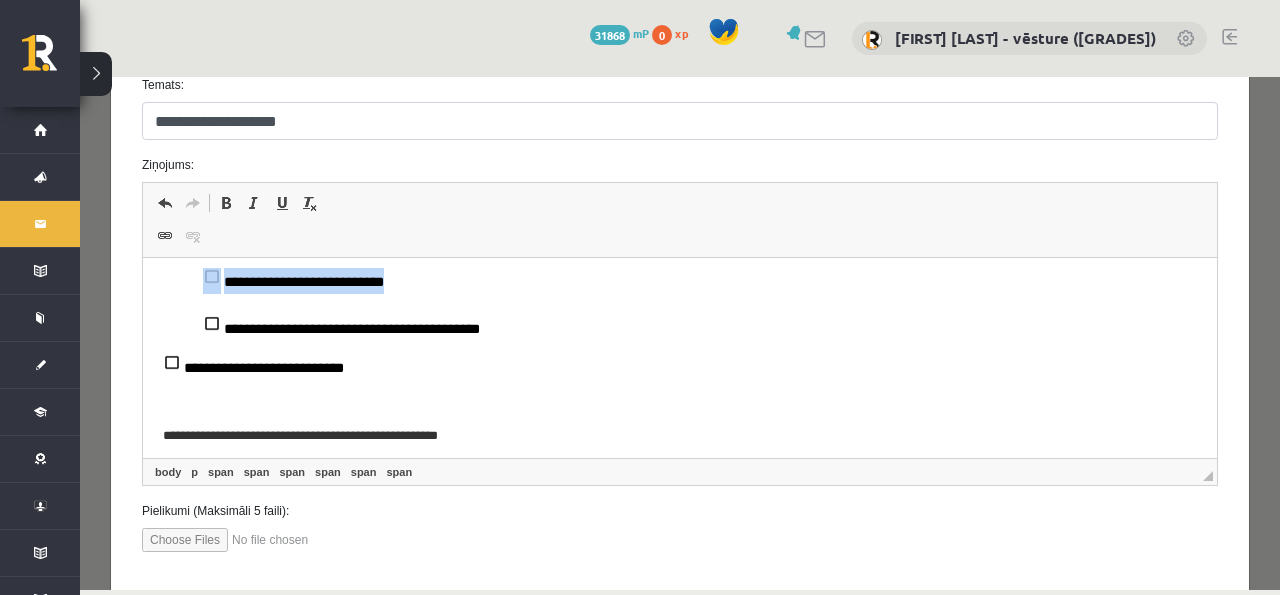 drag, startPoint x: 417, startPoint y: 318, endPoint x: 134, endPoint y: 324, distance: 283.0636 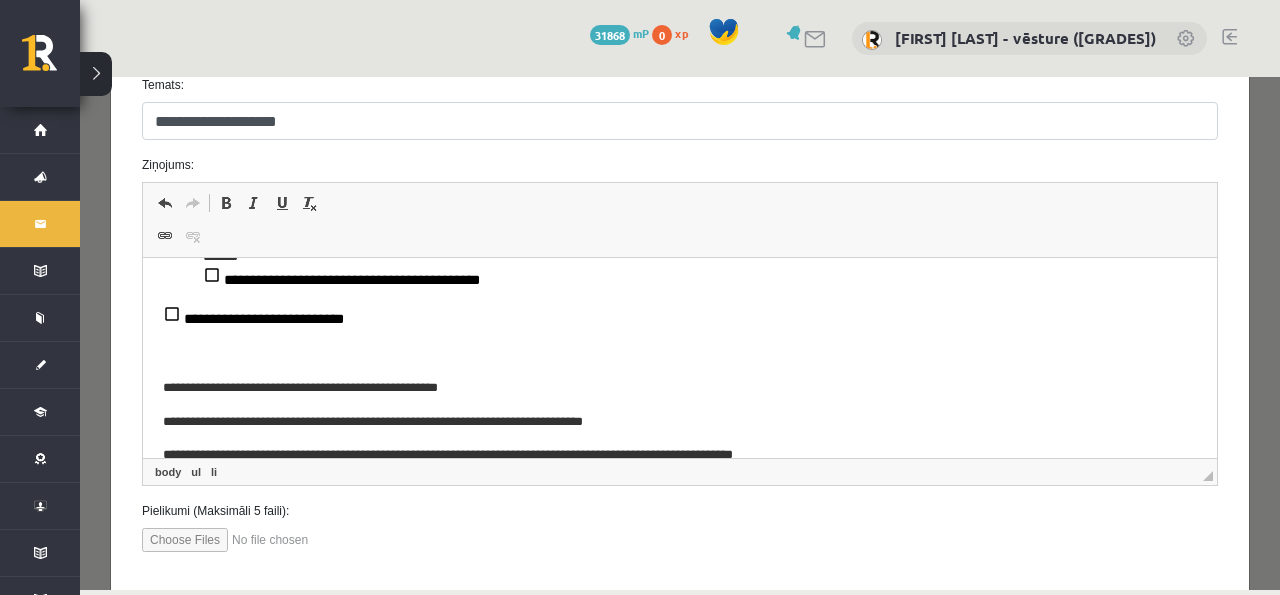 click on "**********" at bounding box center (680, 245) 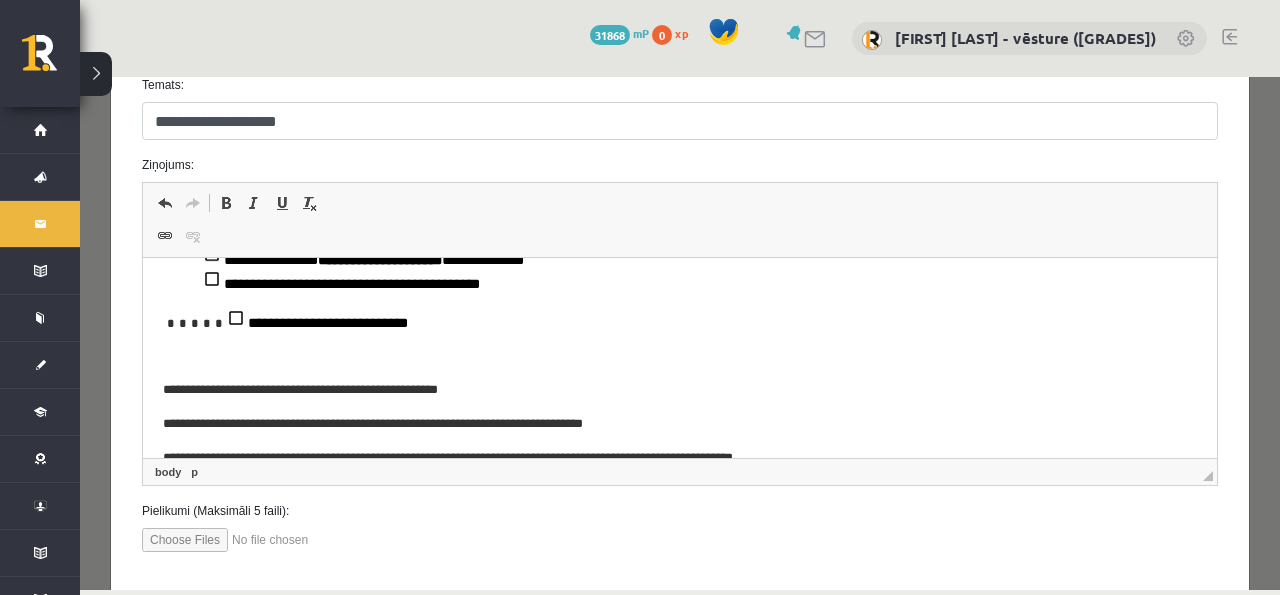 scroll, scrollTop: 310, scrollLeft: 0, axis: vertical 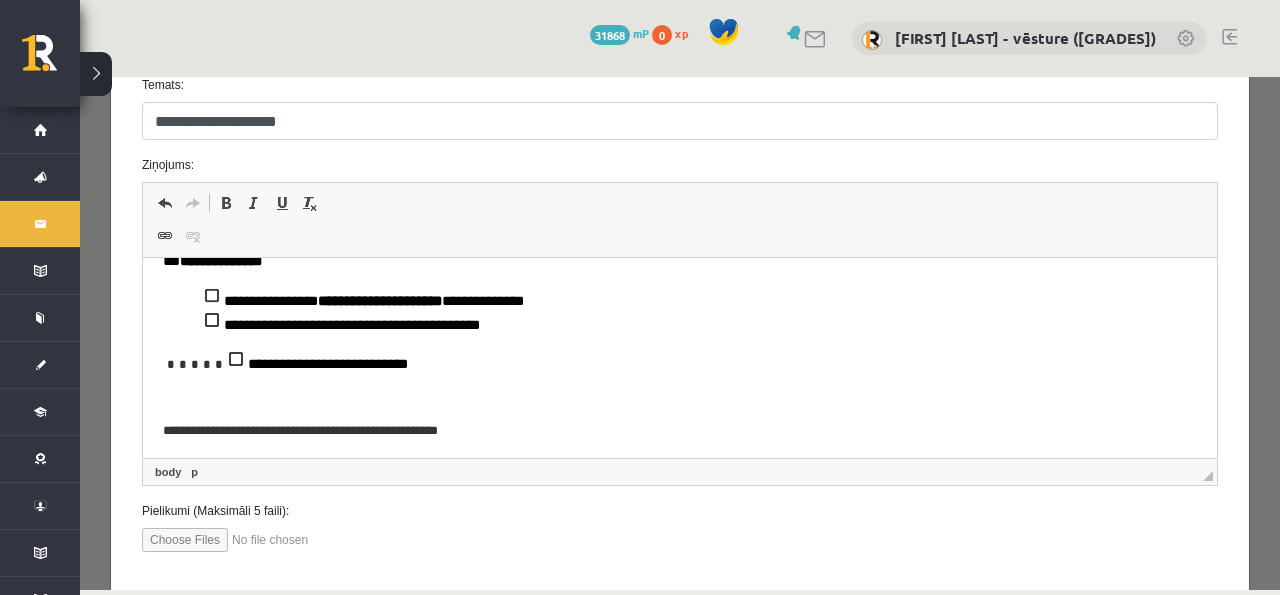 click on "**********" at bounding box center (328, 364) 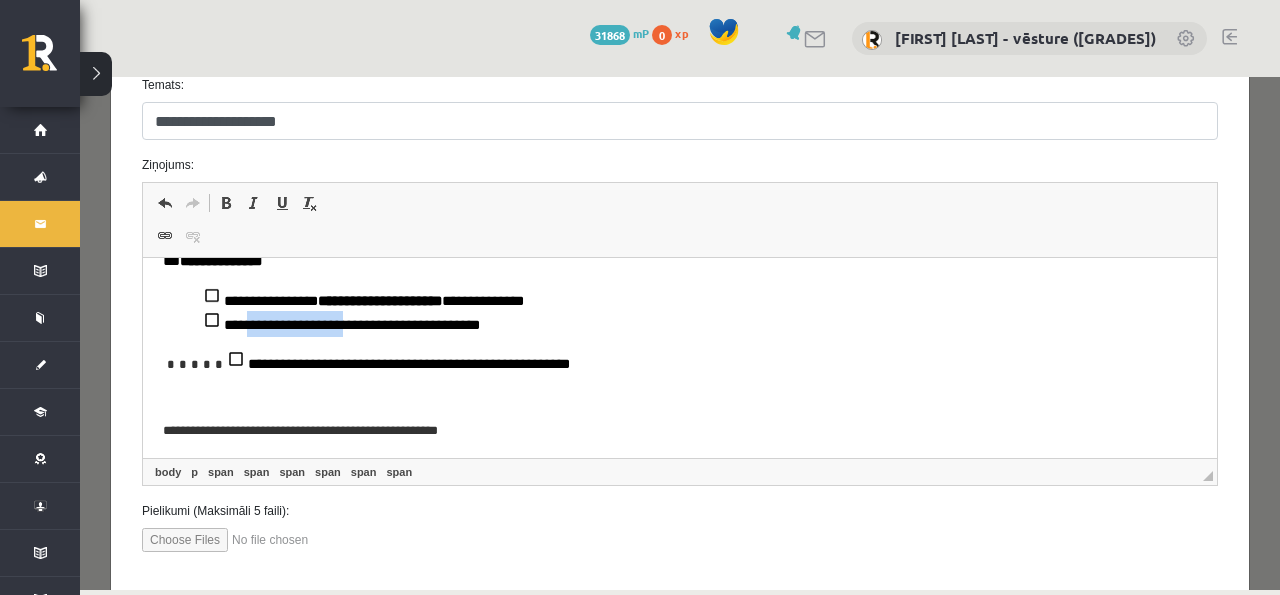 drag, startPoint x: 242, startPoint y: 365, endPoint x: 351, endPoint y: 368, distance: 109.041275 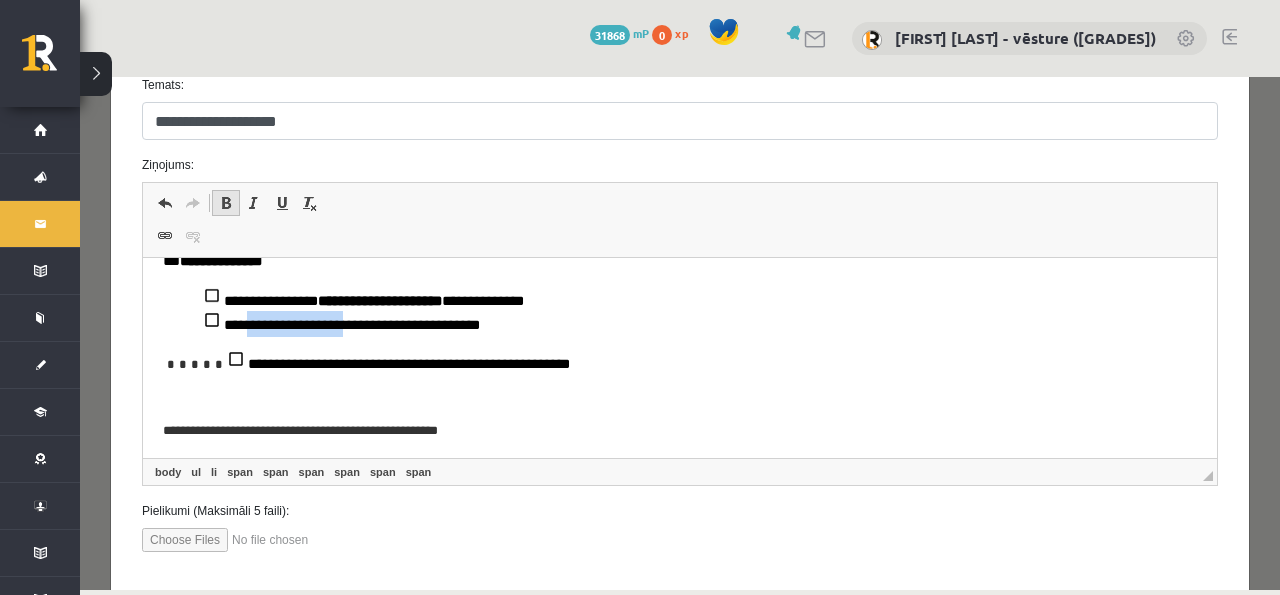 click at bounding box center (226, 203) 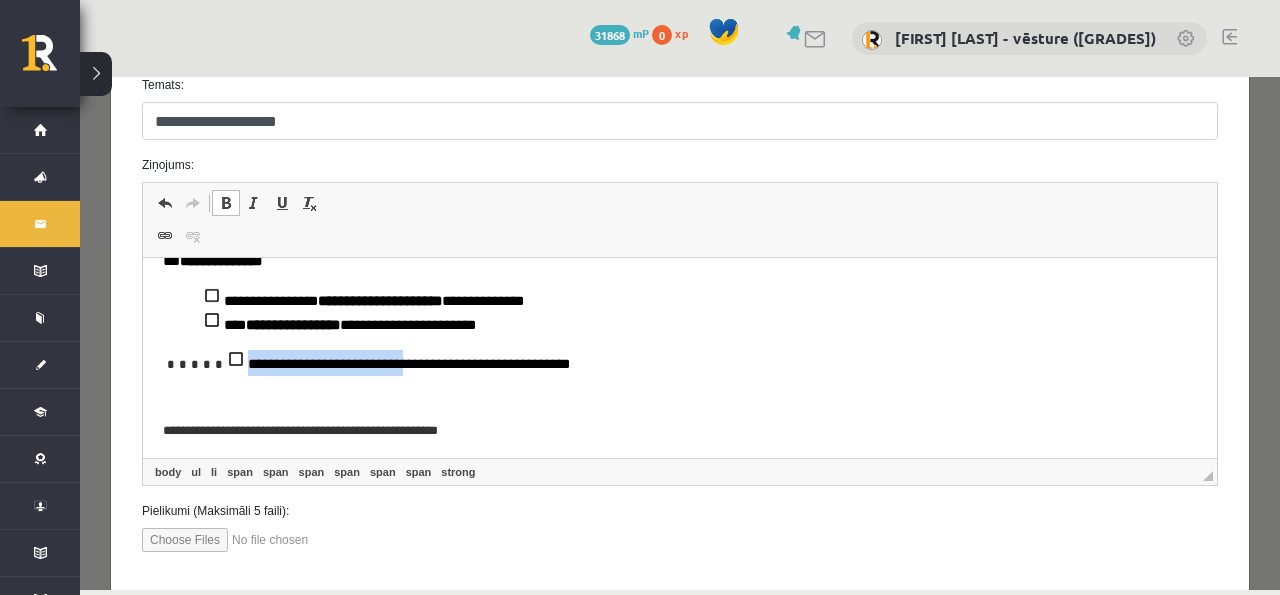 drag, startPoint x: 224, startPoint y: 407, endPoint x: 398, endPoint y: 408, distance: 174.00287 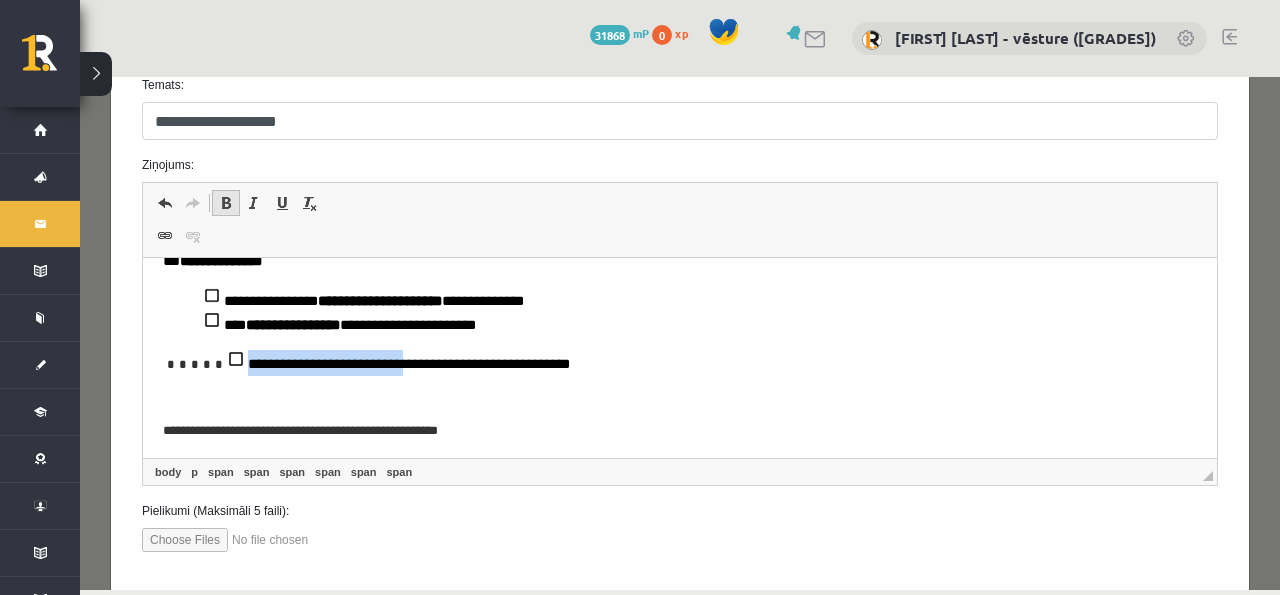 click at bounding box center [226, 203] 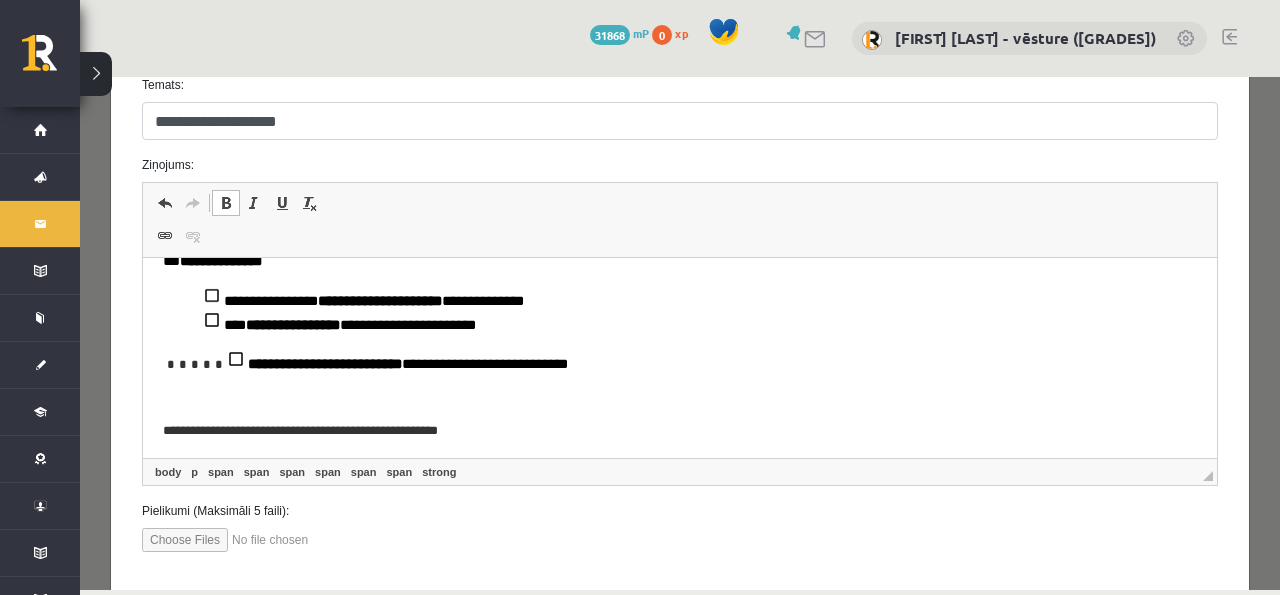 click on "**********" at bounding box center (680, 300) 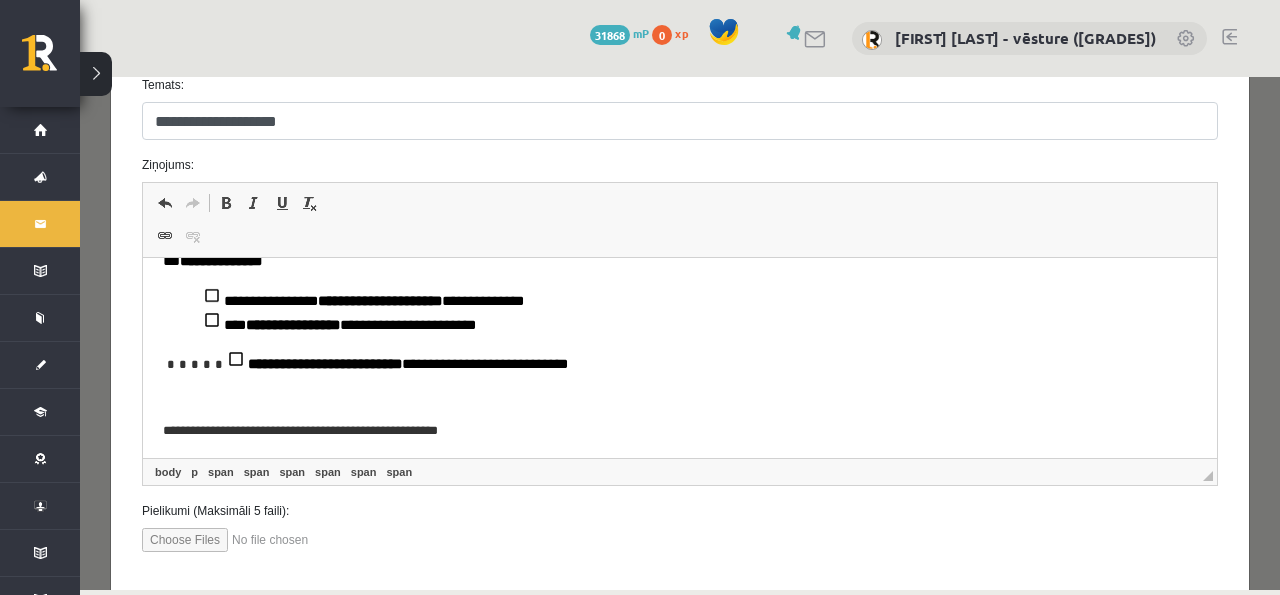 click on "**********" at bounding box center (680, 300) 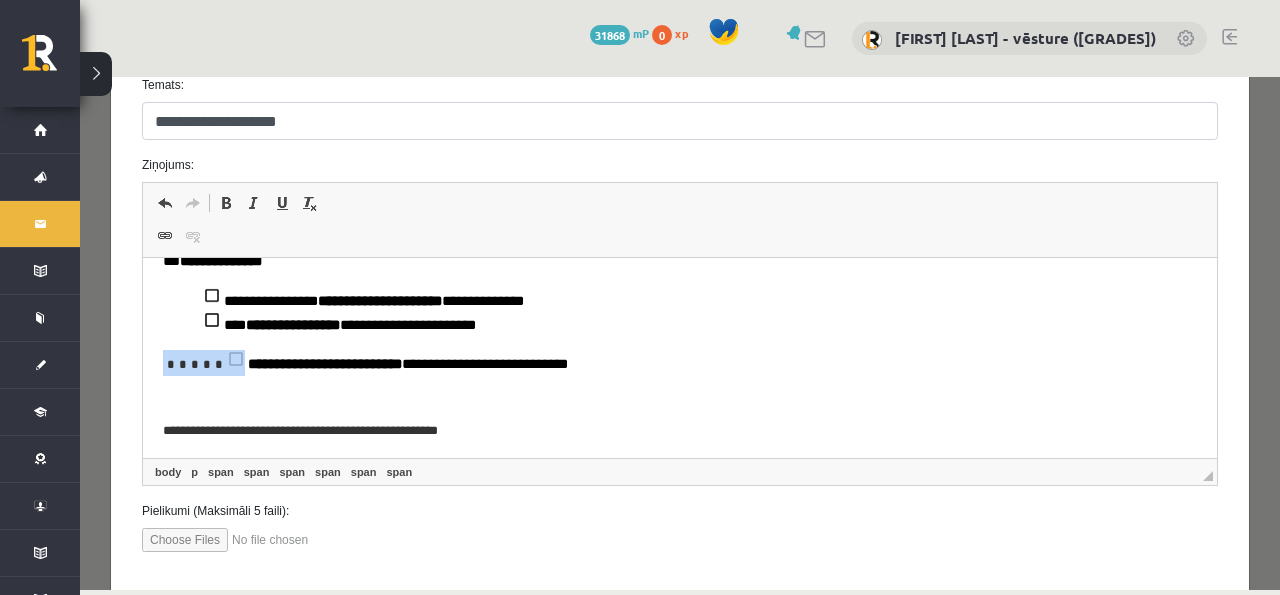 drag, startPoint x: 222, startPoint y: 396, endPoint x: 203, endPoint y: 398, distance: 19.104973 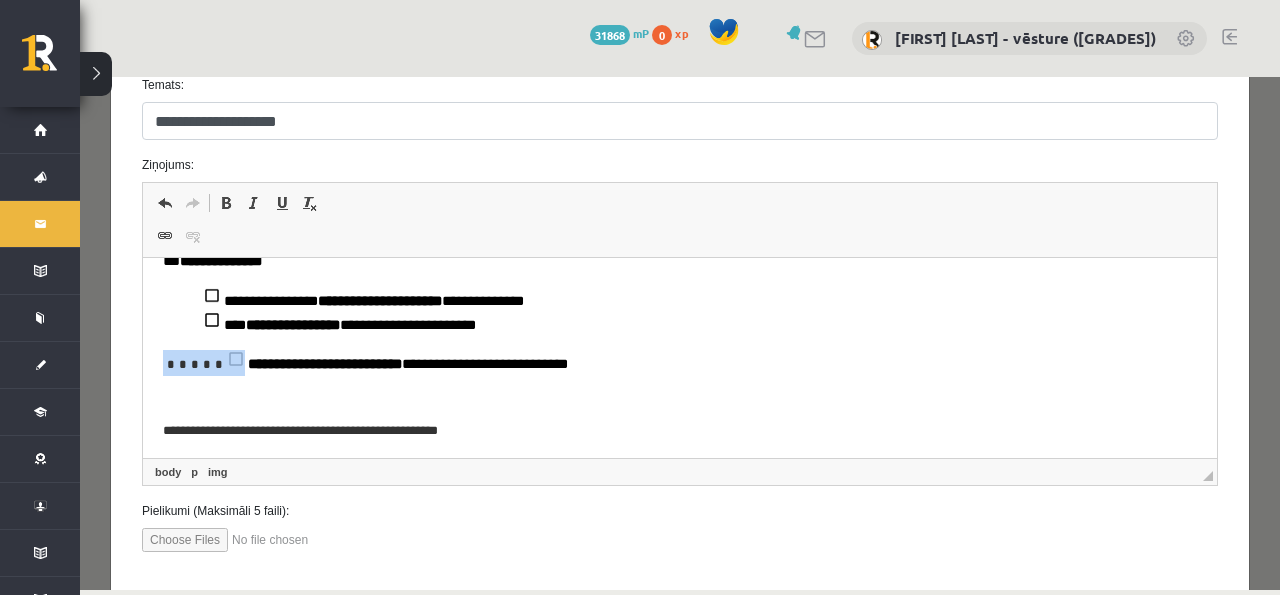 copy 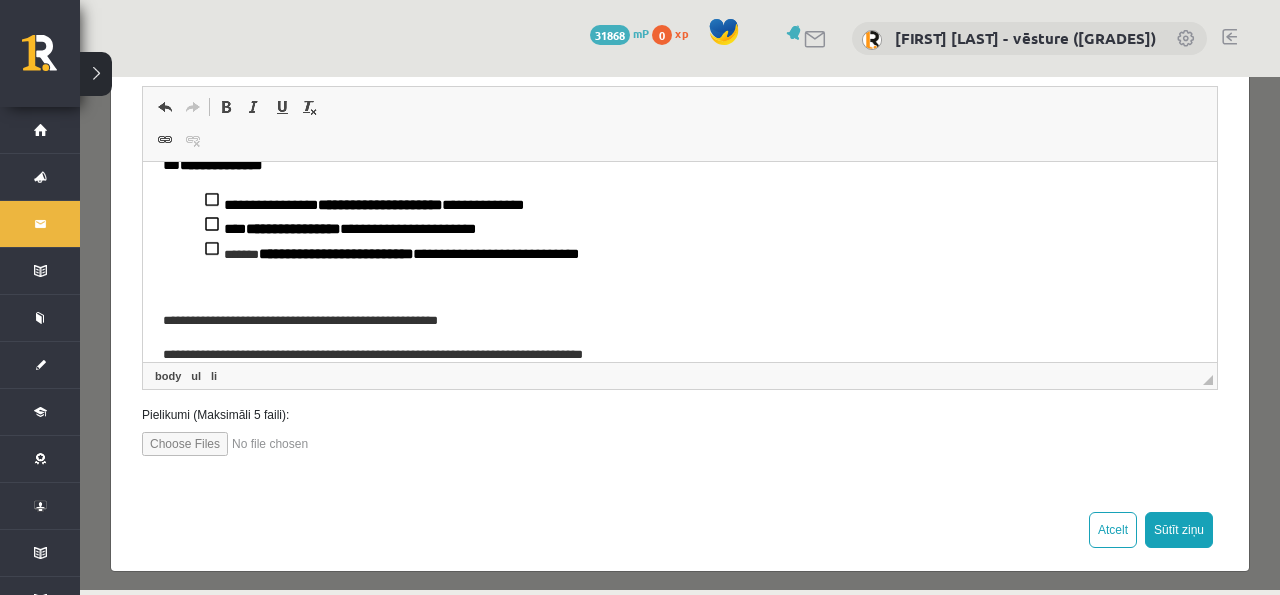 scroll, scrollTop: 370, scrollLeft: 0, axis: vertical 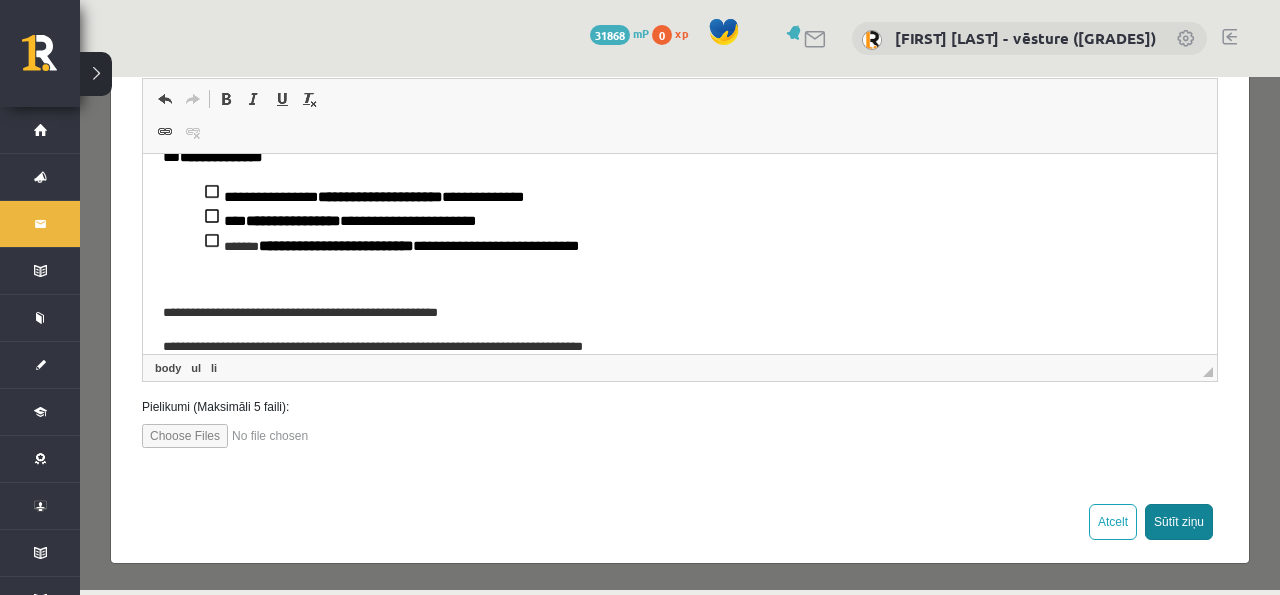 click on "Sūtīt ziņu" at bounding box center (1179, 522) 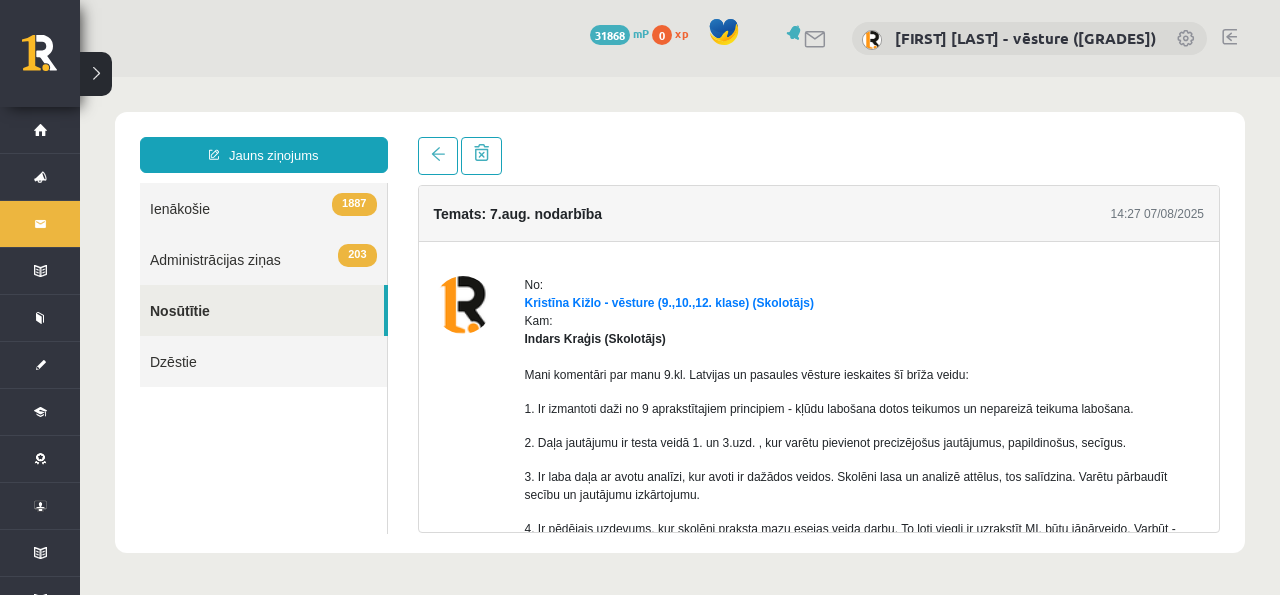 scroll, scrollTop: 0, scrollLeft: 0, axis: both 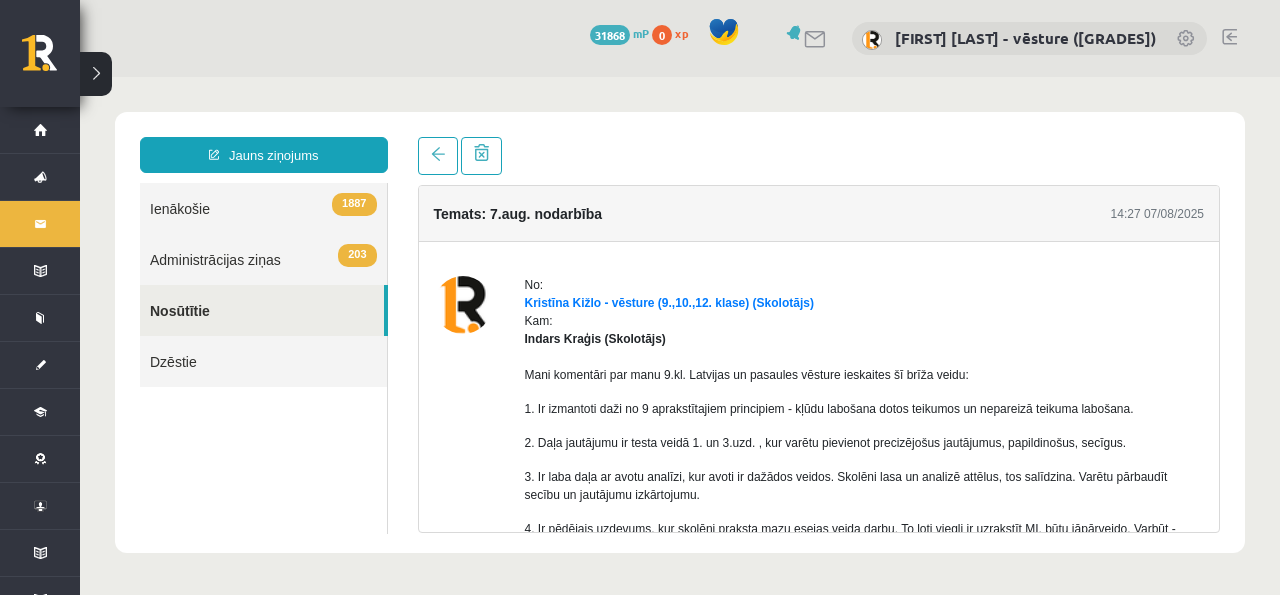 click on "Nosūtītie" at bounding box center (262, 310) 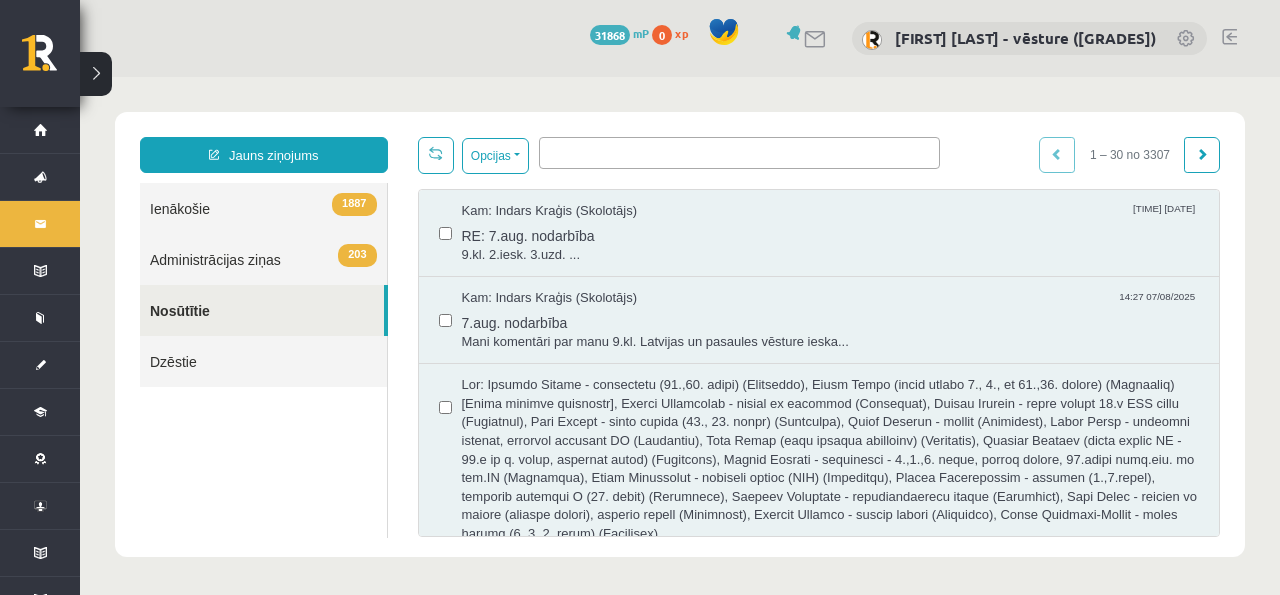 scroll, scrollTop: 0, scrollLeft: 0, axis: both 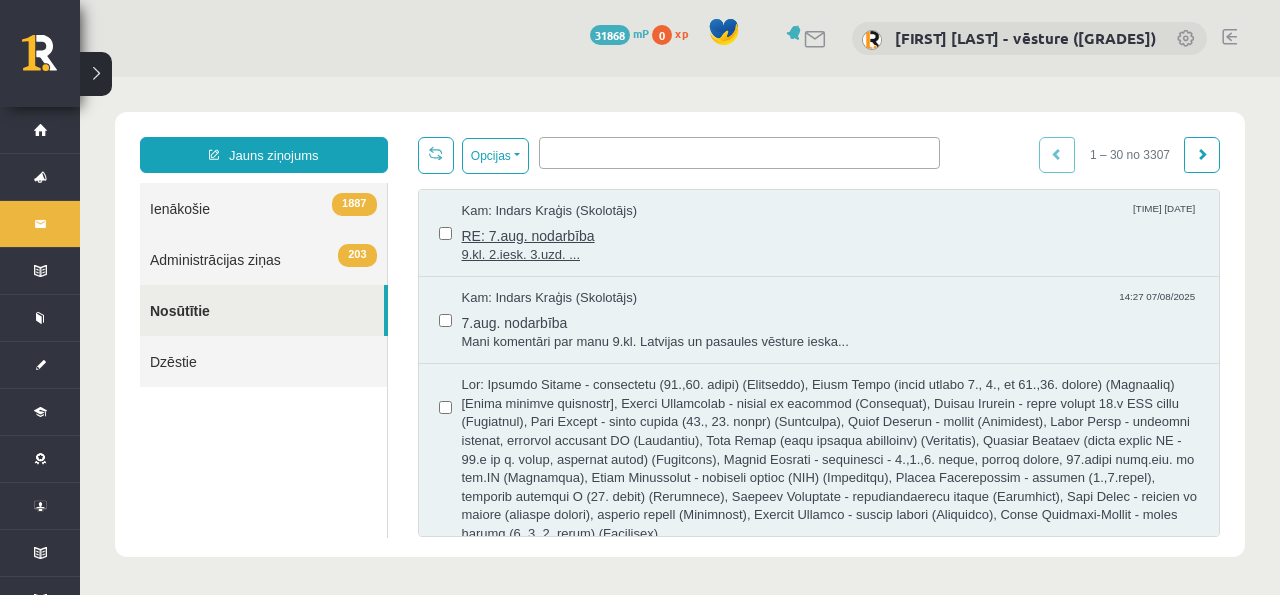 click on "9.kl. 2.iesk. 3.uzd. ..." at bounding box center [831, 255] 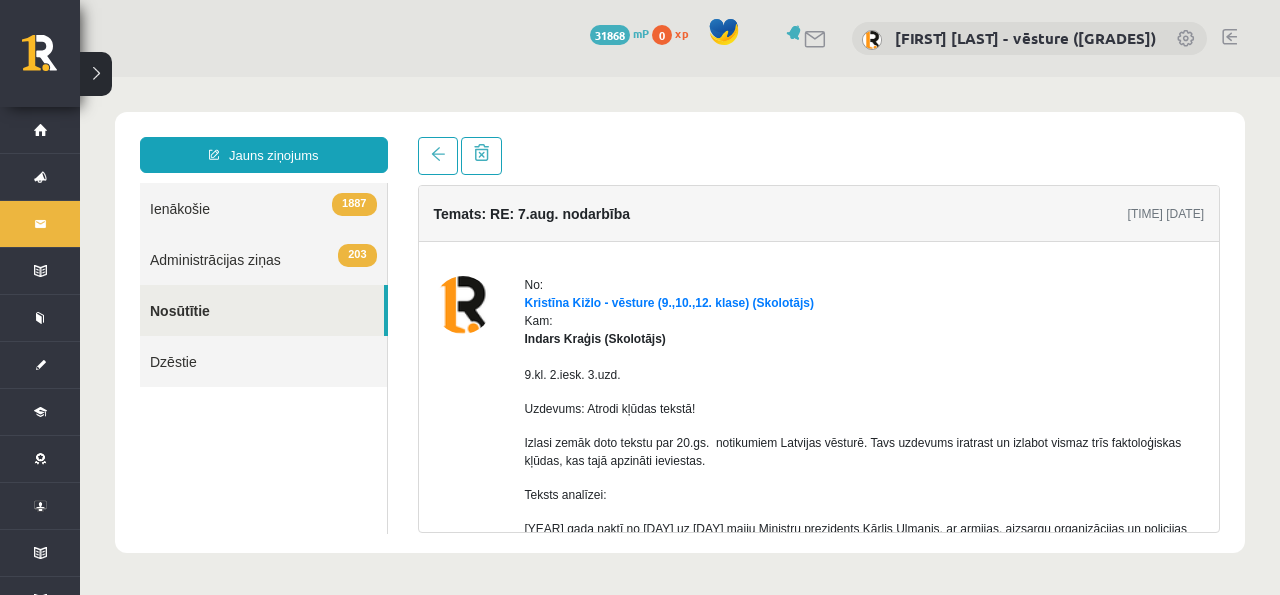 scroll, scrollTop: 0, scrollLeft: 0, axis: both 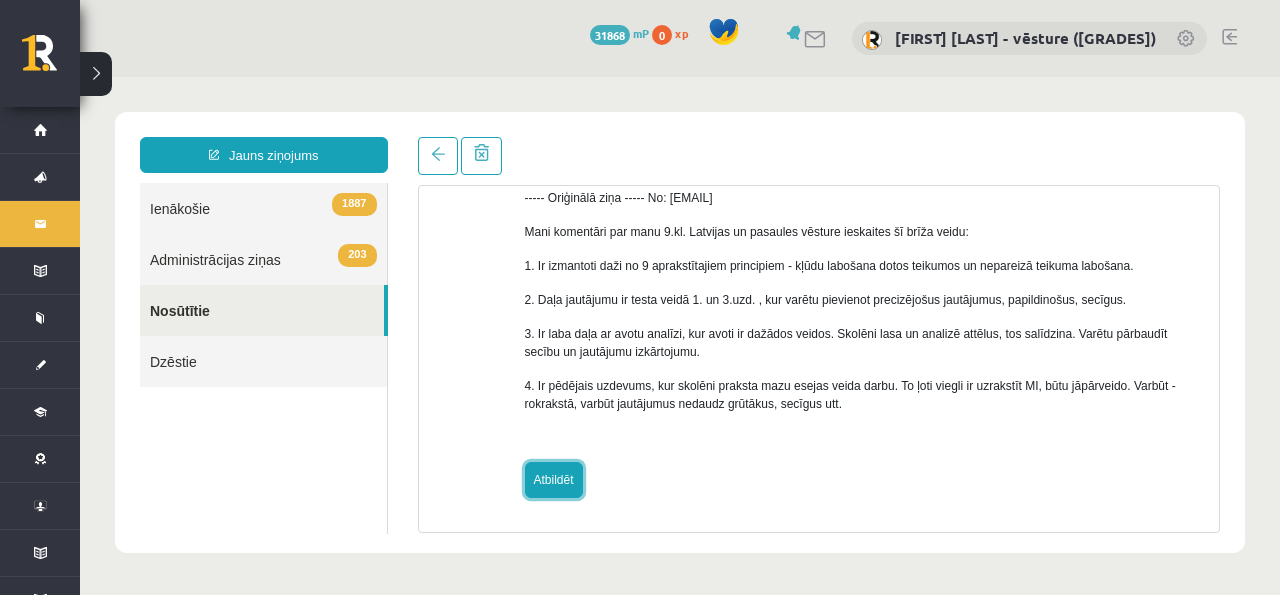 click on "Atbildēt" at bounding box center (554, 480) 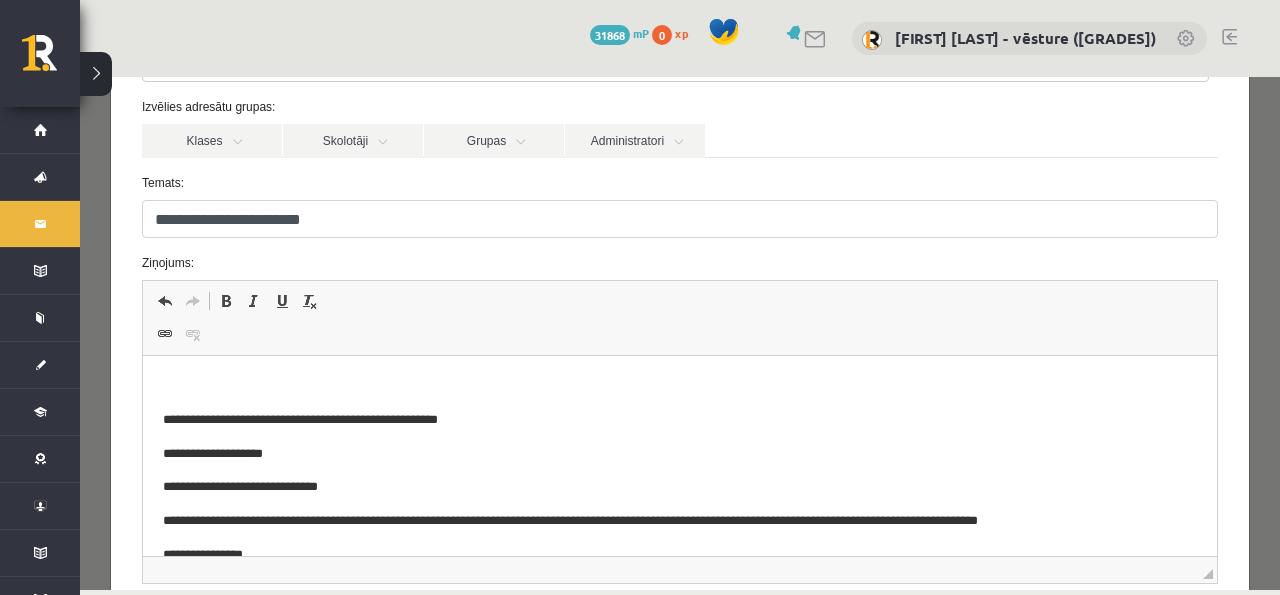 scroll, scrollTop: 200, scrollLeft: 0, axis: vertical 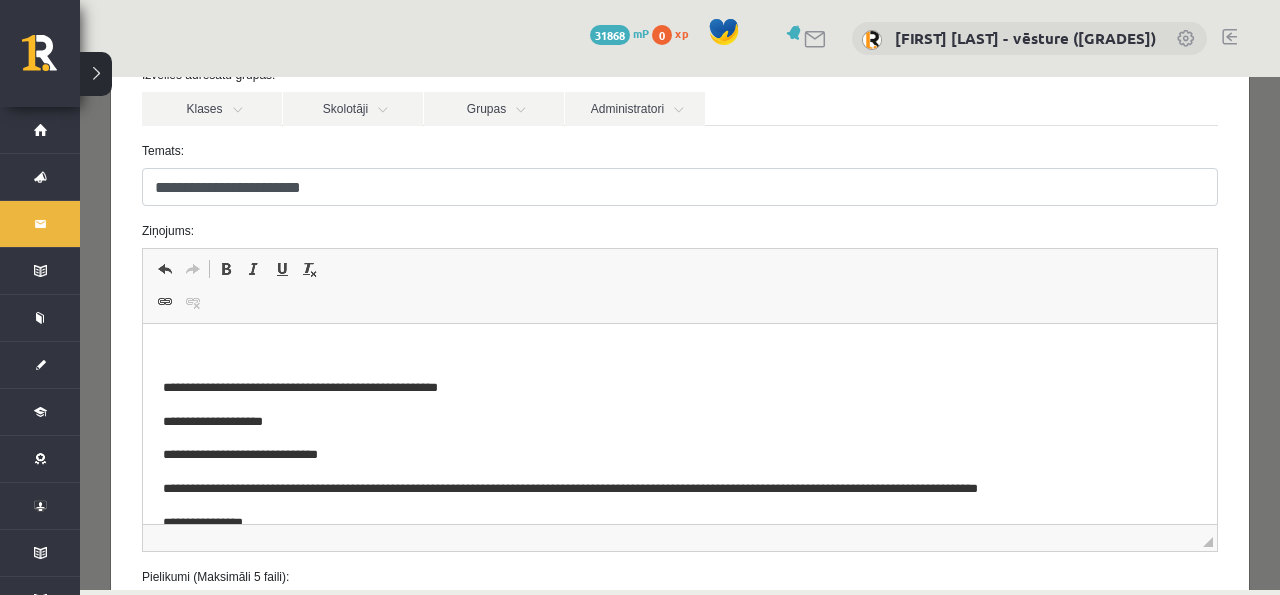 click on "**********" at bounding box center [680, 694] 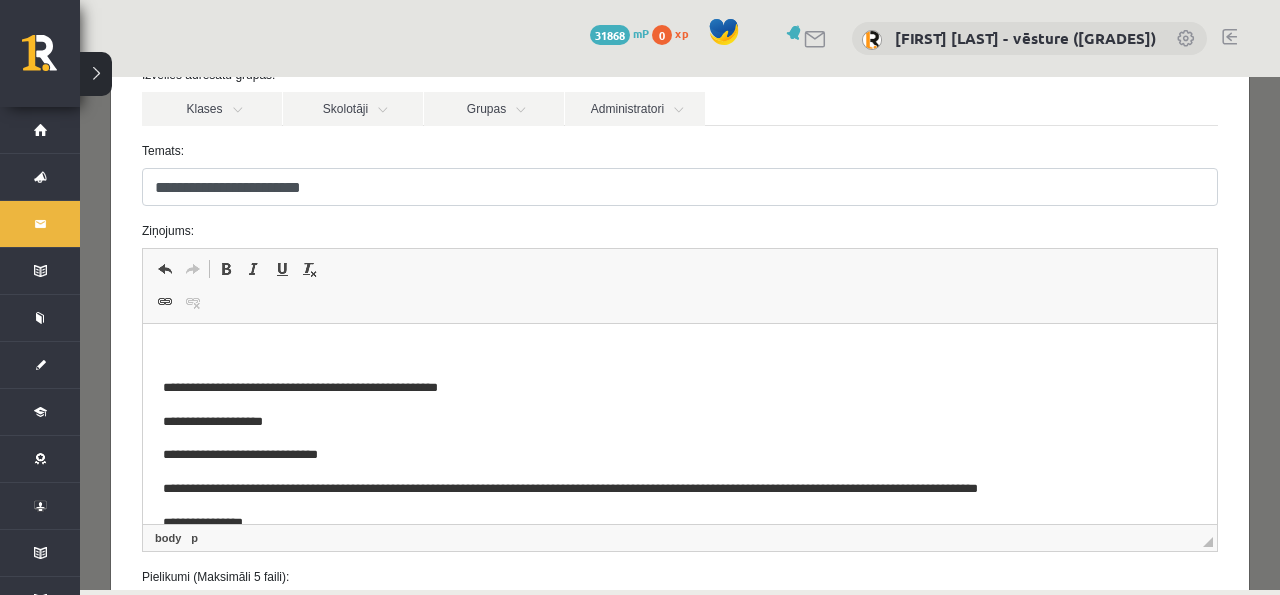 type 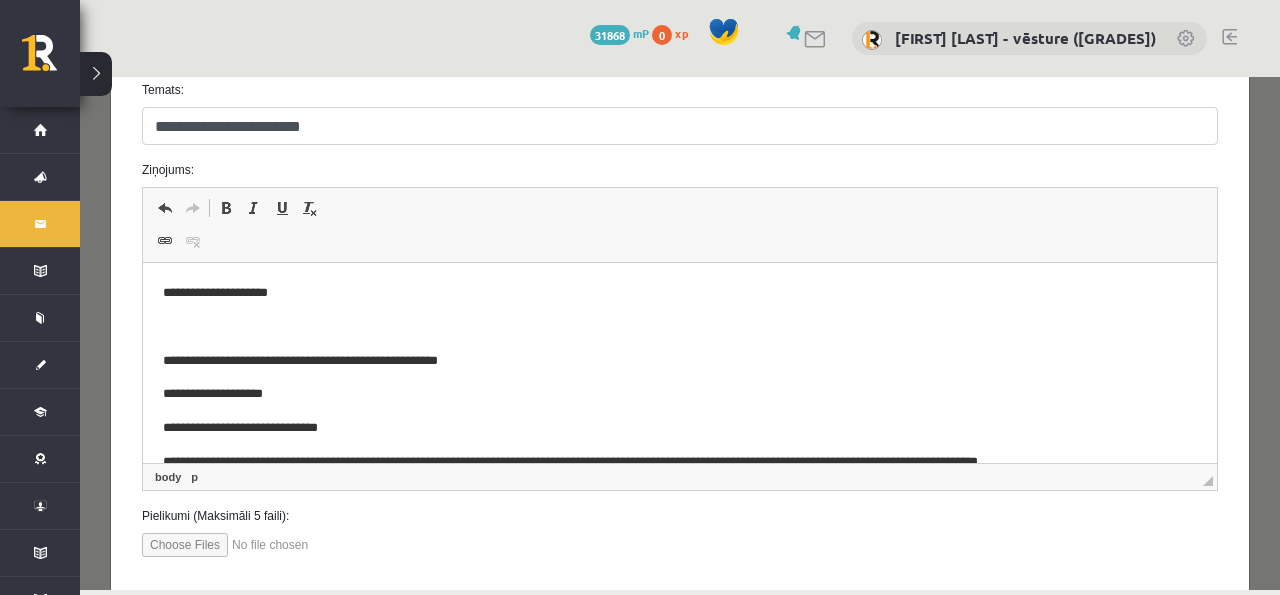 scroll, scrollTop: 266, scrollLeft: 0, axis: vertical 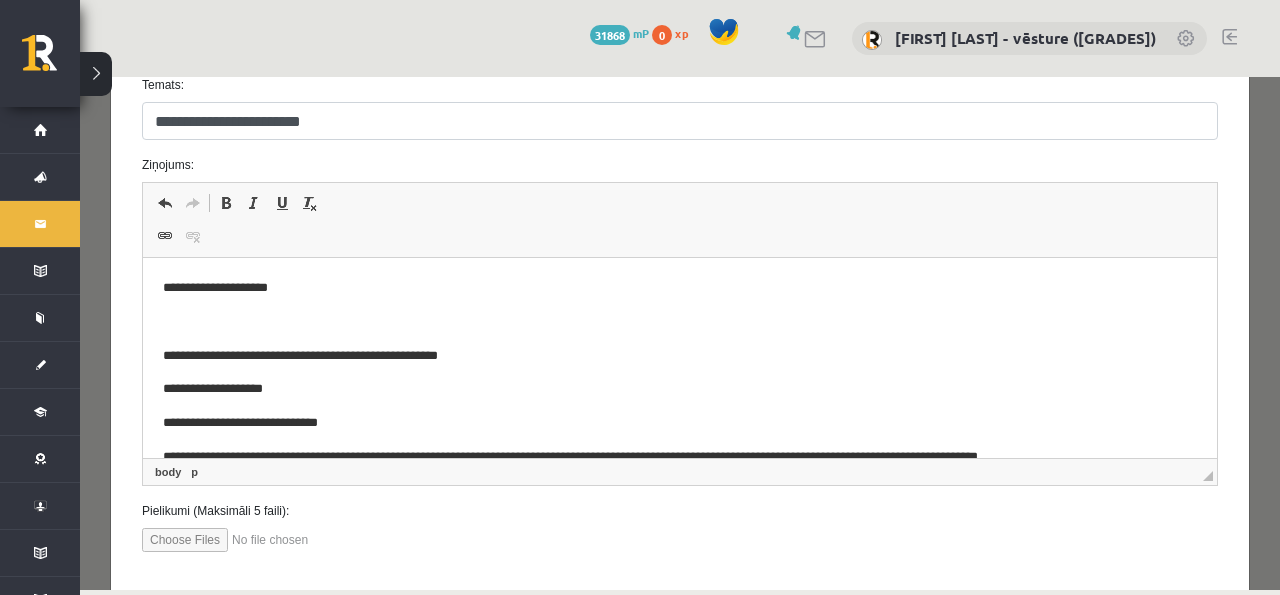 click at bounding box center [255, 540] 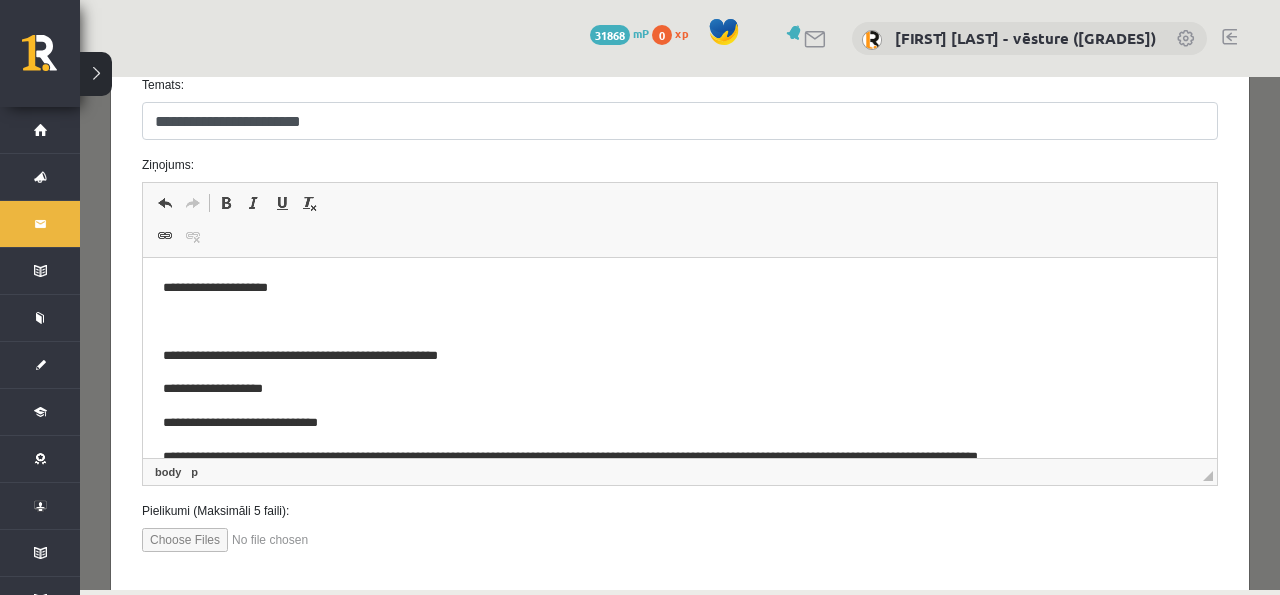click at bounding box center (255, 540) 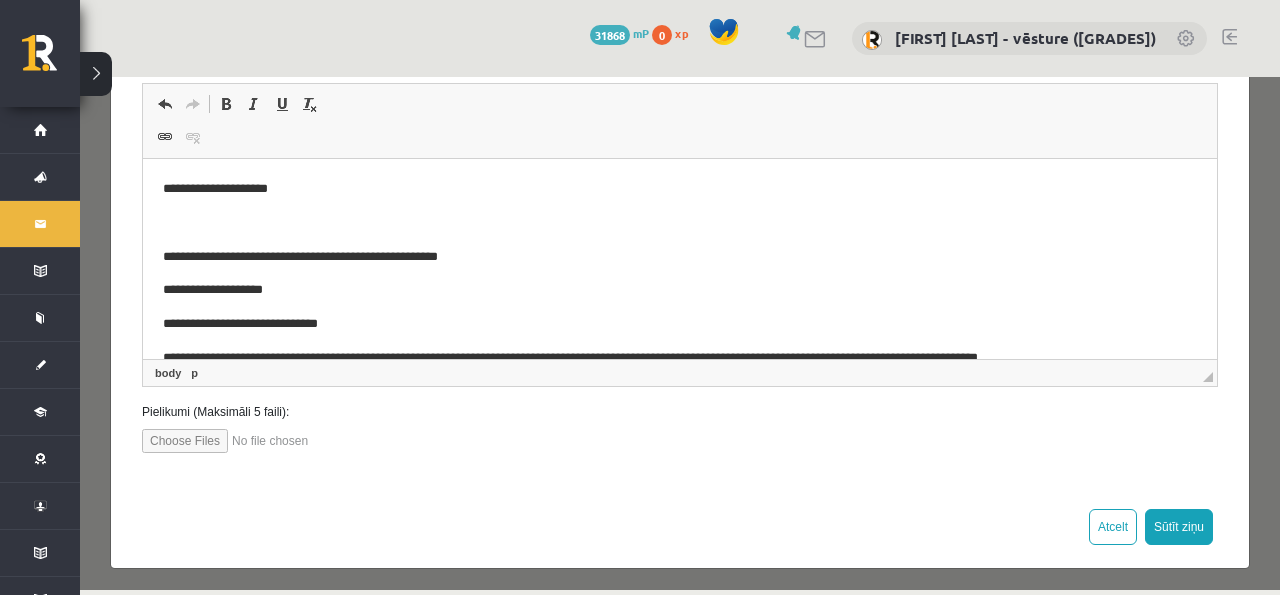 scroll, scrollTop: 370, scrollLeft: 0, axis: vertical 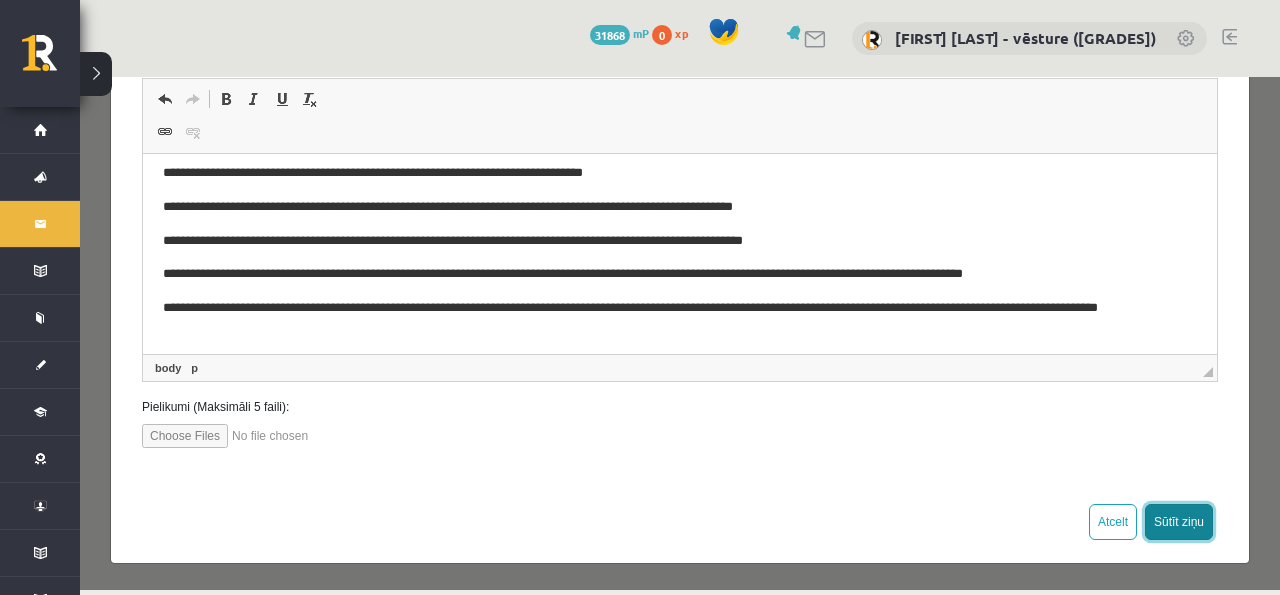 click on "Sūtīt ziņu" at bounding box center (1179, 522) 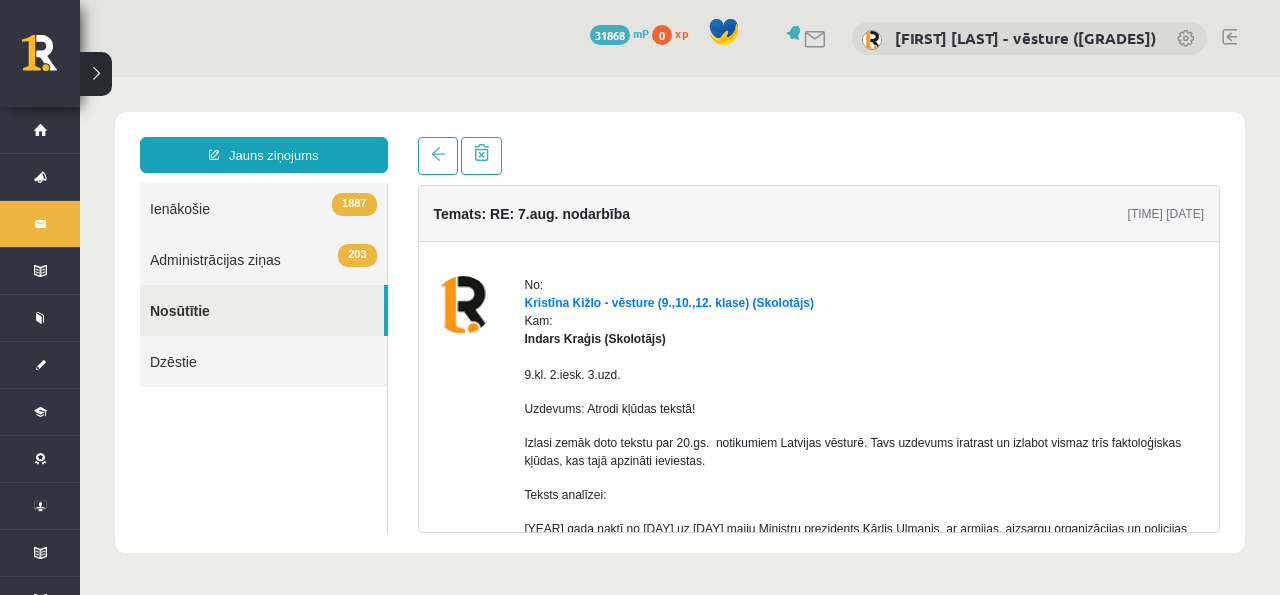 scroll, scrollTop: 0, scrollLeft: 0, axis: both 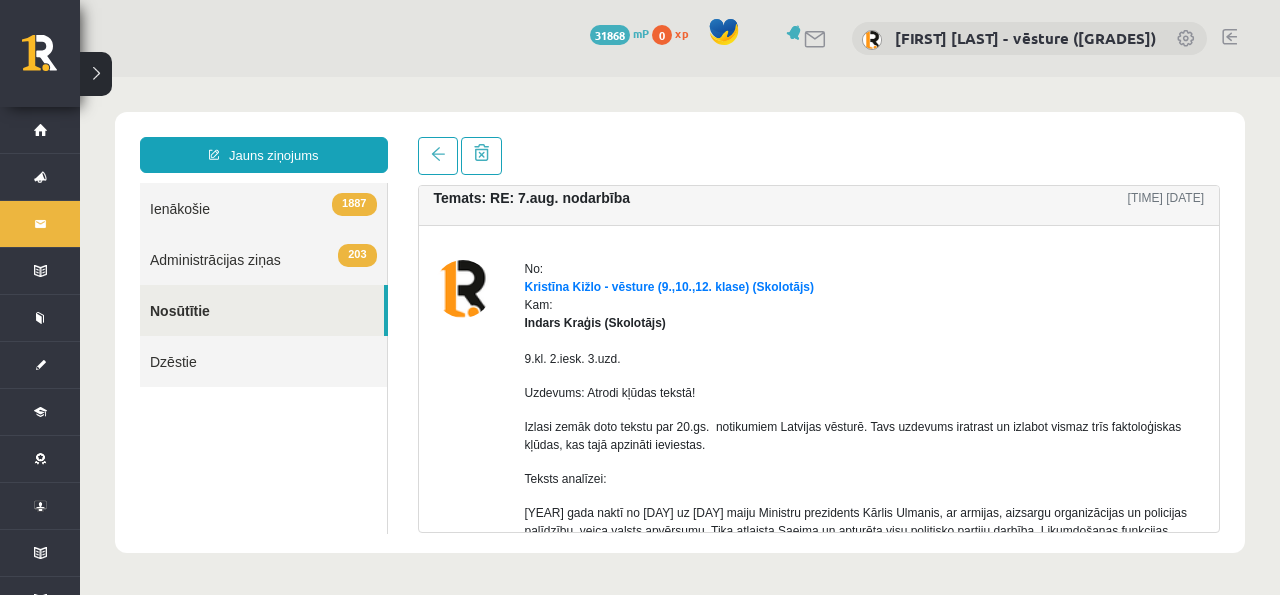 click on "Nosūtītie" at bounding box center (262, 310) 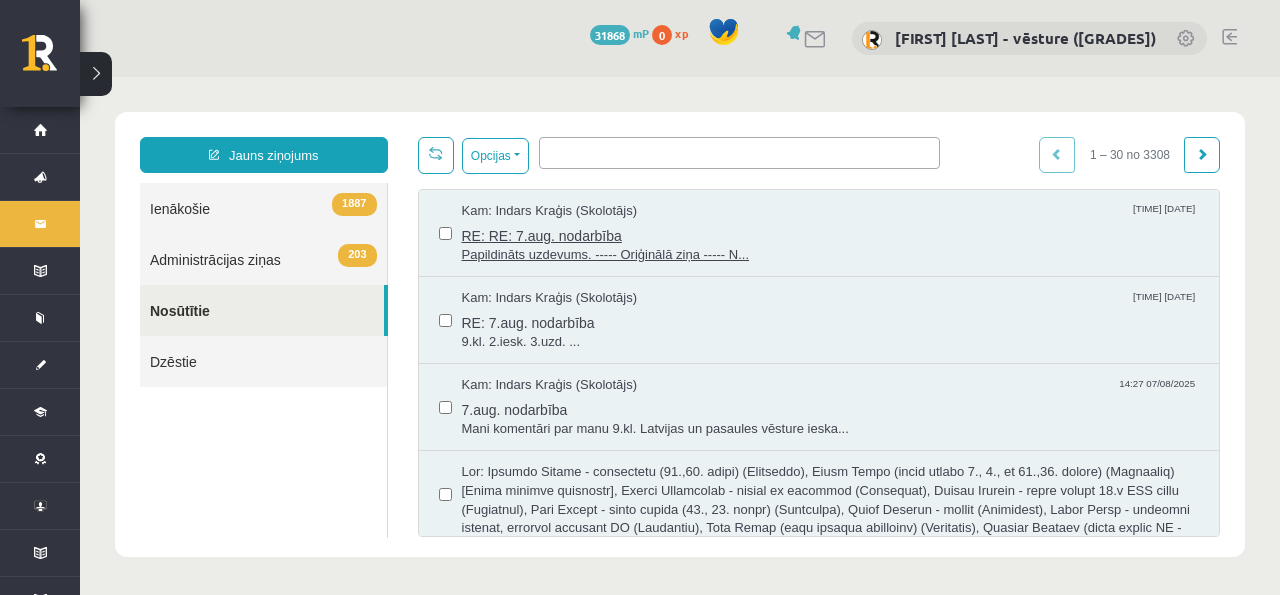 scroll, scrollTop: 0, scrollLeft: 0, axis: both 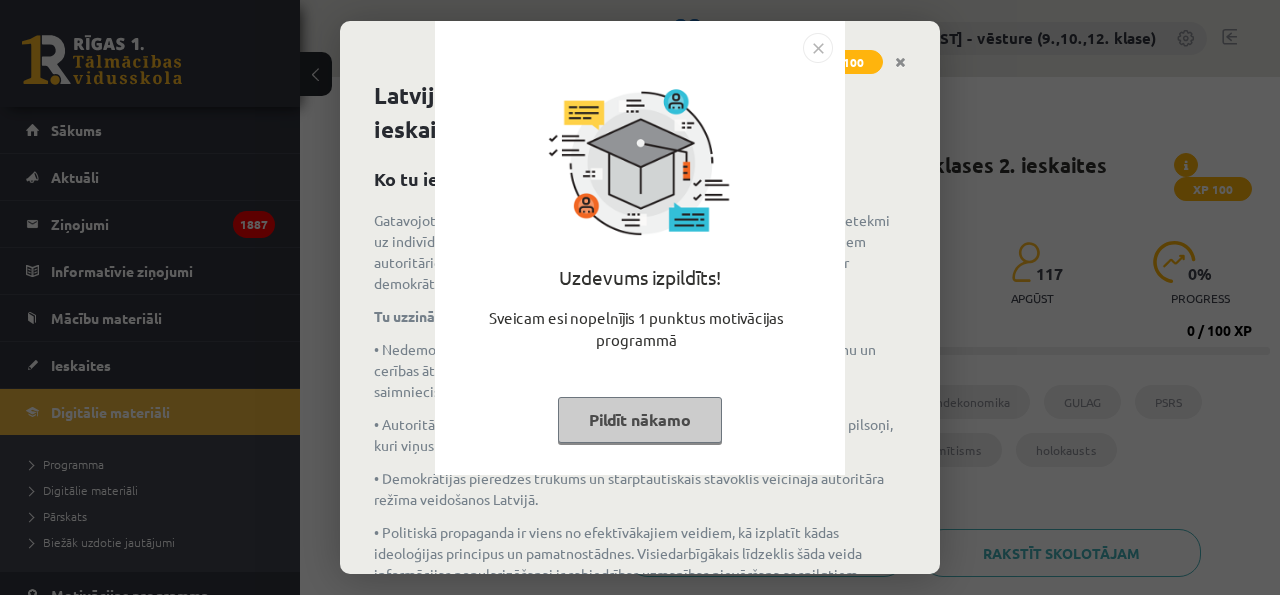 click at bounding box center (818, 48) 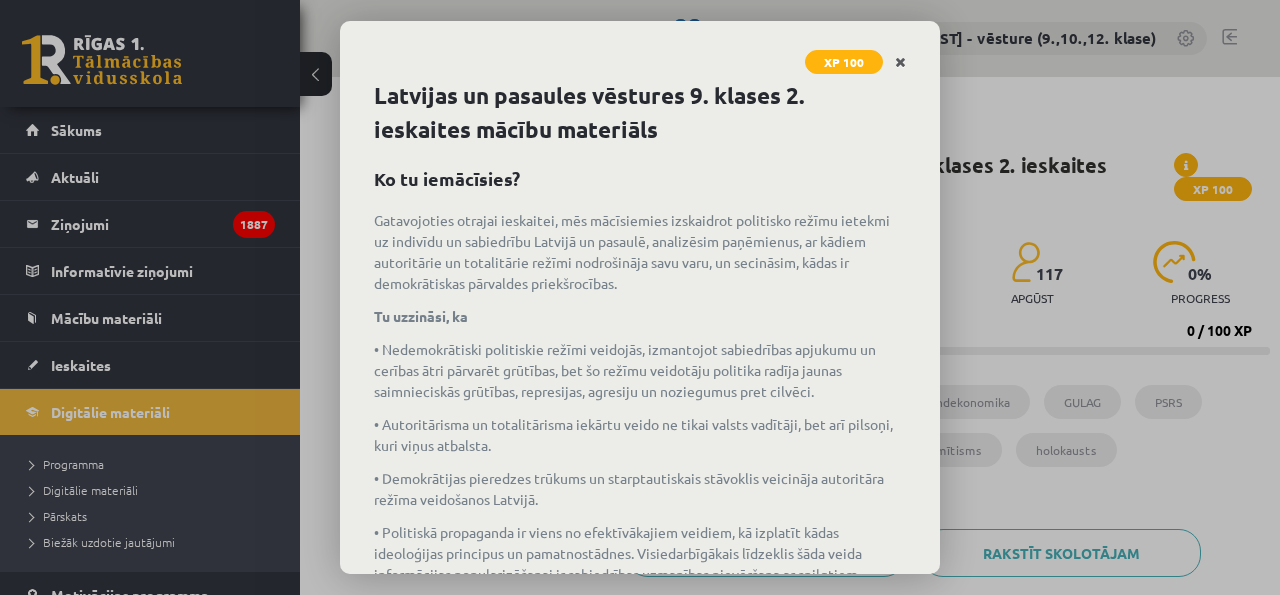 click 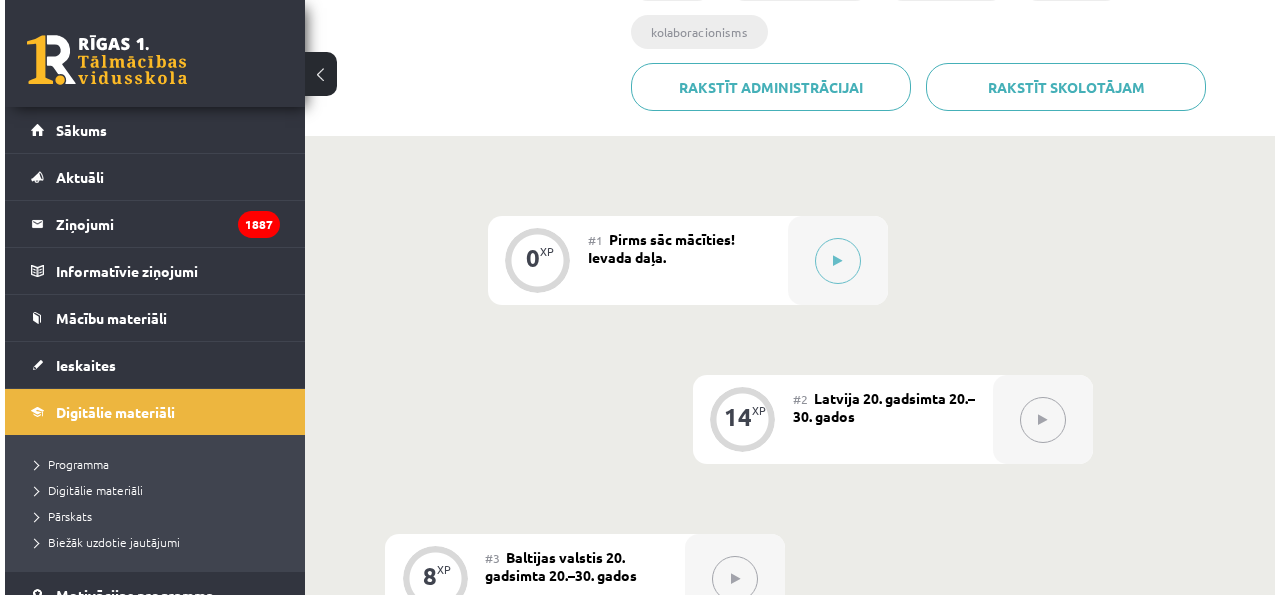scroll, scrollTop: 466, scrollLeft: 0, axis: vertical 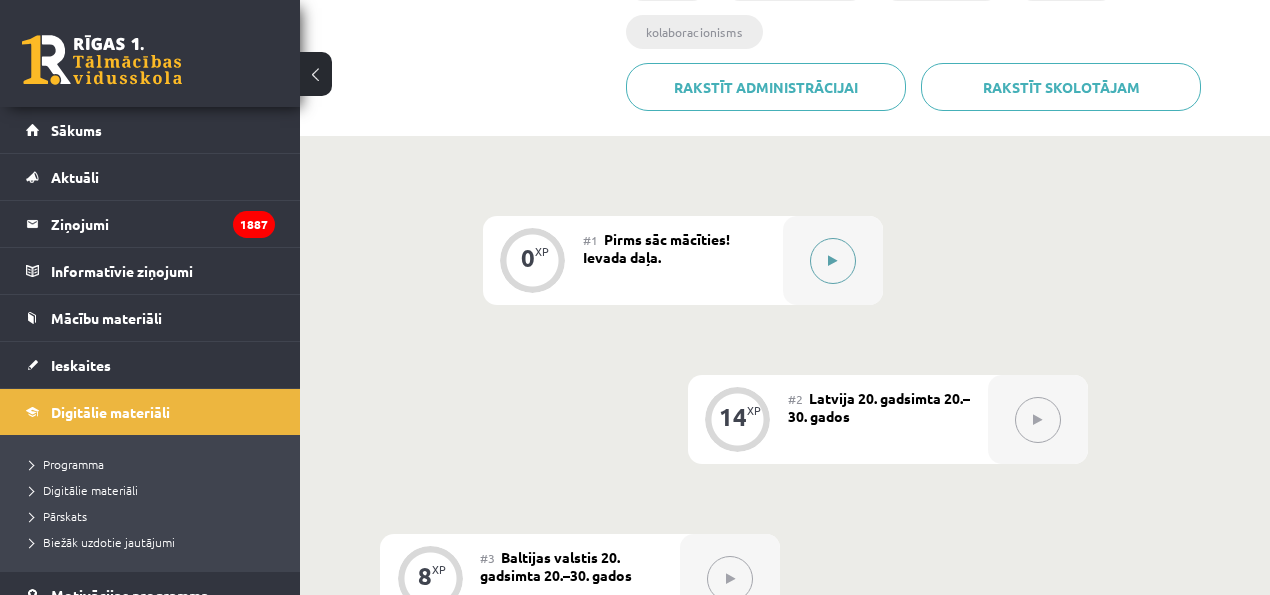 click 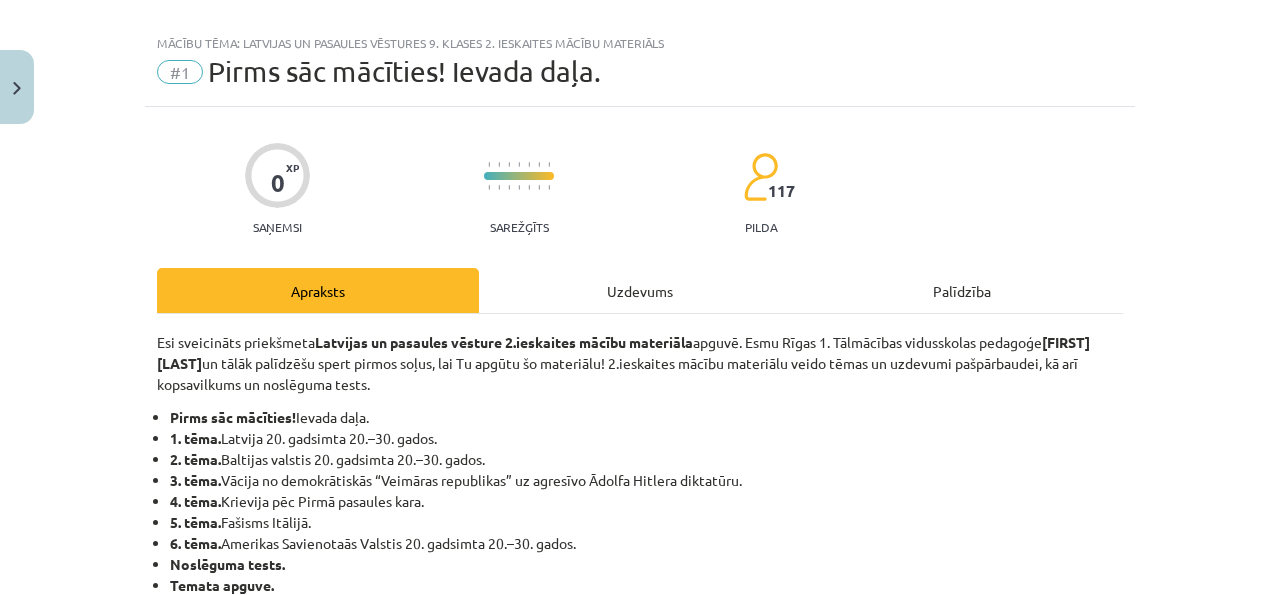 scroll, scrollTop: 0, scrollLeft: 0, axis: both 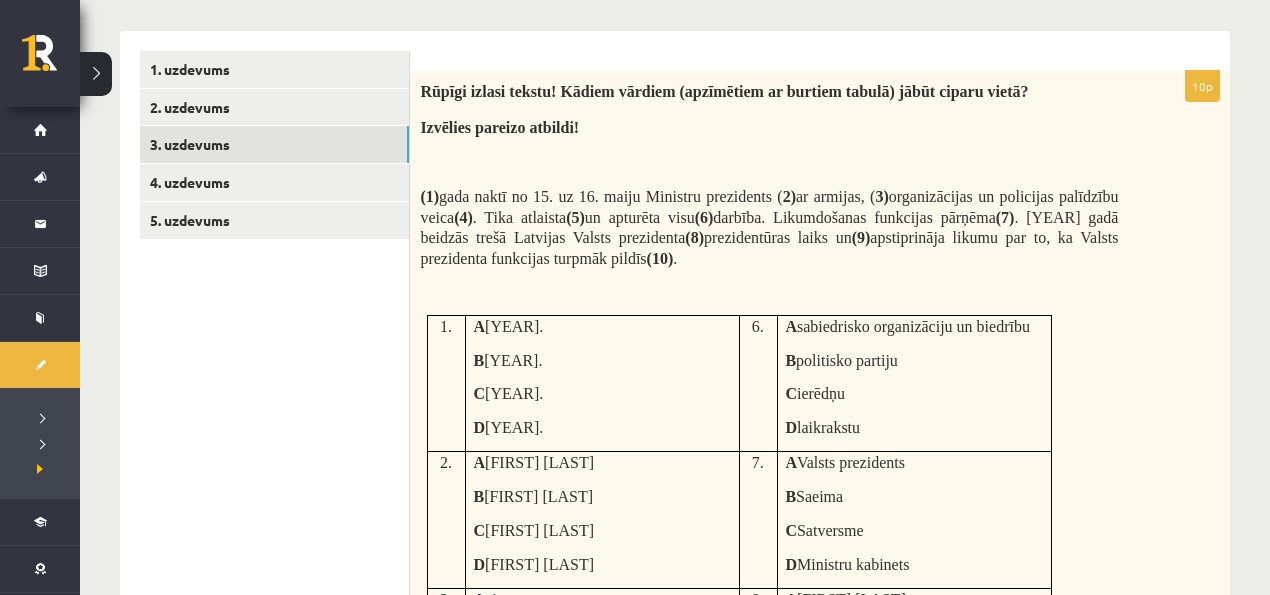click on "Rūpīgi izlasi tekstu! Kādiem vārdiem (apzīmētiem ar burtiem tabulā) jābūt ciparu vietā?
Izvēlies pareizo atbildi!
(1)  gada naktī no 15. uz 16. maiju Ministru prezidents ( 2)  ar armijas, ( 3)  organizācijas un policijas palīdzību veica  (4) . Tika atlaista  (5)  un apturēta visu  (6)  darbība. Likumdošanas funkcijas pārņēma  (7) . 1936. gadā beidzās trešā Latvijas Valsts prezidenta  (8)  prezidentūras laiks un  (9)  apstiprināja likumu par to, ka Valsts prezidenta funkcijas turpmāk pildīs  (10) .
1.
A  [YEAR].
B  [YEAR].
C  [YEAR].
D  [YEAR].
6.
A  sabiedrisko organizāciju un biedrību
B  politisko partiju
C  ierēdņu
D  laikrakstu
2.
A  [FIRST] [LAST]
B  [FIRST] [LAST]
C  [FIRST] [LAST]
D  [FIRST] [LAST]
7.
A  Valsts prezidents
B  Saeima
C  Satversme D" at bounding box center (820, 540) 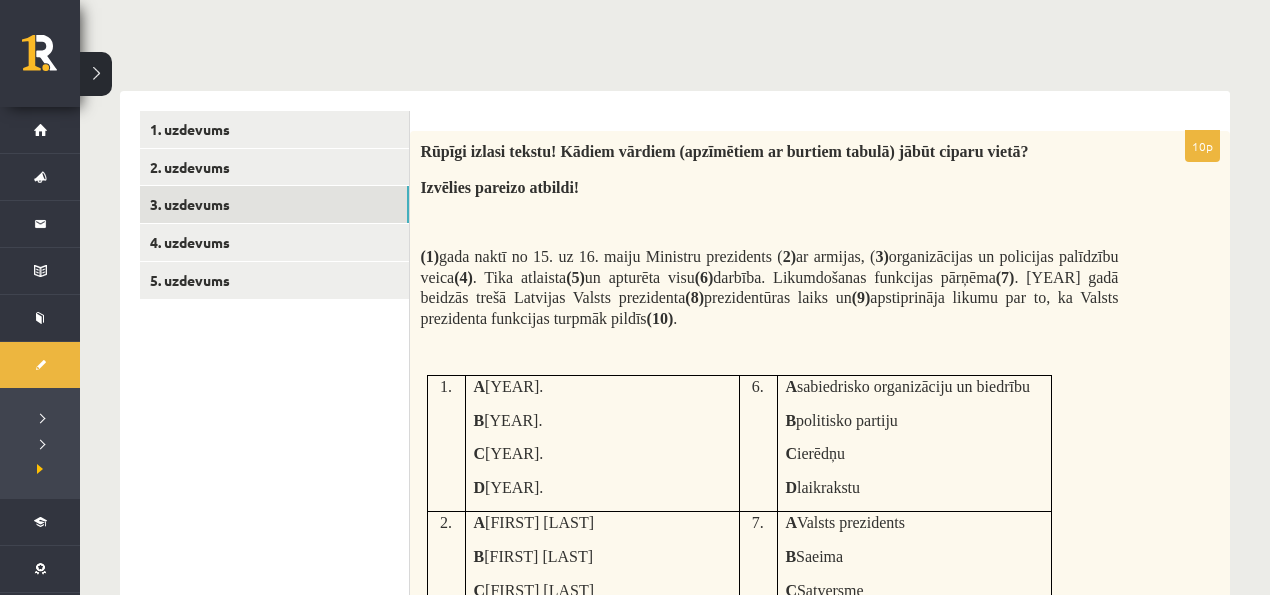 scroll, scrollTop: 200, scrollLeft: 0, axis: vertical 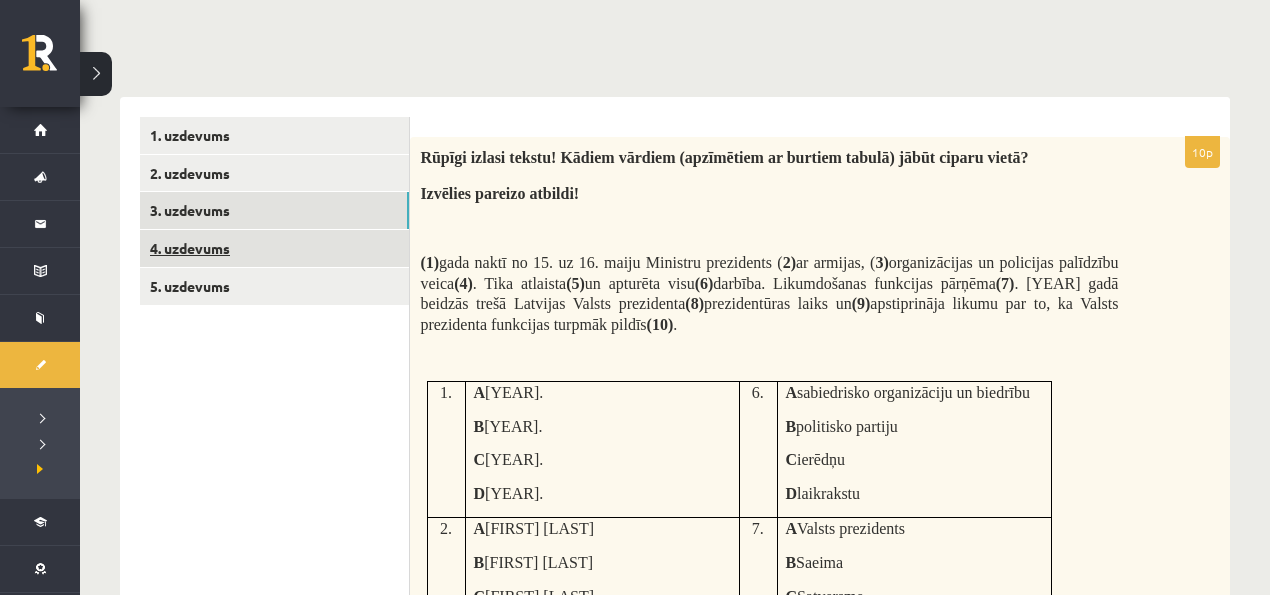 click on "4. uzdevums" at bounding box center [274, 248] 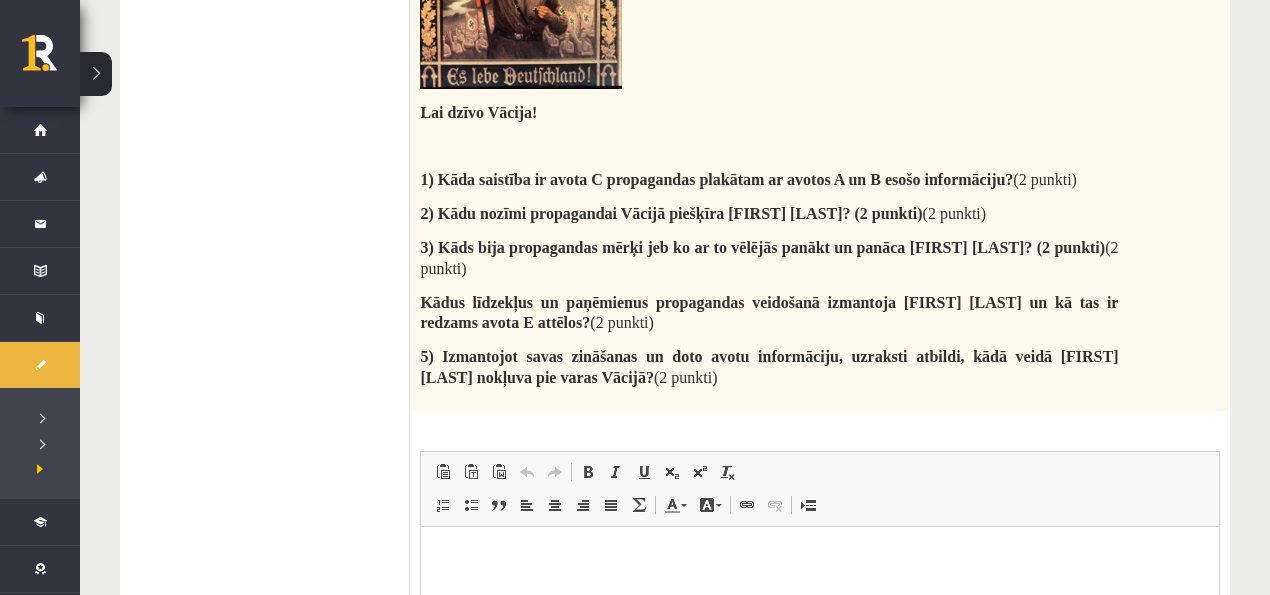 scroll, scrollTop: 2133, scrollLeft: 0, axis: vertical 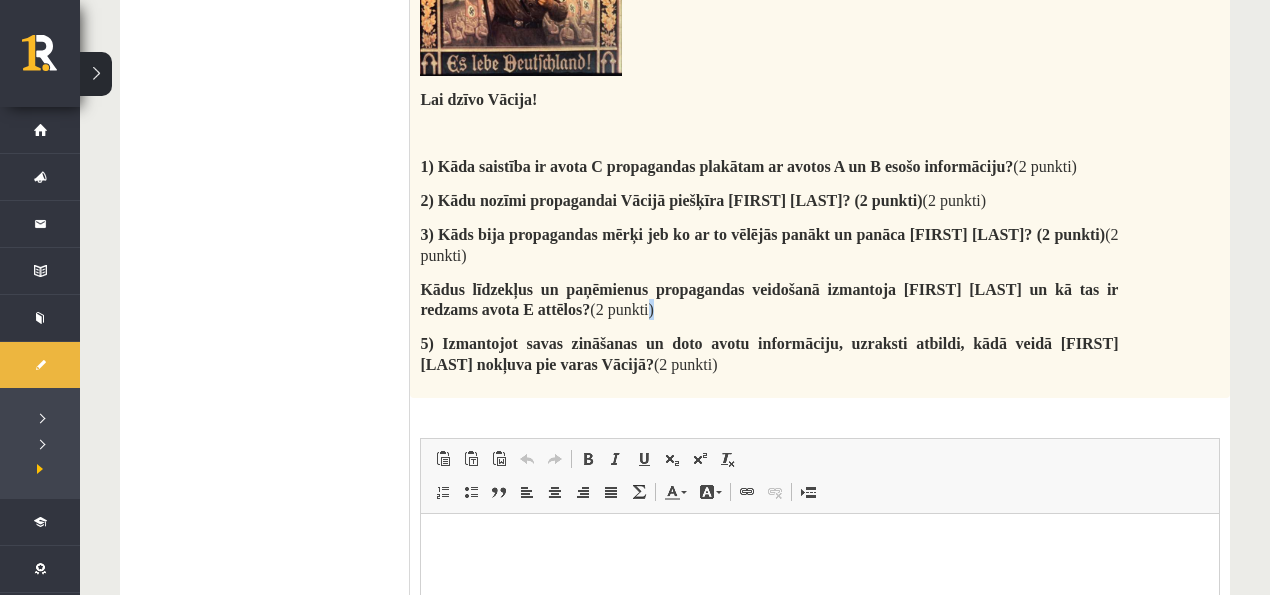 click on "4) Kādus līdzekļus un paņēmienus propagandas veidošanā izmantoja [FIRST] [LAST] un kā tas ir redzams avota E attēlos?  (2 punkti)" at bounding box center [769, 299] 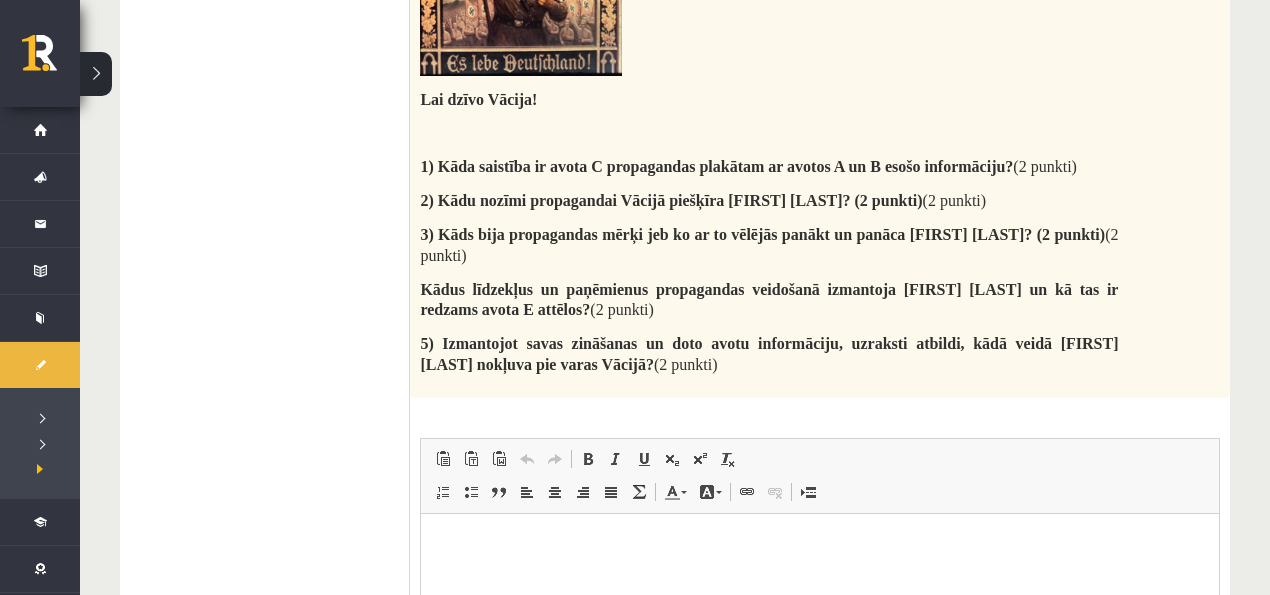 drag, startPoint x: 1114, startPoint y: 168, endPoint x: 408, endPoint y: 165, distance: 706.00635 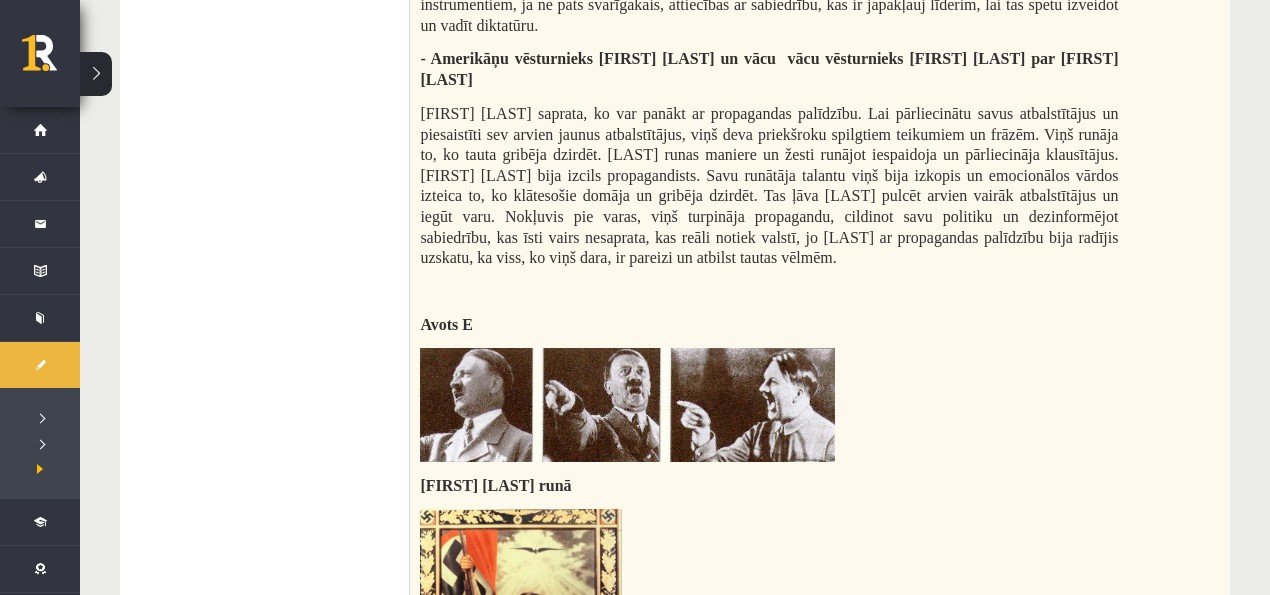 click on "1. uzdevums
2. uzdevums
3. uzdevums
4. uzdevums
5. uzdevums" at bounding box center (275, 186) 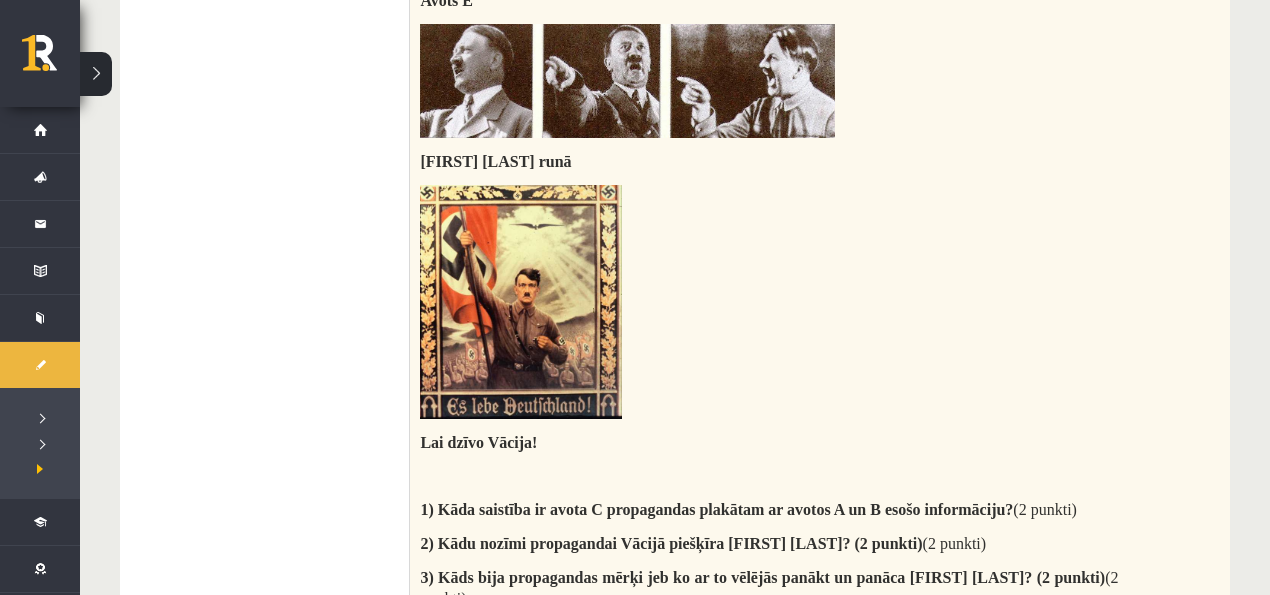 scroll, scrollTop: 2133, scrollLeft: 0, axis: vertical 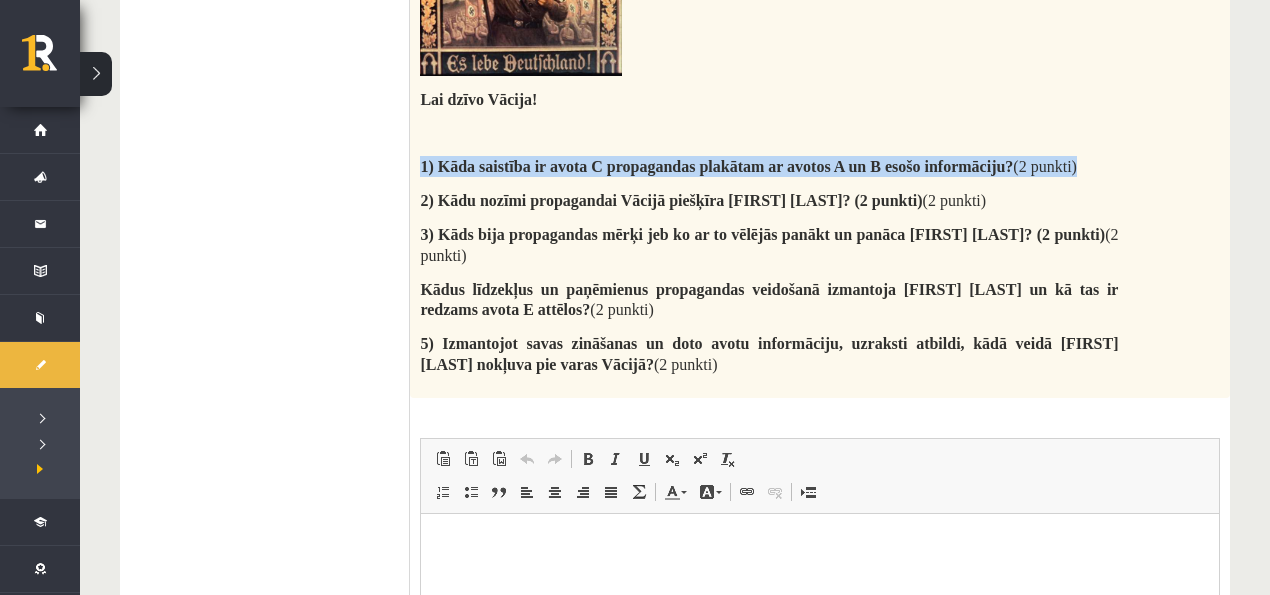 drag, startPoint x: 415, startPoint y: 162, endPoint x: 1097, endPoint y: 168, distance: 682.02637 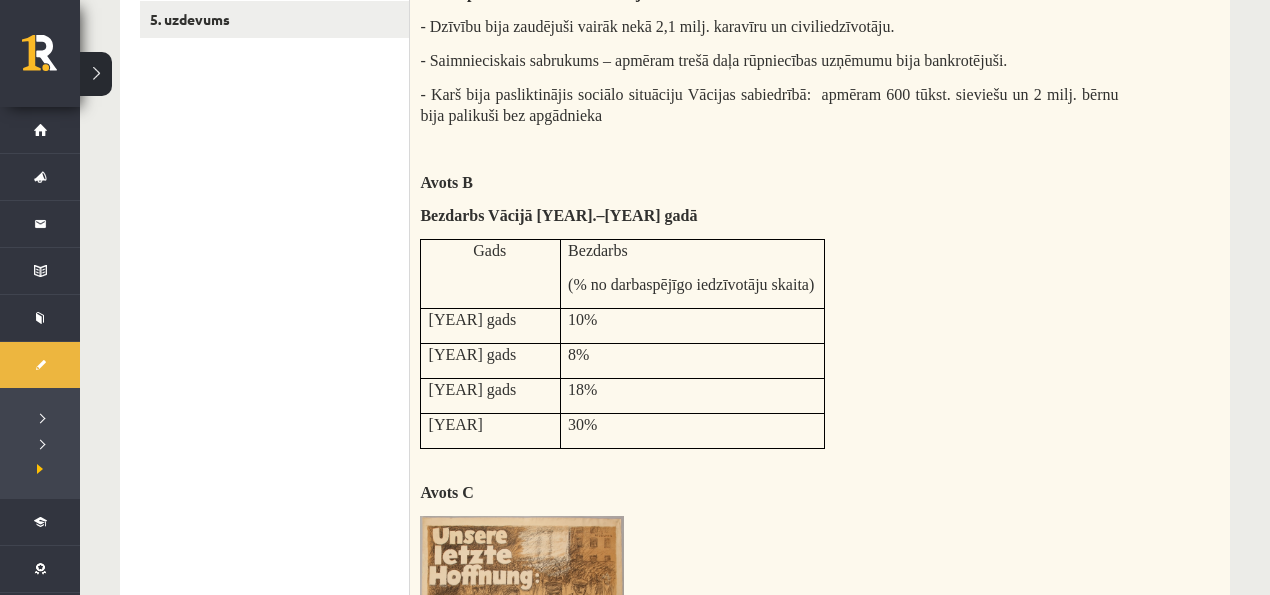 scroll, scrollTop: 400, scrollLeft: 0, axis: vertical 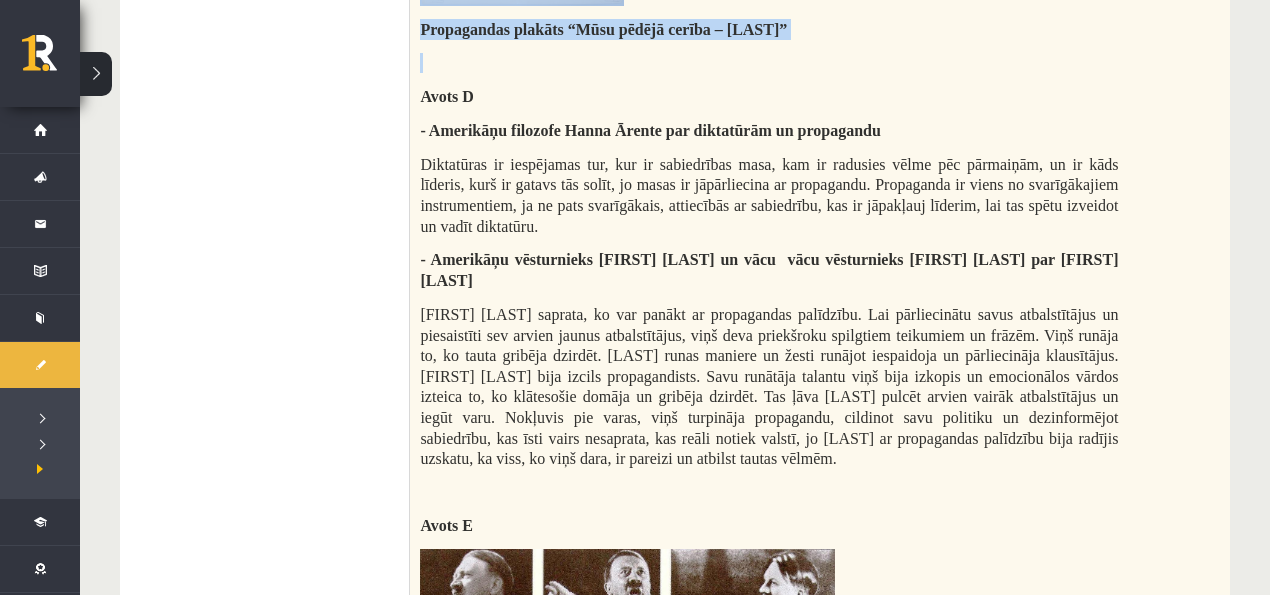 drag, startPoint x: 420, startPoint y: 24, endPoint x: 840, endPoint y: 49, distance: 420.74338 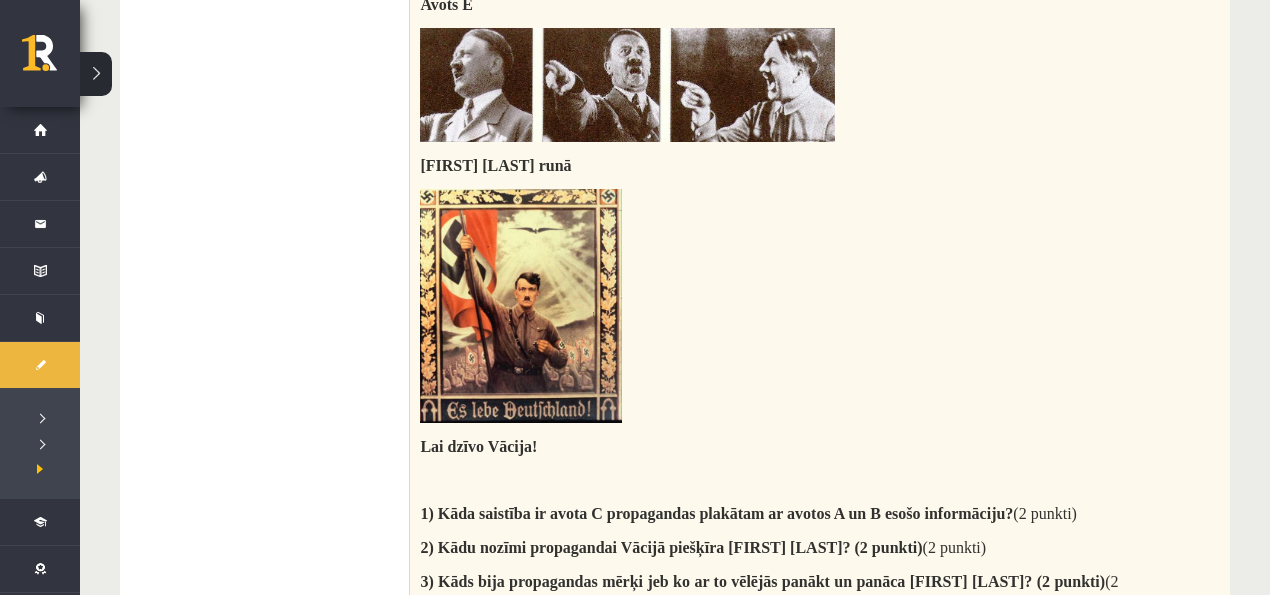 scroll, scrollTop: 1998, scrollLeft: 0, axis: vertical 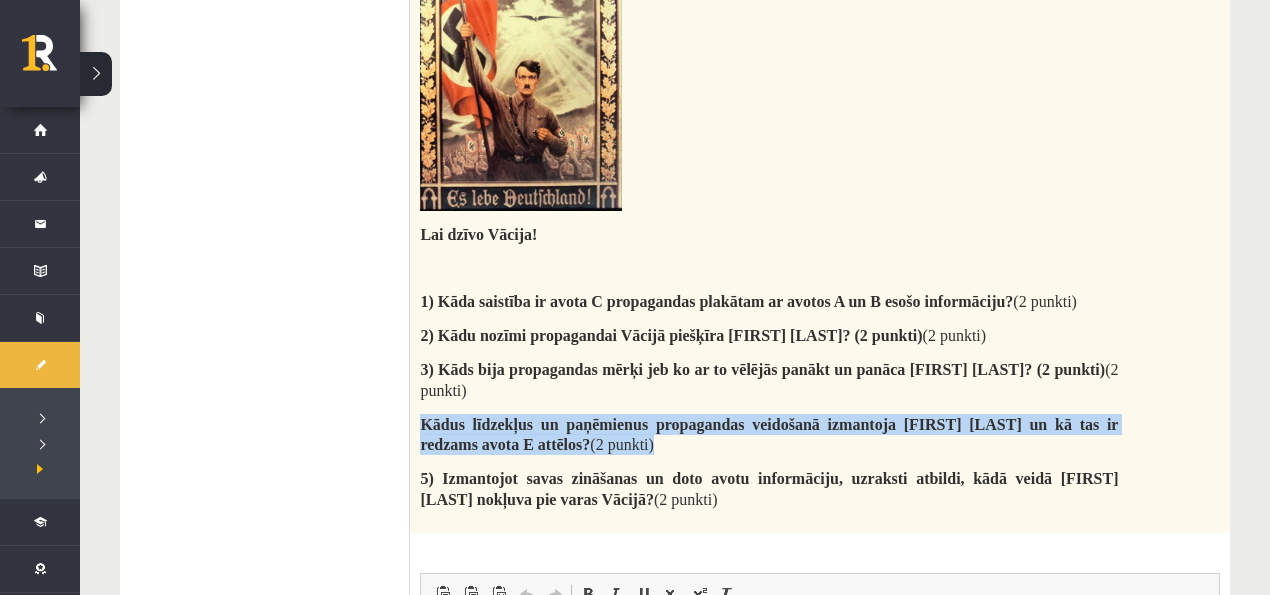 drag, startPoint x: 424, startPoint y: 409, endPoint x: 678, endPoint y: 429, distance: 254.78618 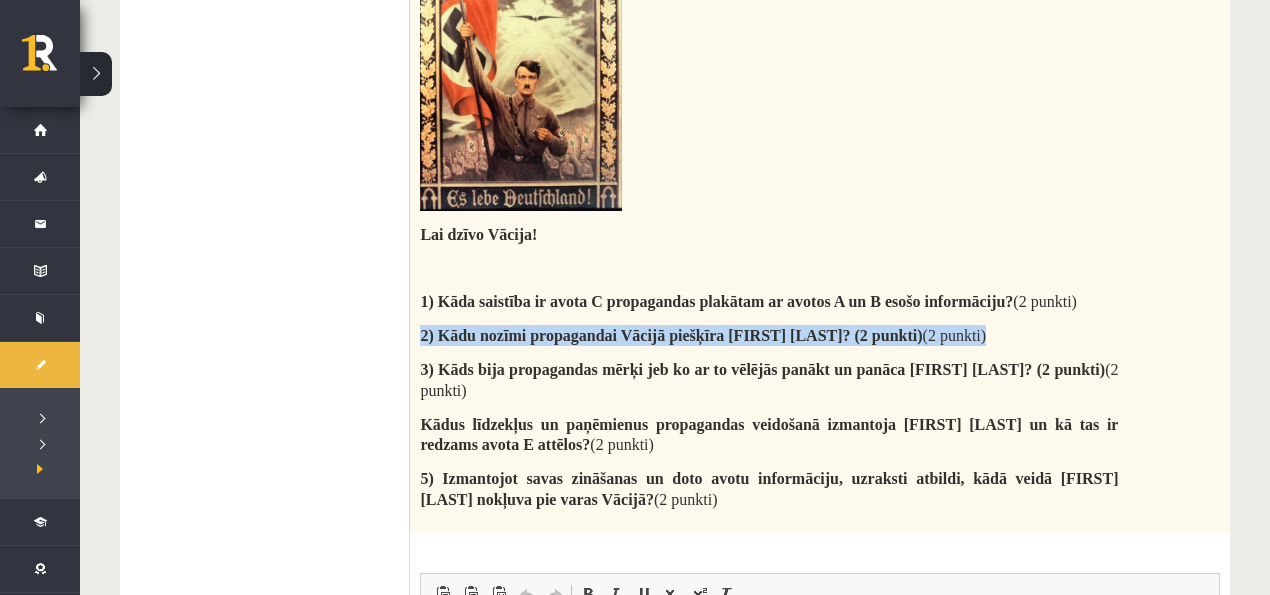 drag, startPoint x: 948, startPoint y: 344, endPoint x: 420, endPoint y: 337, distance: 528.0464 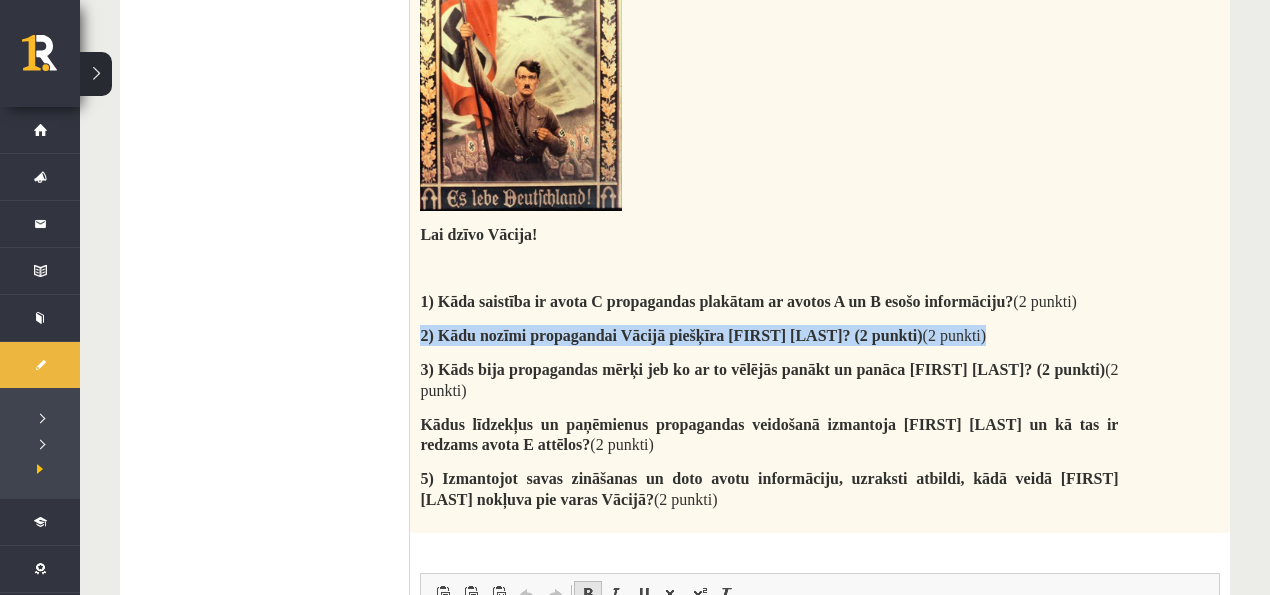 copy on "2) Kādu nozīmi propagandai Vācijā piešķīra Ādolfs Hitlers?  (2 punkti)" 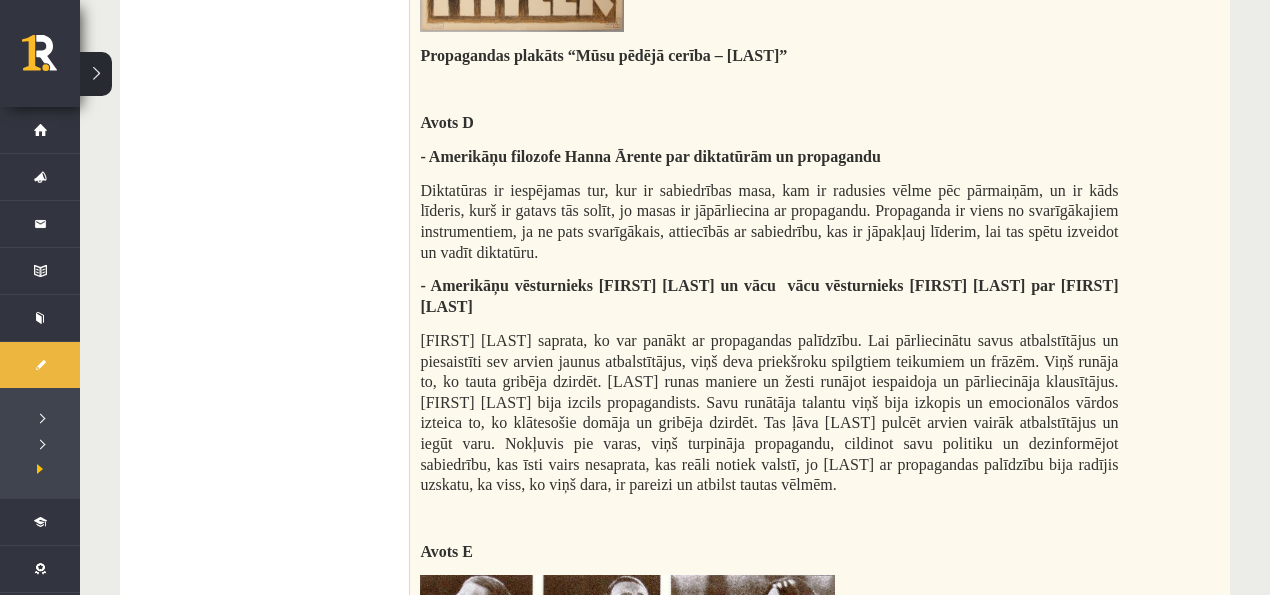 scroll, scrollTop: 1198, scrollLeft: 0, axis: vertical 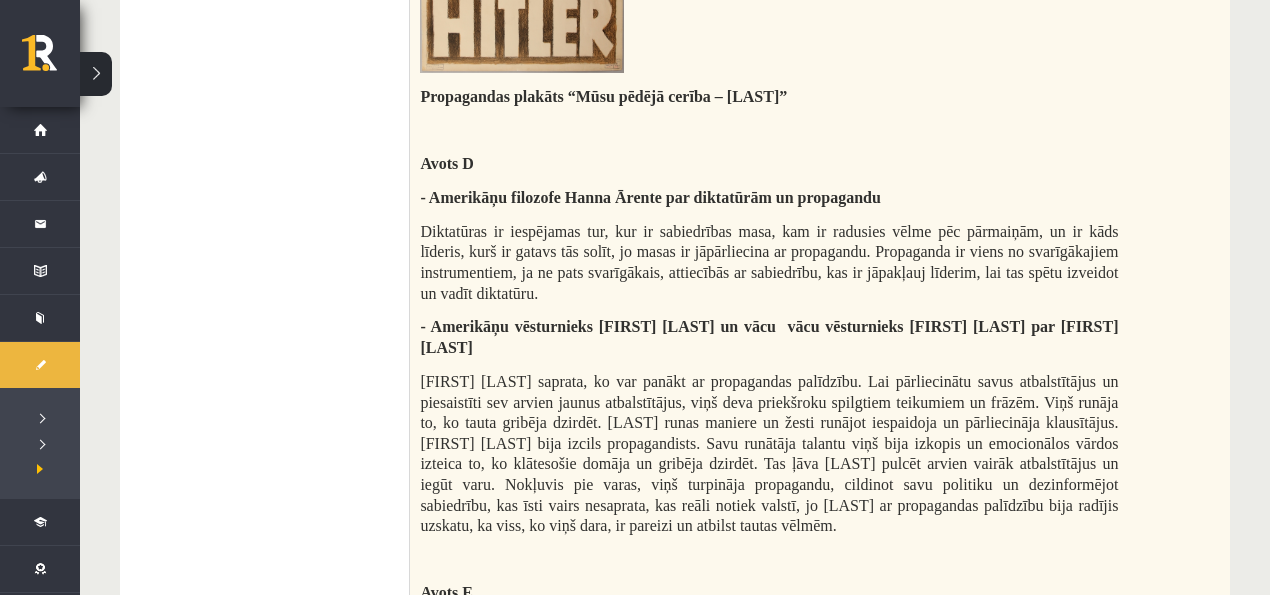 click on "Ādolfs Hitlers saprata, ko var panākt ar propagandas palīdzību. Lai pārliecinātu savus atbalstītājus un piesaistīti sev arvien jaunus atbalstītājus, viņš deva priekšroku spilgtiem teikumiem un frāzēm. Viņš runāja to, ko tauta gribēja dzirdēt. Hitlera runas maniere un žesti runājot iespaidoja un pārliecināja klausītājus.   Ādolfs Hitlers bija izcils propagandists. Savu runātāja talantu viņš bija izkopis un emocionālos vārdos izteica to, ko klātesošie domāja un gribēja dzirdēt. Tas ļāva Hitleram pulcēt arvien vairāk atbalstītājus un iegūt varu. Nokļuvis pie varas, viņš turpināja propagandu, cildinot savu politiku un dezinformējot sabiedrību, kas īsti vairs nesaprata, kas reāli notiek valstī, jo Hitlers ar propagandas palīdzību bija radījis uzskatu, ka viss, ko viņš dara, ir pareizi un atbilst tautas vēlmēm." at bounding box center [769, 453] 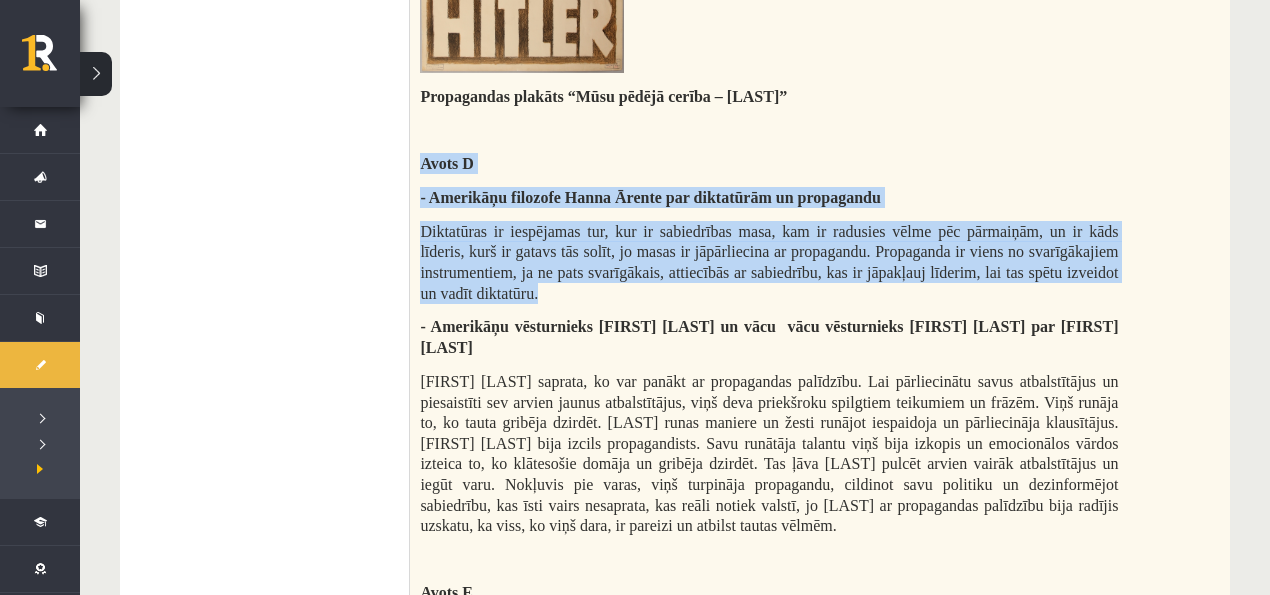 drag, startPoint x: 565, startPoint y: 294, endPoint x: 425, endPoint y: 156, distance: 196.58076 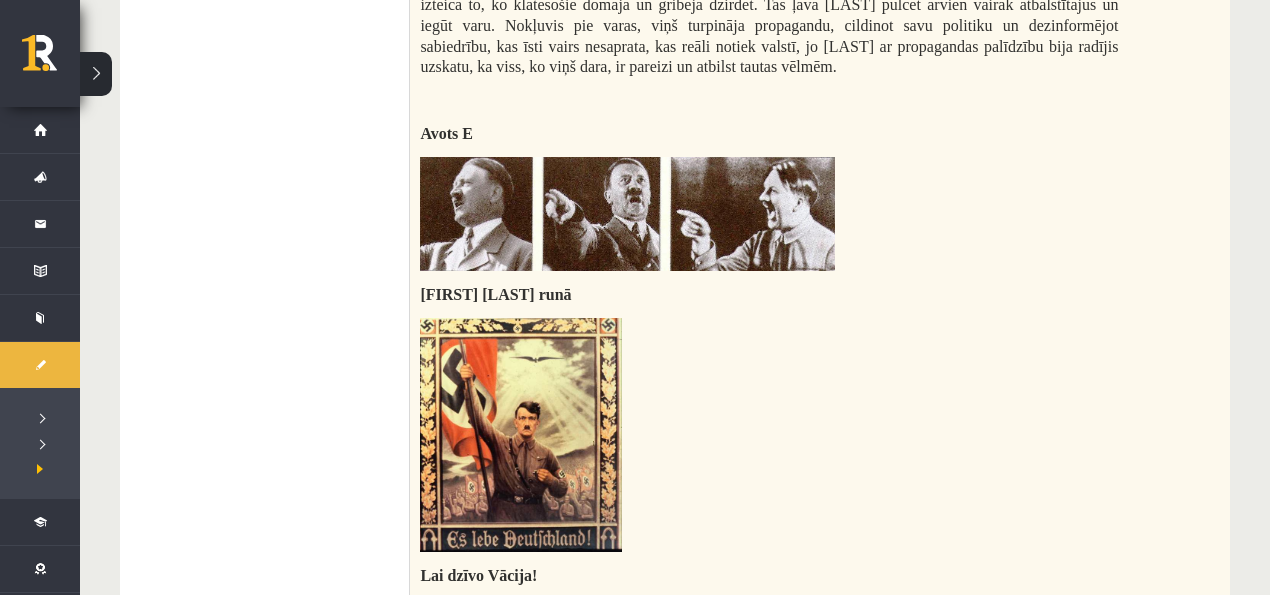 scroll, scrollTop: 1665, scrollLeft: 0, axis: vertical 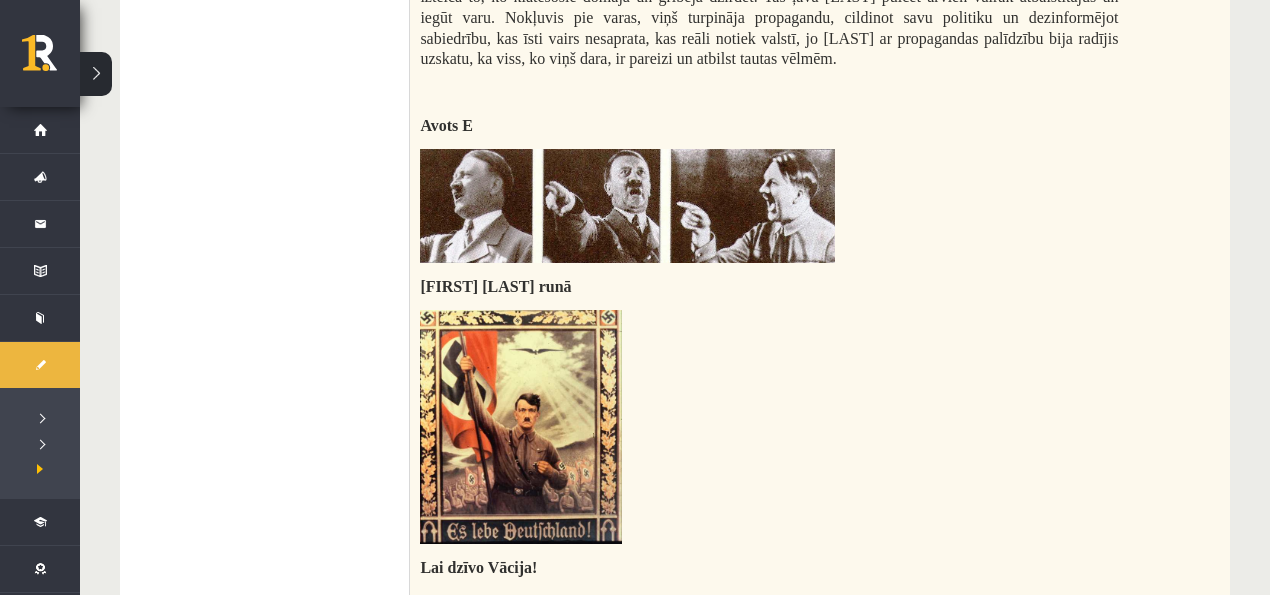 drag, startPoint x: 425, startPoint y: 119, endPoint x: 576, endPoint y: 553, distance: 459.51822 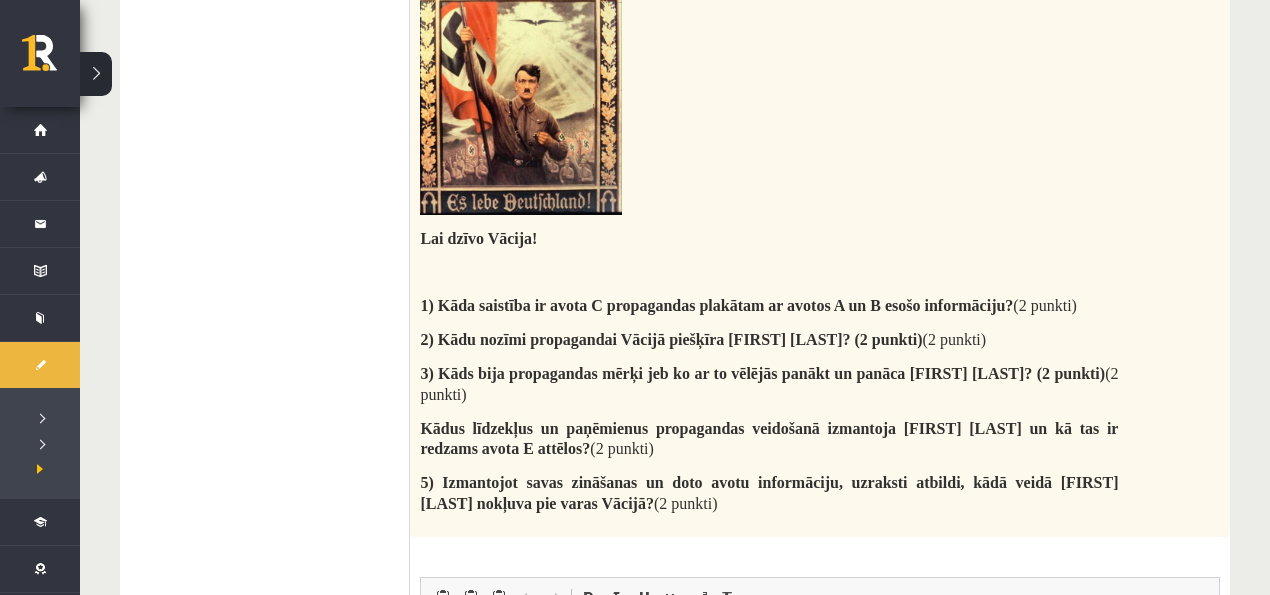 scroll, scrollTop: 1998, scrollLeft: 0, axis: vertical 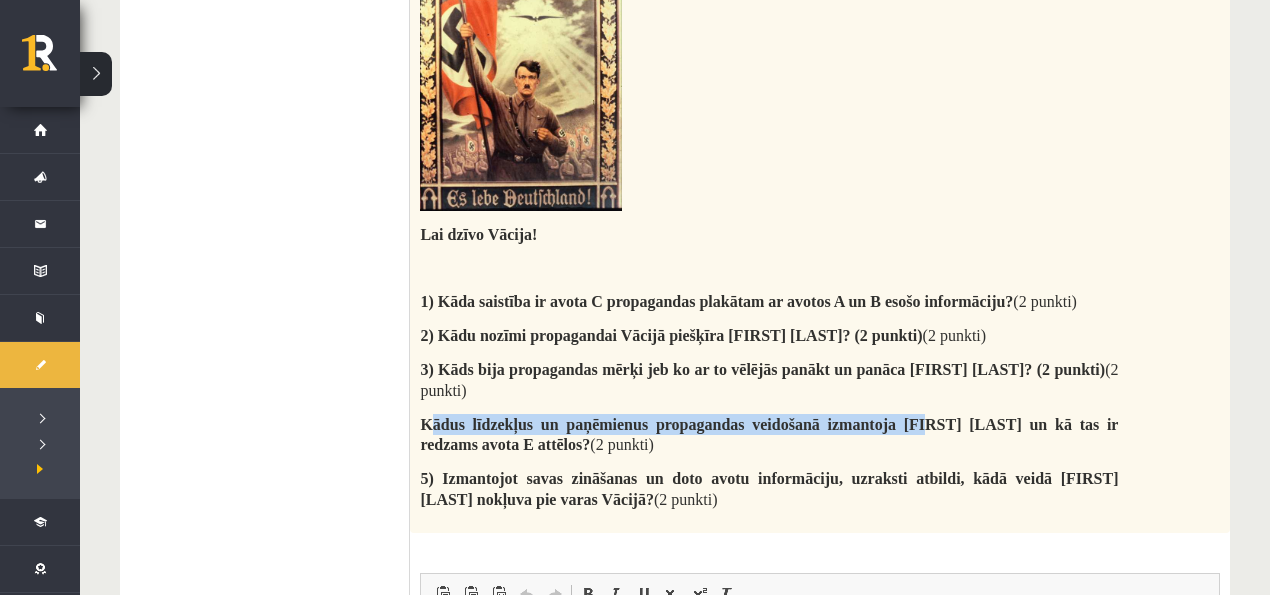 drag, startPoint x: 430, startPoint y: 382, endPoint x: 1011, endPoint y: 383, distance: 581.00085 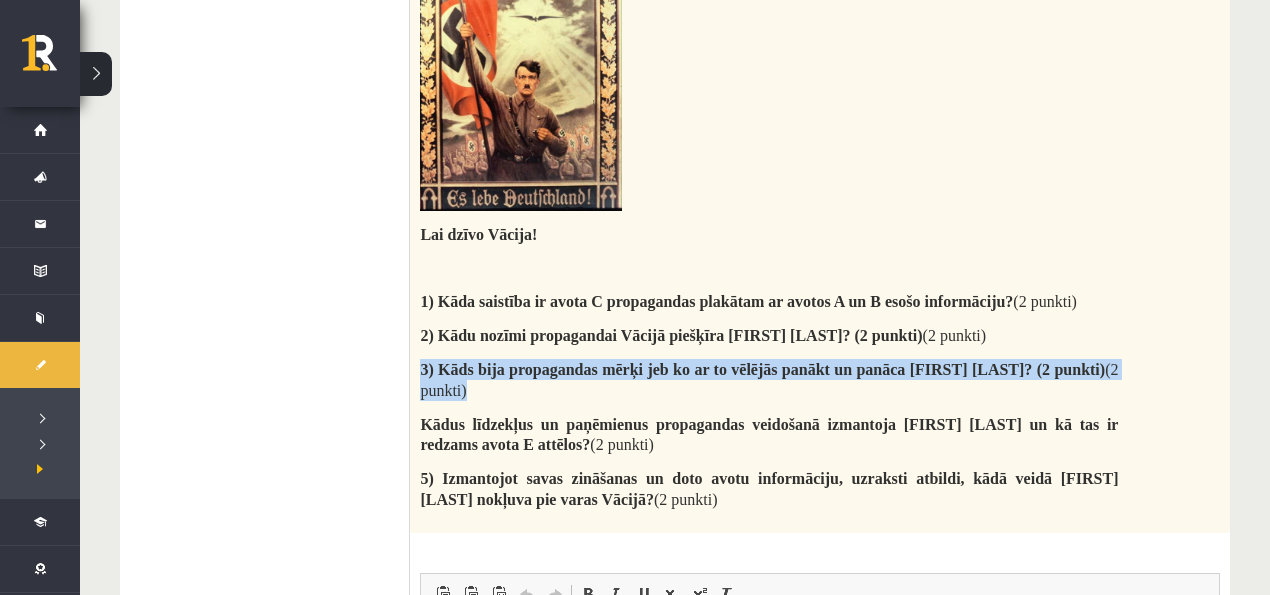 drag, startPoint x: 974, startPoint y: 352, endPoint x: 416, endPoint y: 365, distance: 558.1514 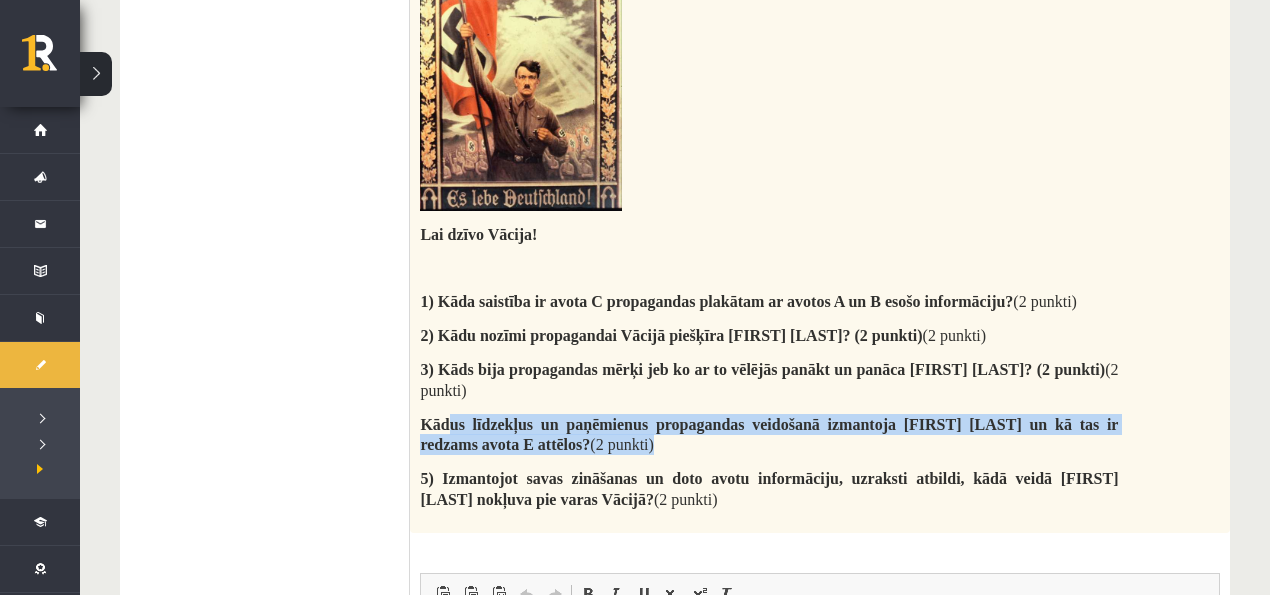 drag, startPoint x: 442, startPoint y: 404, endPoint x: 681, endPoint y: 420, distance: 239.53497 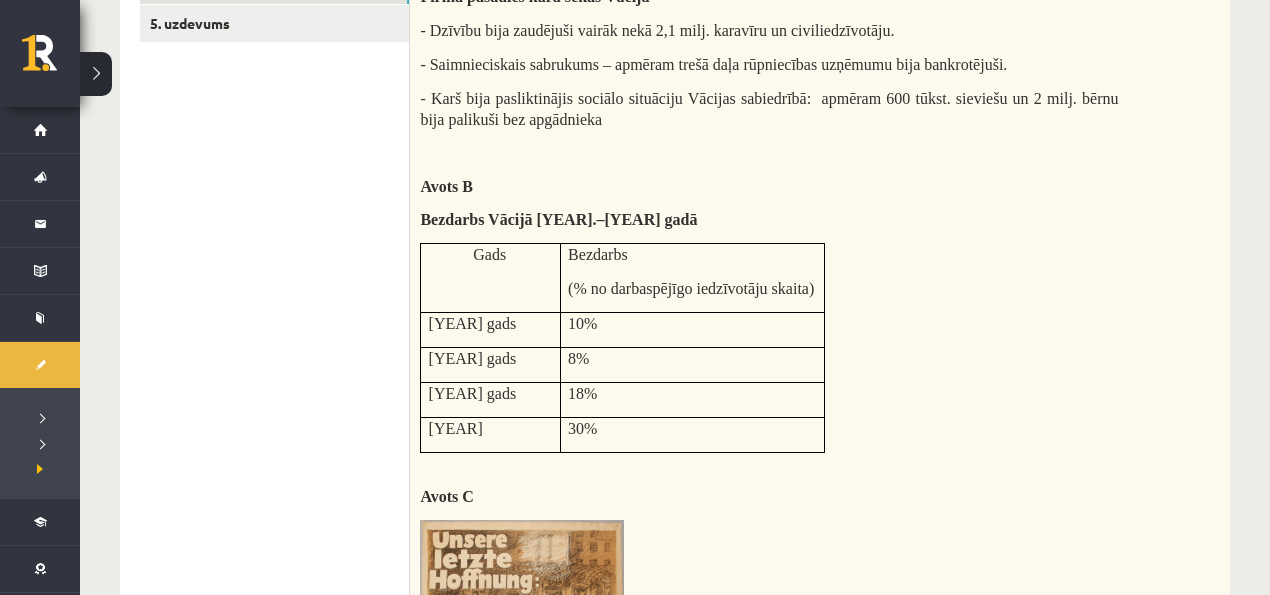 scroll, scrollTop: 466, scrollLeft: 0, axis: vertical 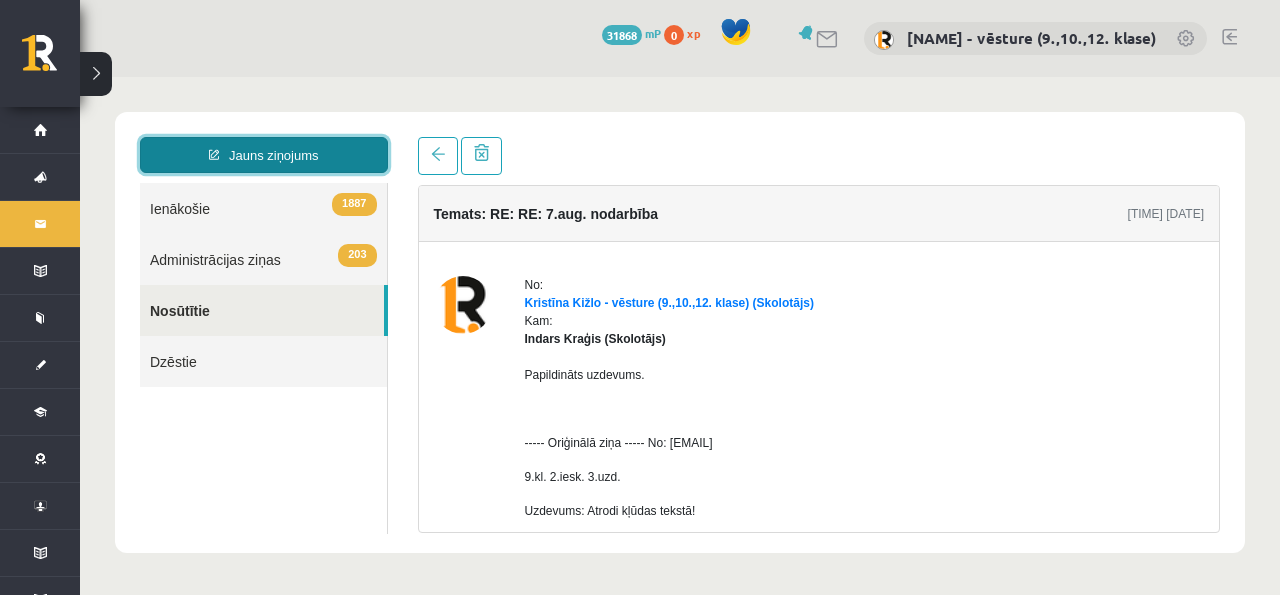click on "Jauns ziņojums" at bounding box center [264, 155] 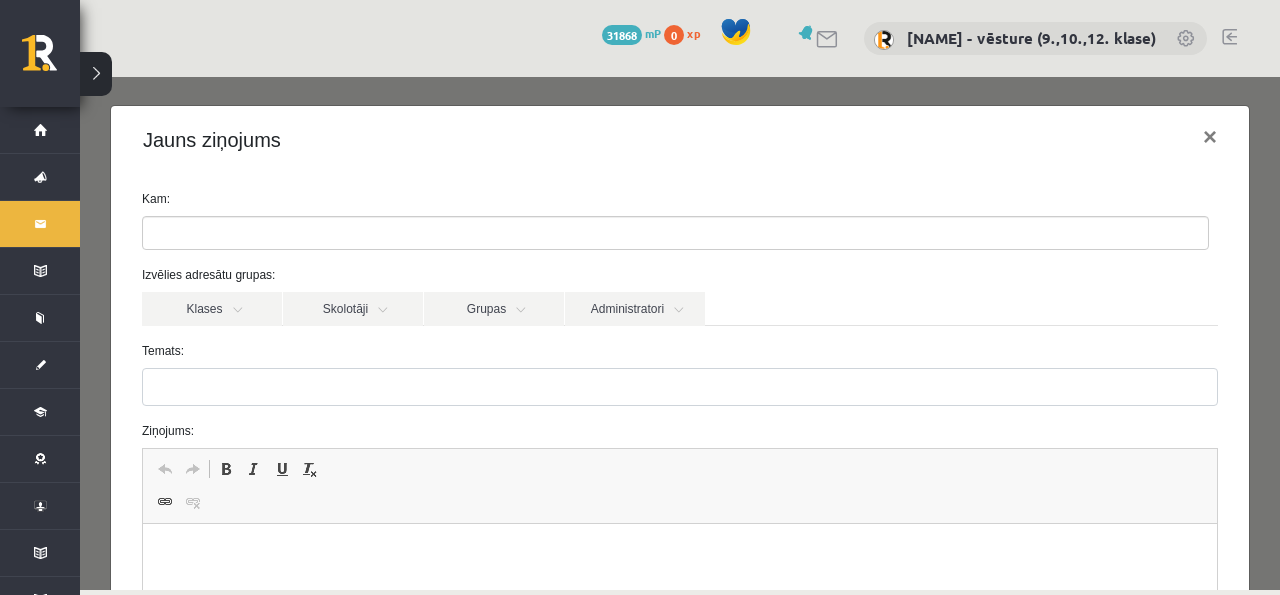 click at bounding box center (675, 233) 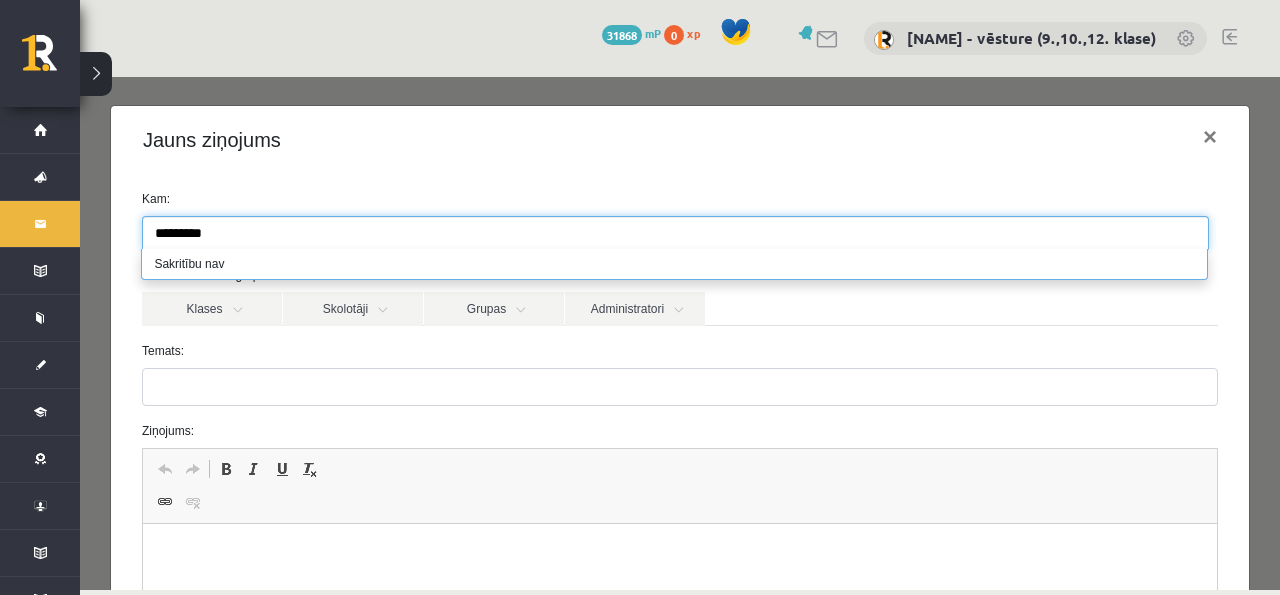 type on "*********" 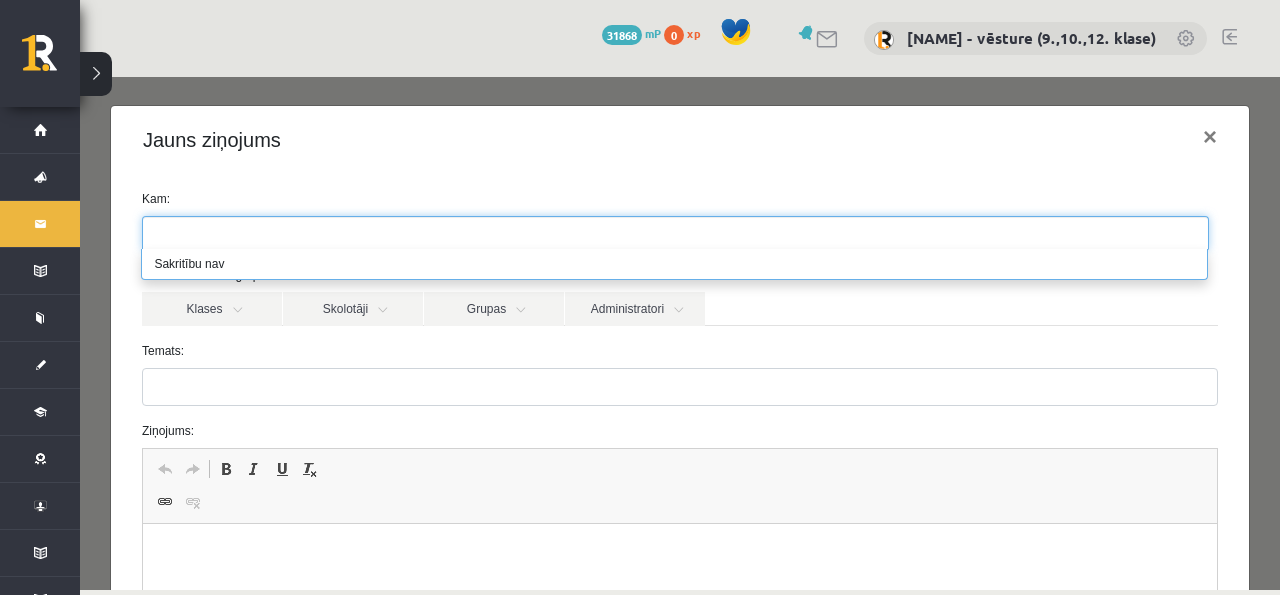 click on "Kam:
Izvēlies adresātu grupas:
Klases
Skolotāji
Grupas
Administratori
Absolventi
Absolventi - vecāki 11.a1 JK Arhīvs" at bounding box center (680, 504) 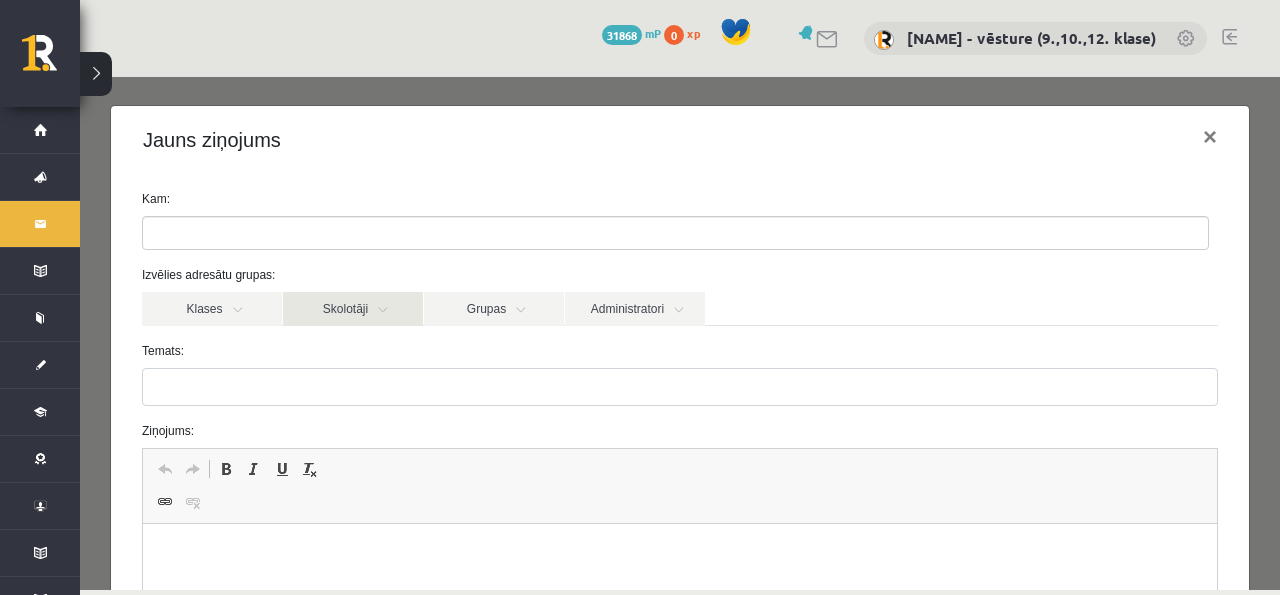 click on "Skolotāji" at bounding box center [353, 309] 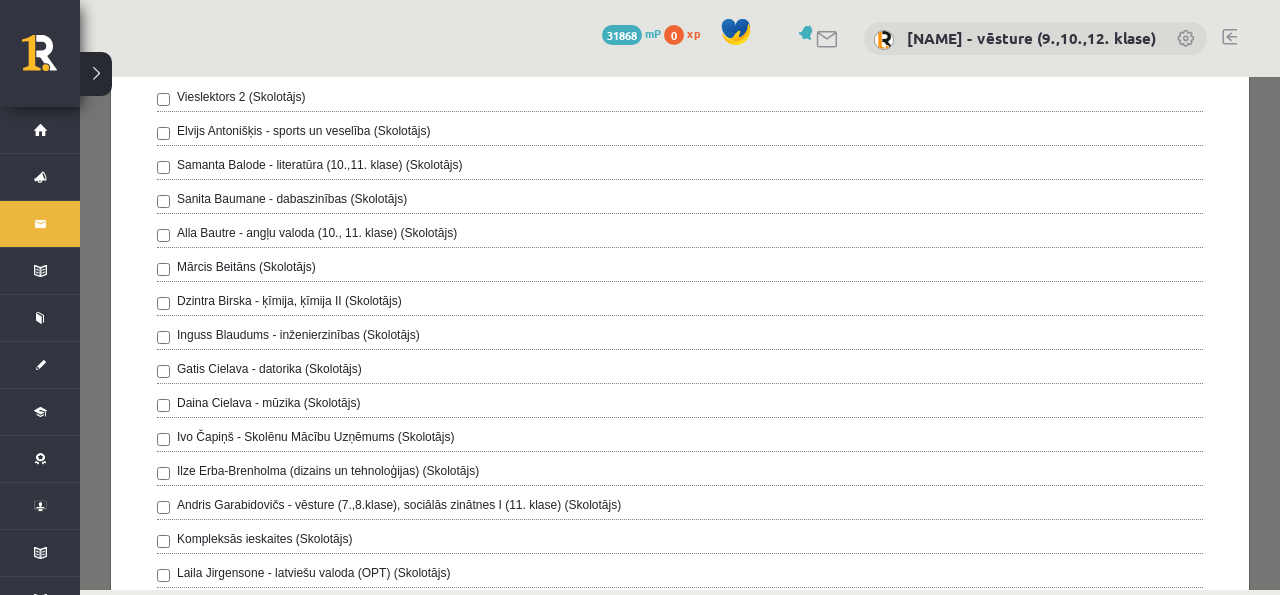 scroll, scrollTop: 904, scrollLeft: 0, axis: vertical 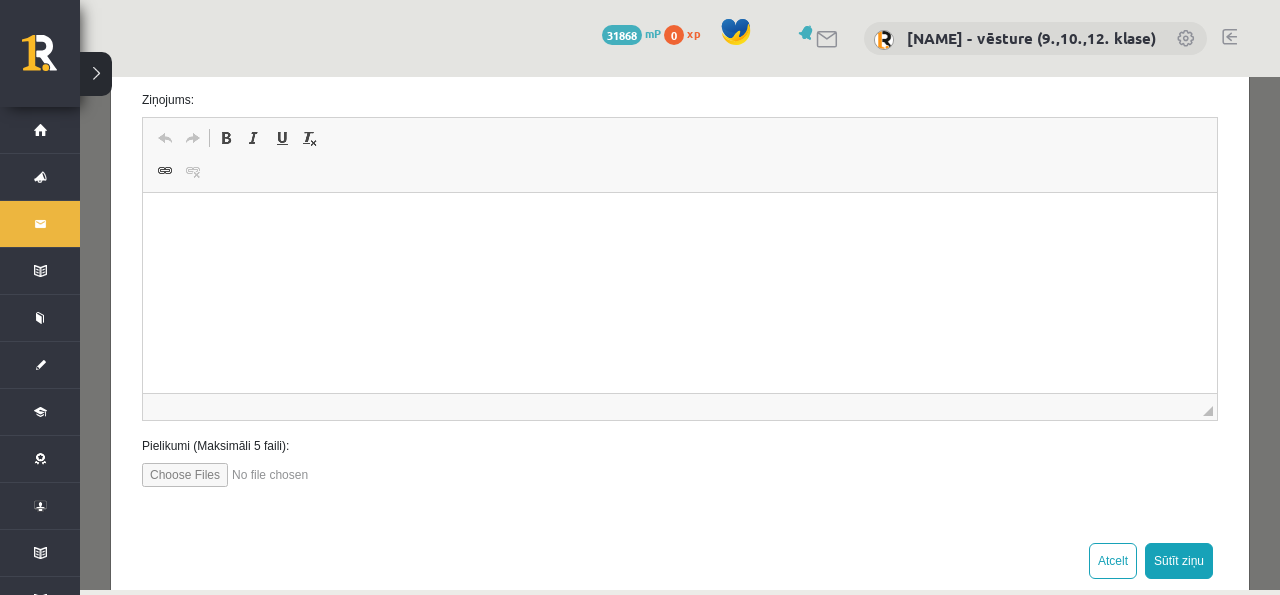 click at bounding box center (255, 475) 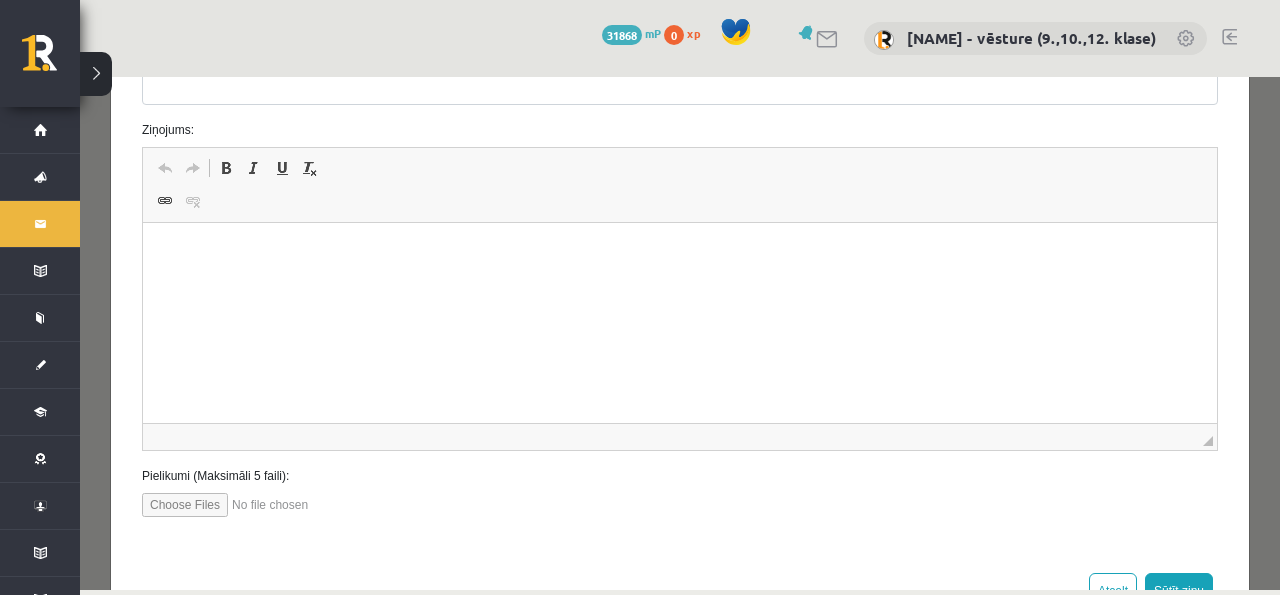 scroll, scrollTop: 1570, scrollLeft: 0, axis: vertical 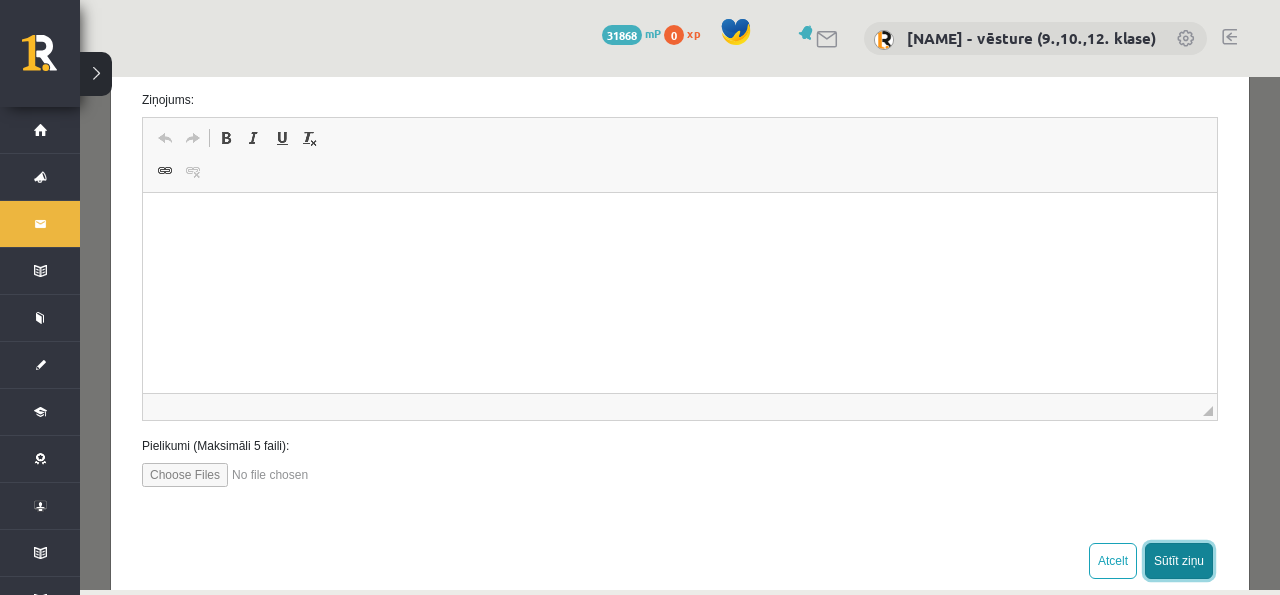drag, startPoint x: 1184, startPoint y: 561, endPoint x: 826, endPoint y: 106, distance: 578.9551 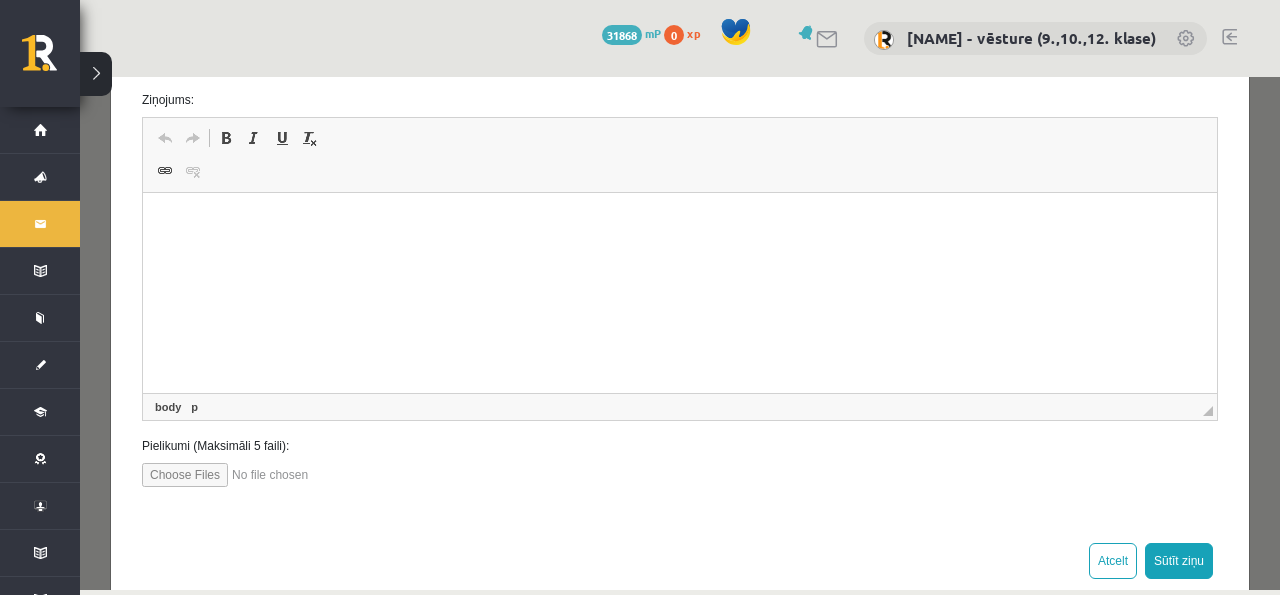 click at bounding box center [680, 223] 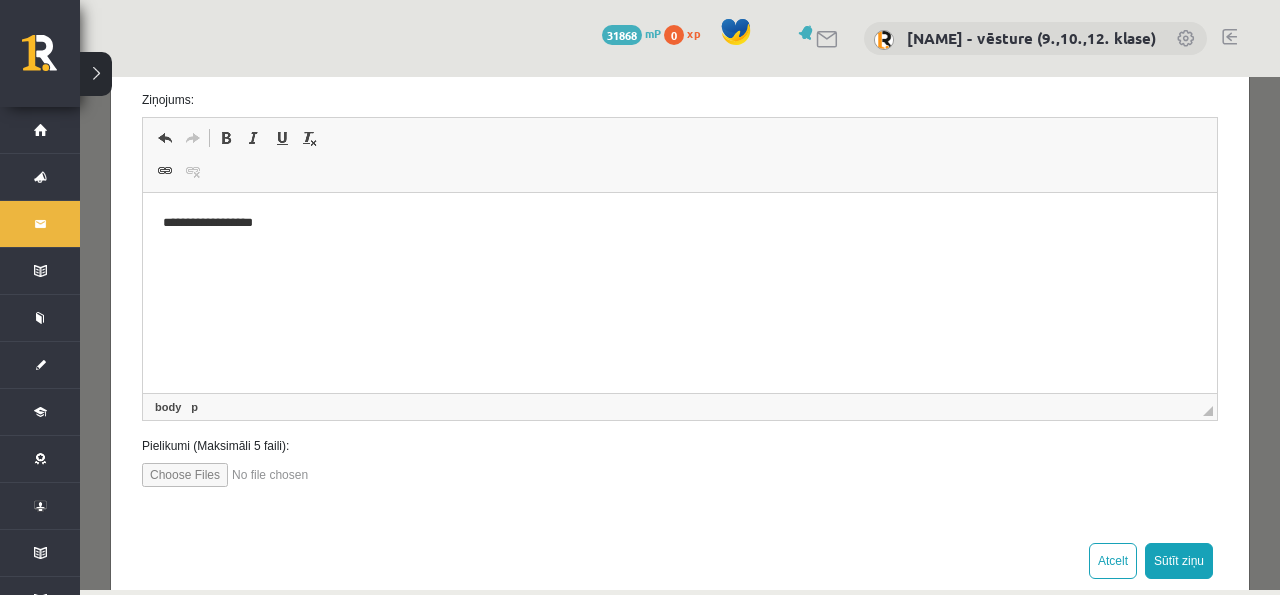 click on "**********" at bounding box center (676, 223) 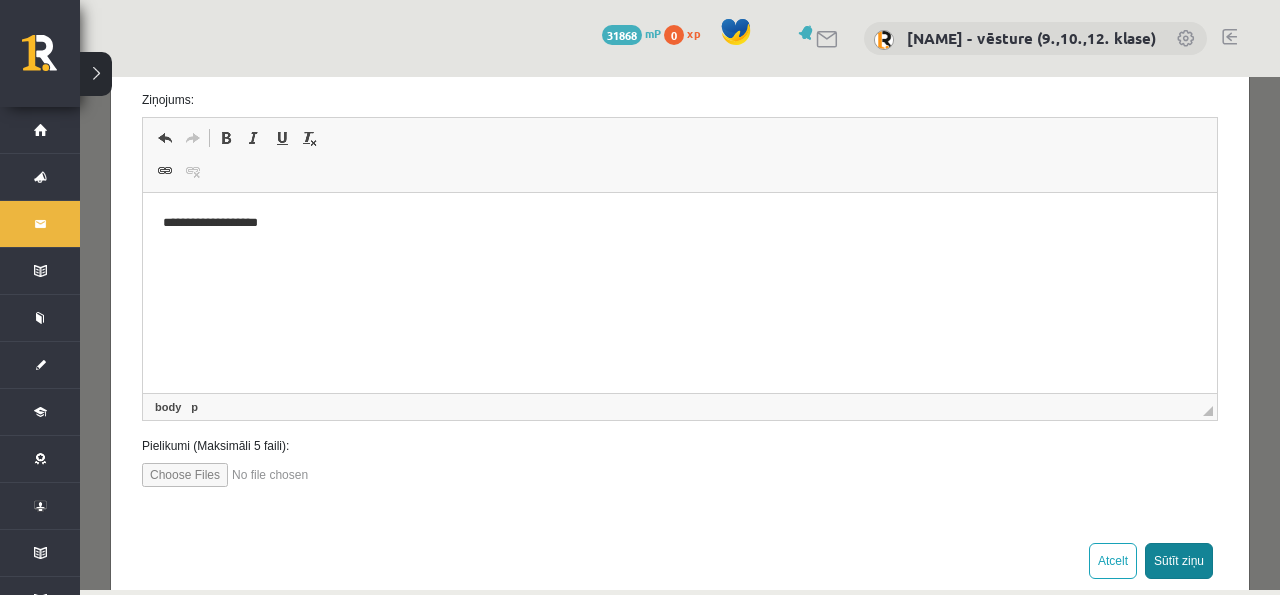click on "Sūtīt ziņu" at bounding box center (1179, 561) 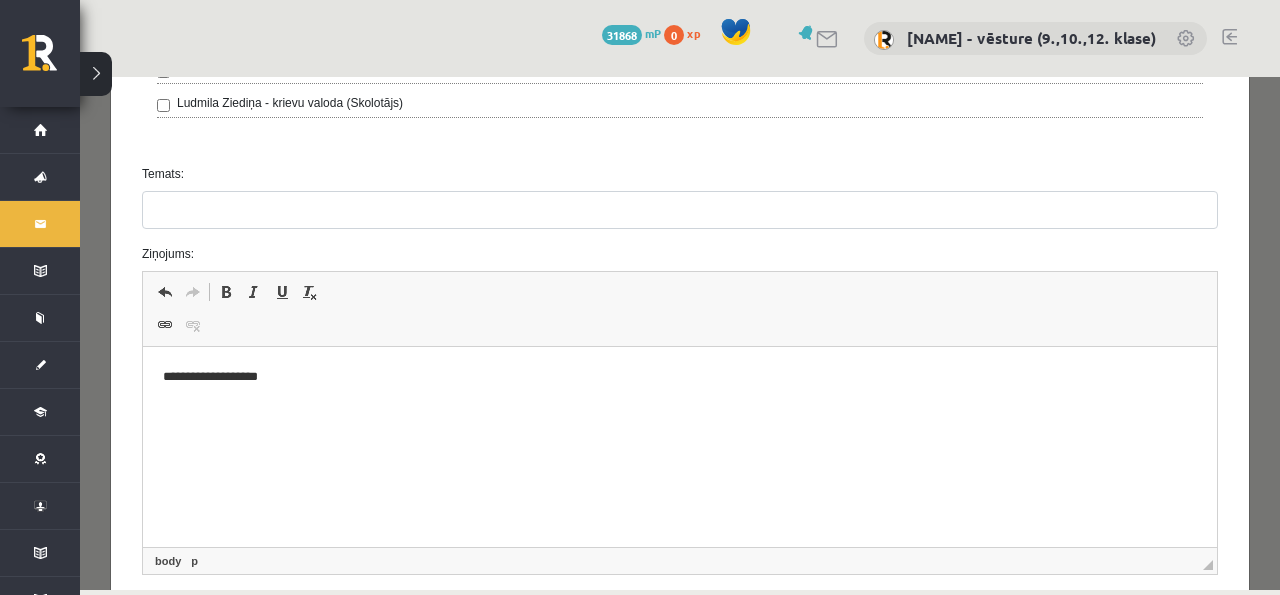 scroll, scrollTop: 1370, scrollLeft: 0, axis: vertical 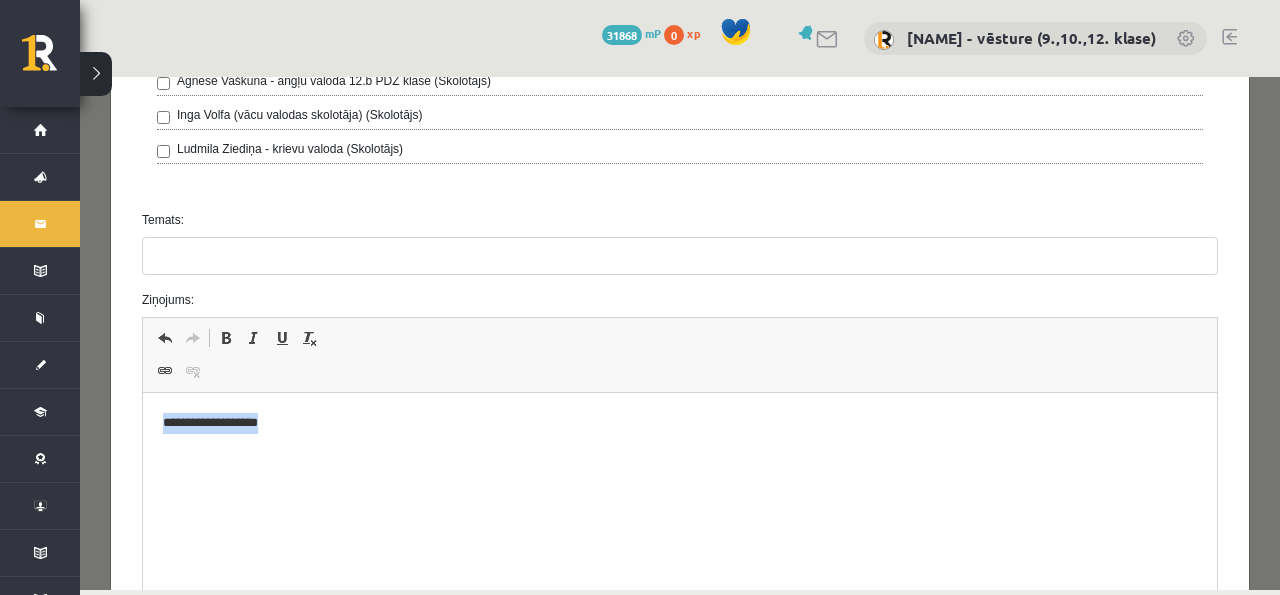 drag, startPoint x: 346, startPoint y: 457, endPoint x: 168, endPoint y: 419, distance: 182.01099 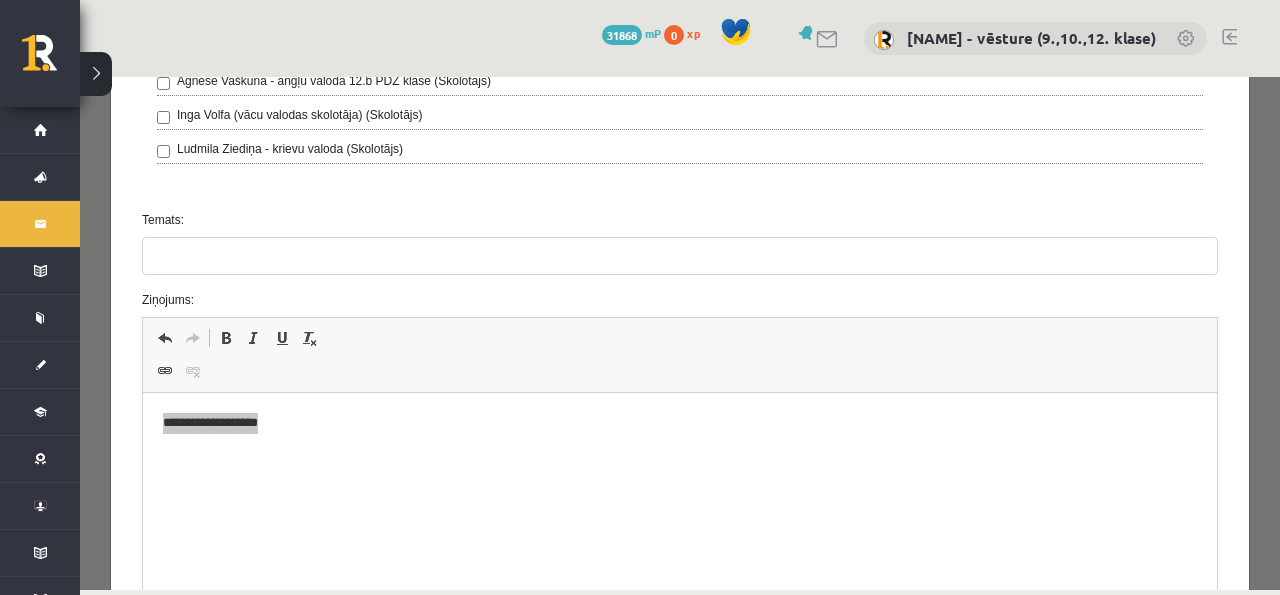 click on "Temats:" at bounding box center (680, 256) 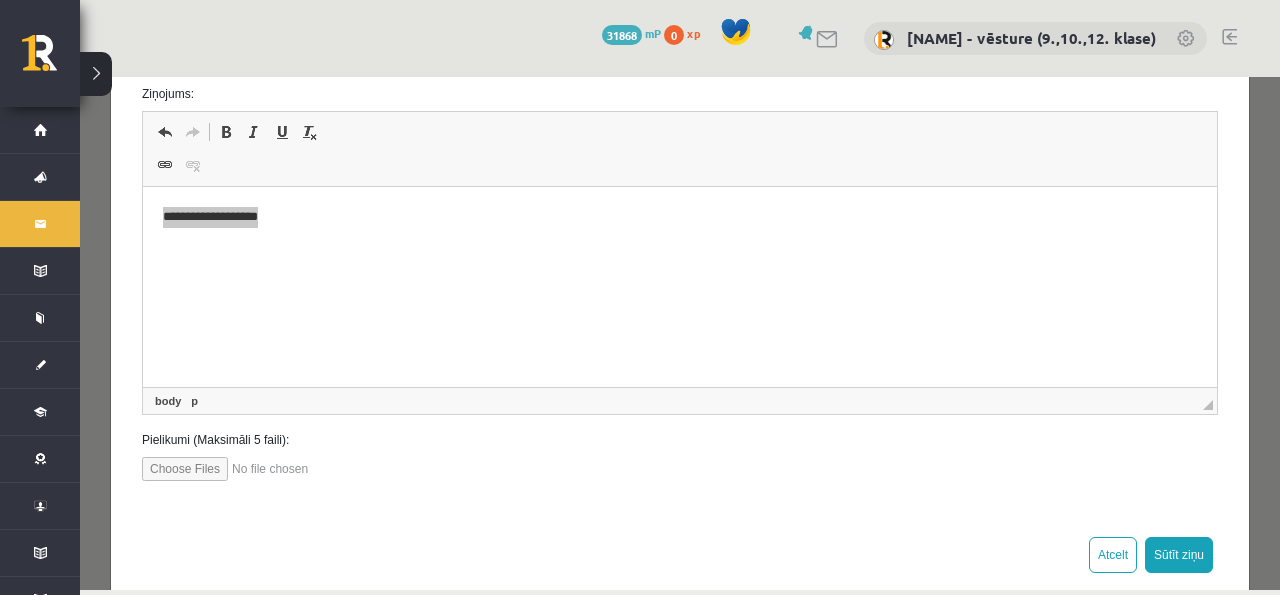 scroll, scrollTop: 1596, scrollLeft: 0, axis: vertical 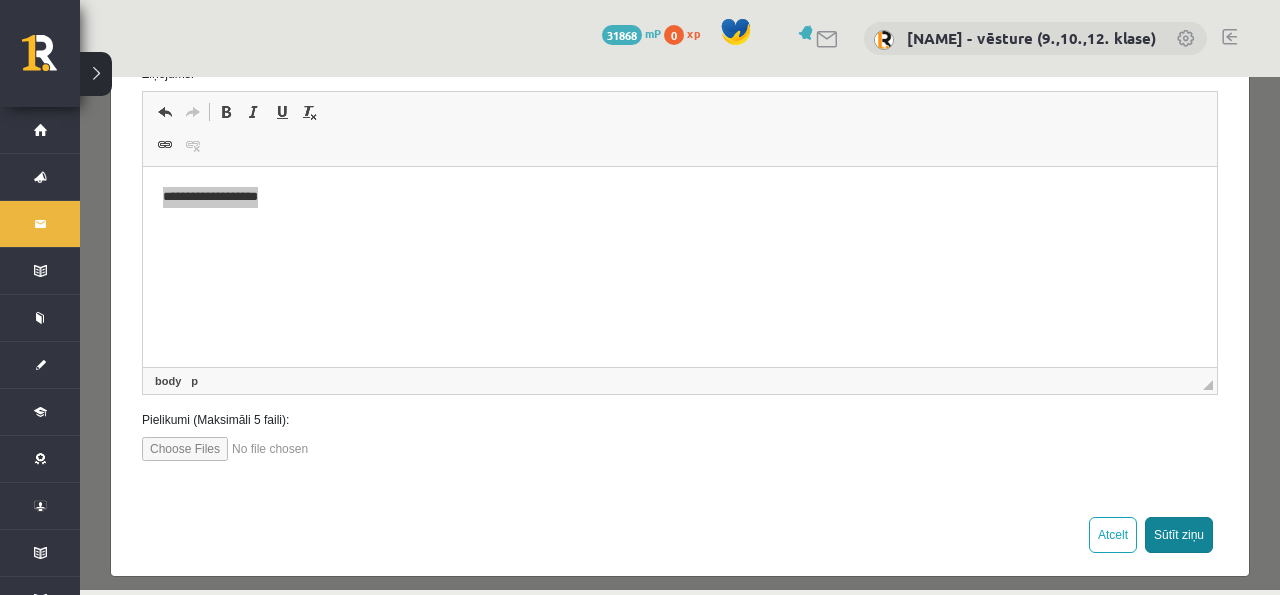type on "**********" 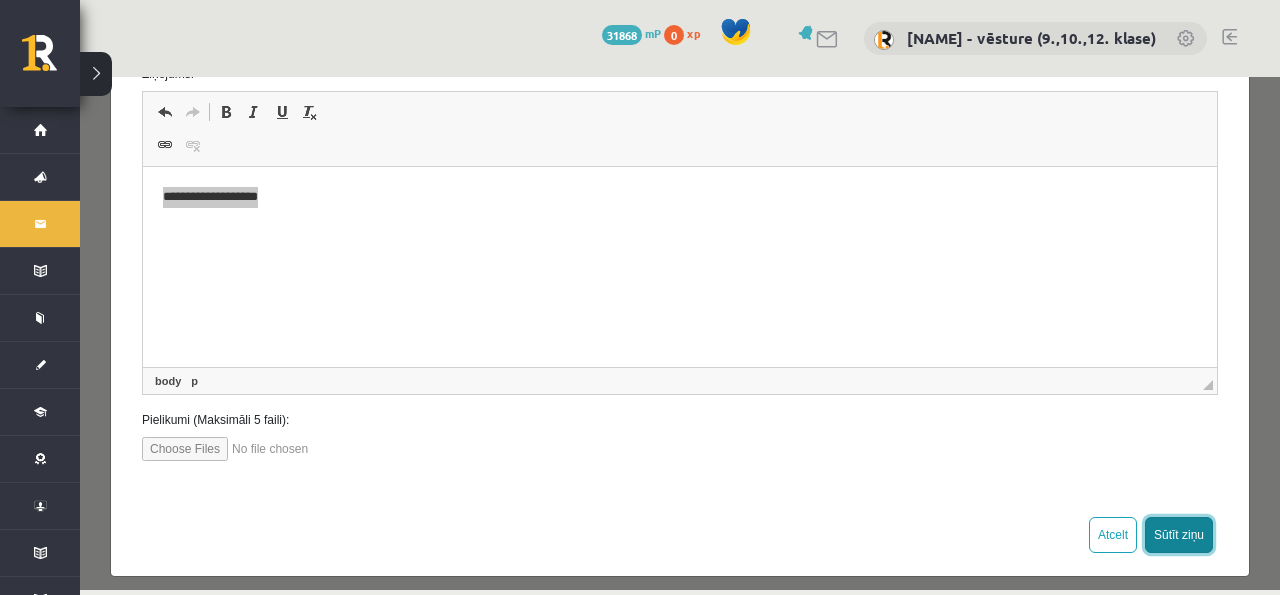 click on "Sūtīt ziņu" at bounding box center (1179, 535) 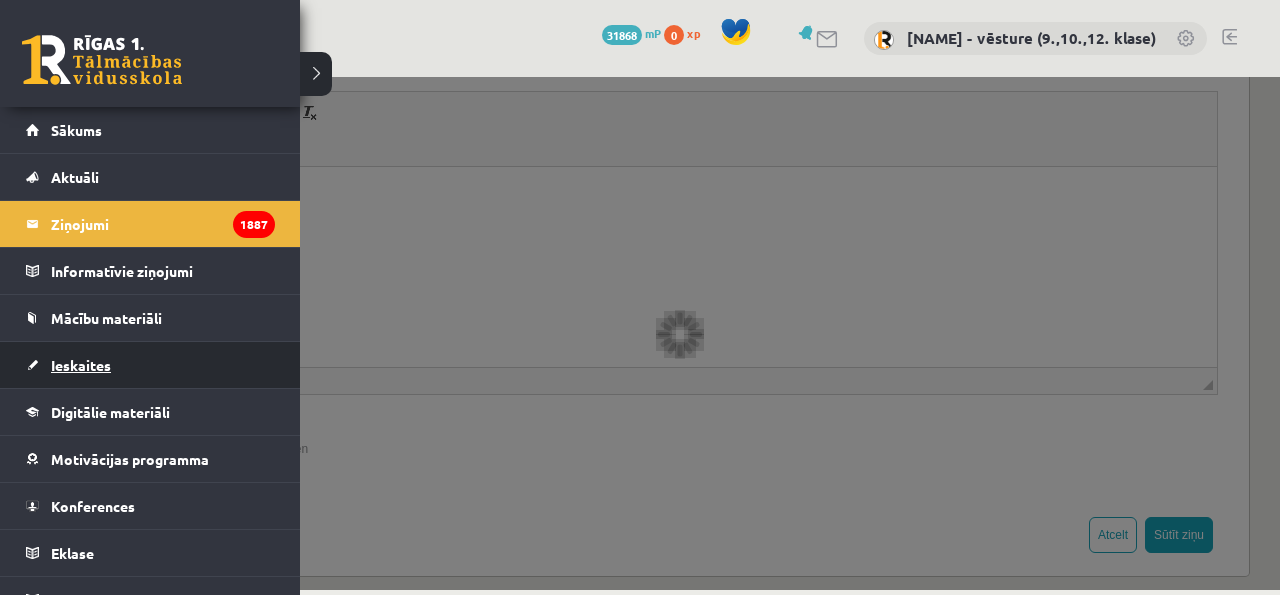 click on "Ieskaites" at bounding box center (150, 365) 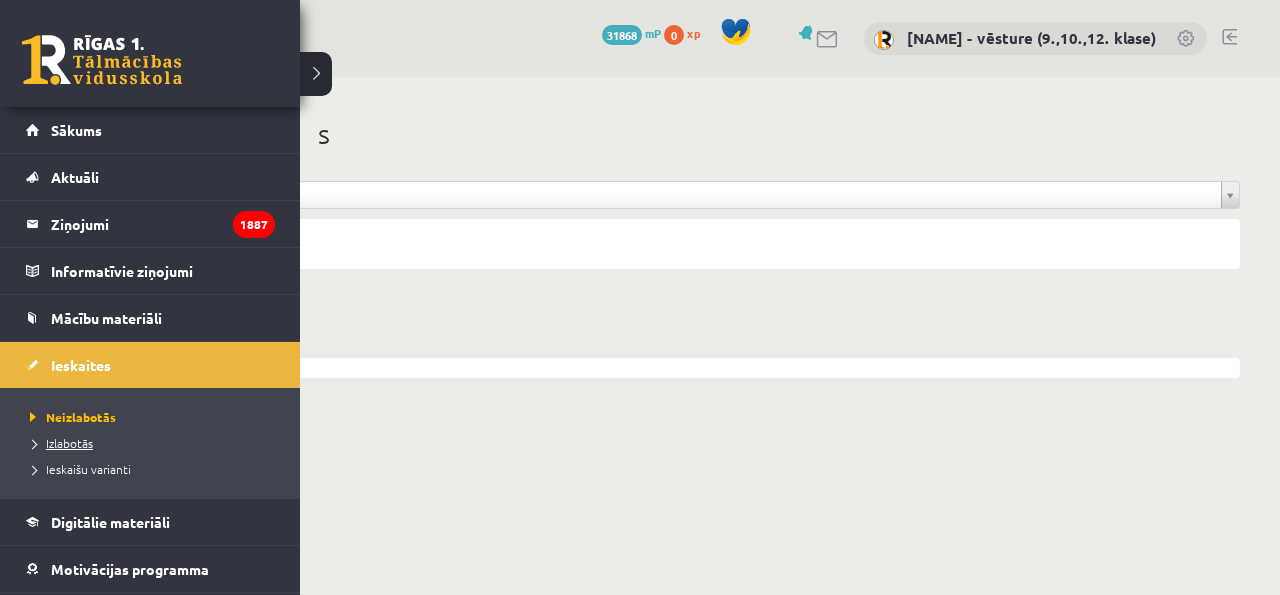 click on "Izlabotās" at bounding box center [59, 443] 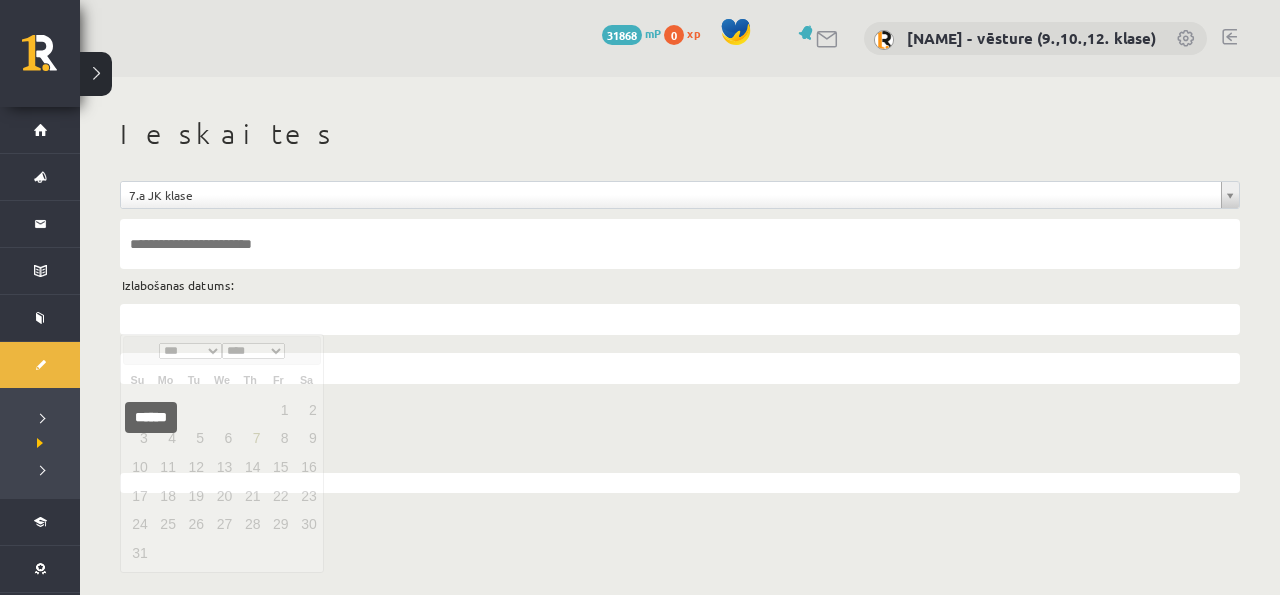 click at bounding box center [680, 319] 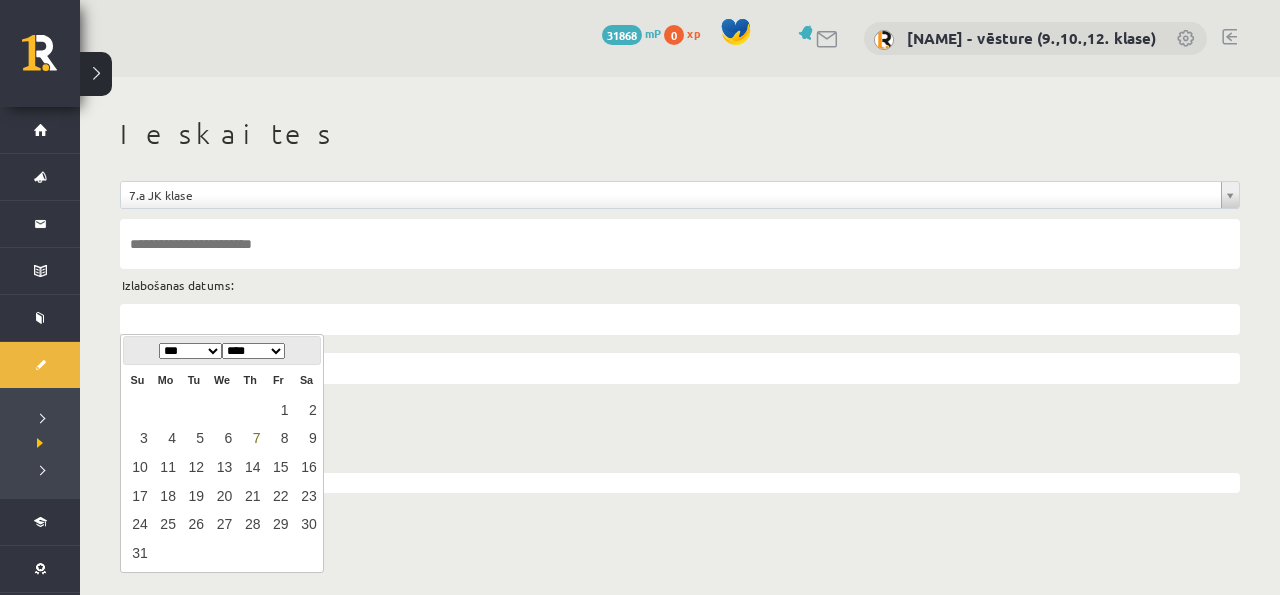 click on "**** **** **** **** **** **** **** **** **** **** **** **** **** **** **** **** **** **** **** **** ****" at bounding box center [253, 351] 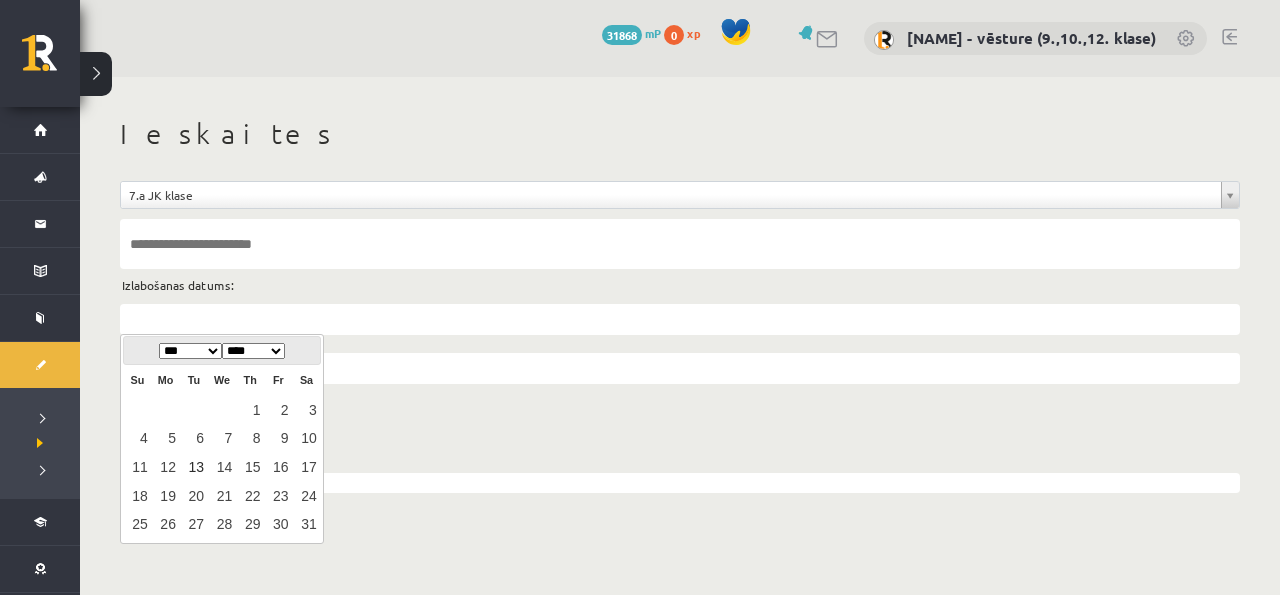 click on "13" at bounding box center [194, 467] 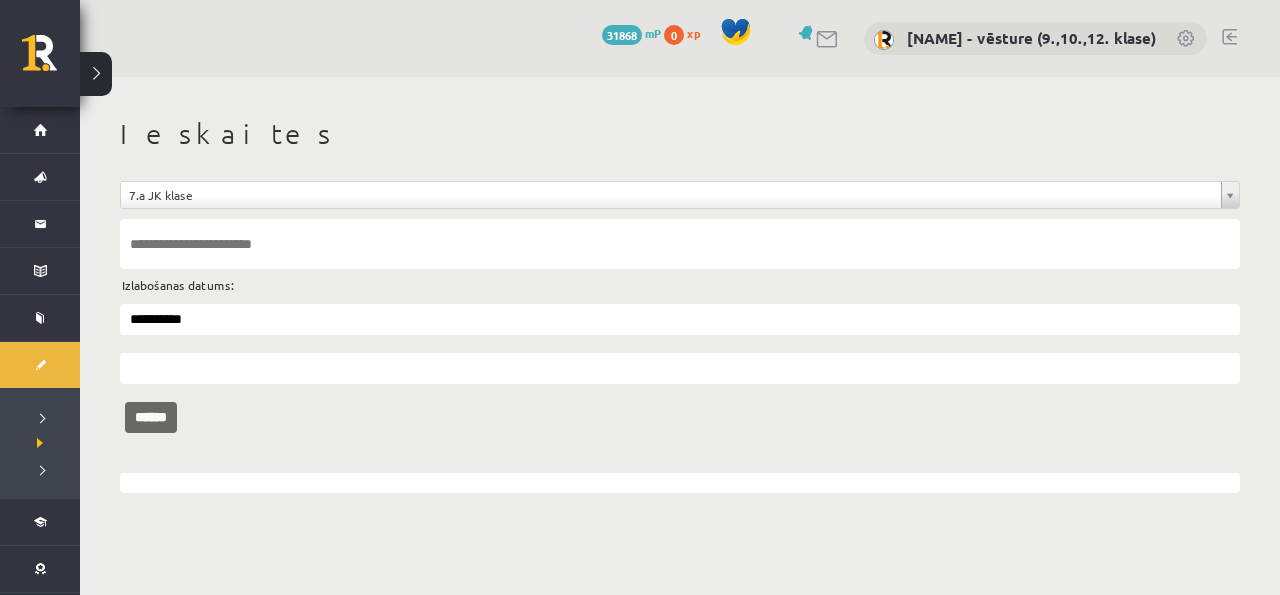 click on "******" at bounding box center [151, 417] 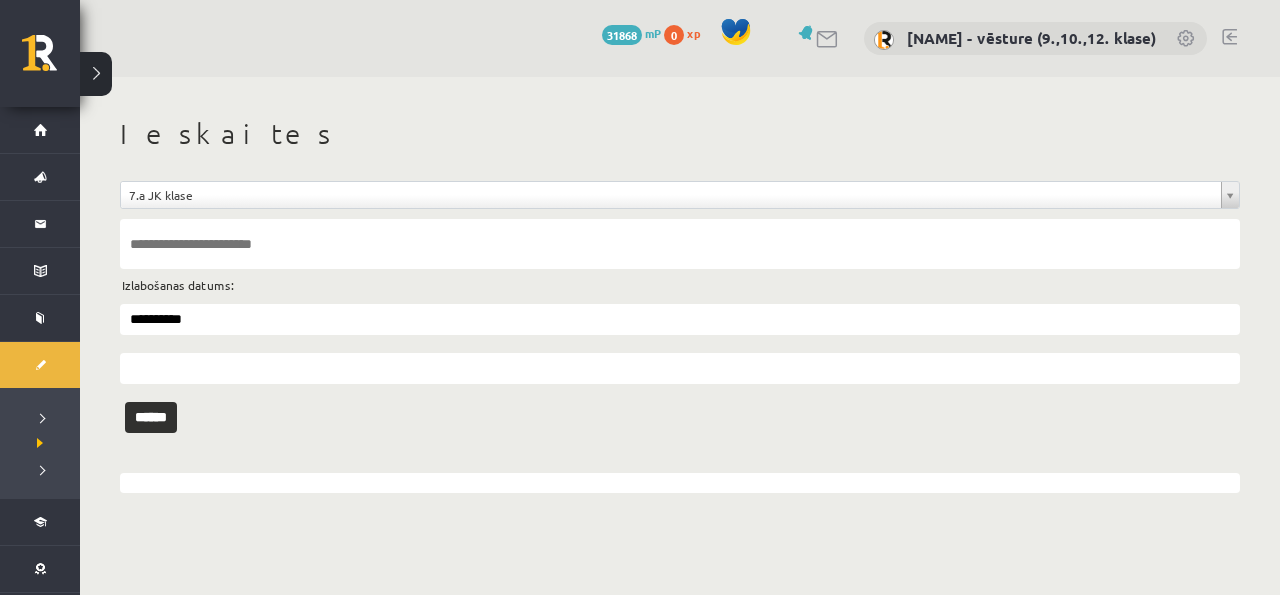 click at bounding box center (680, 483) 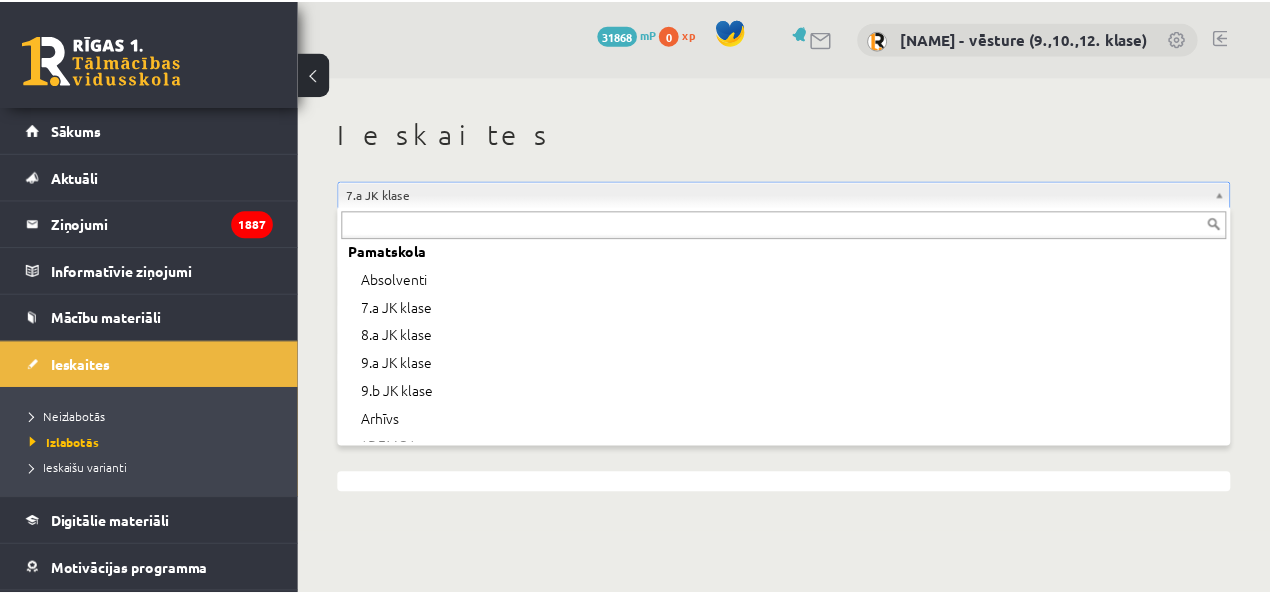 scroll, scrollTop: 66, scrollLeft: 0, axis: vertical 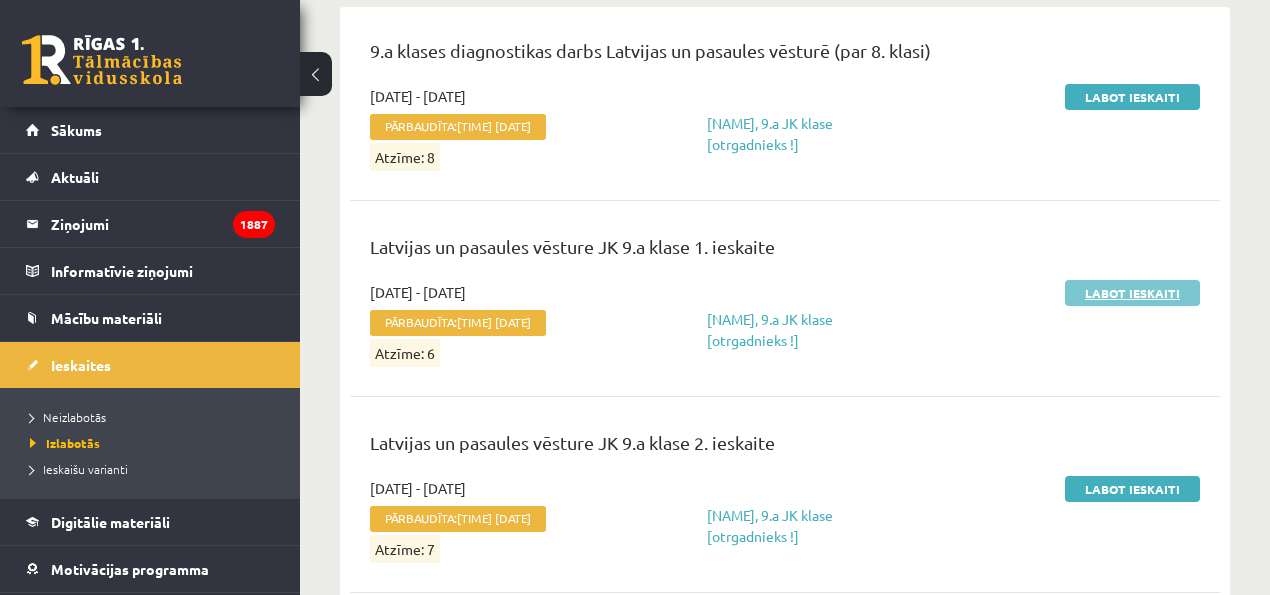 click on "Labot ieskaiti" at bounding box center [1132, 293] 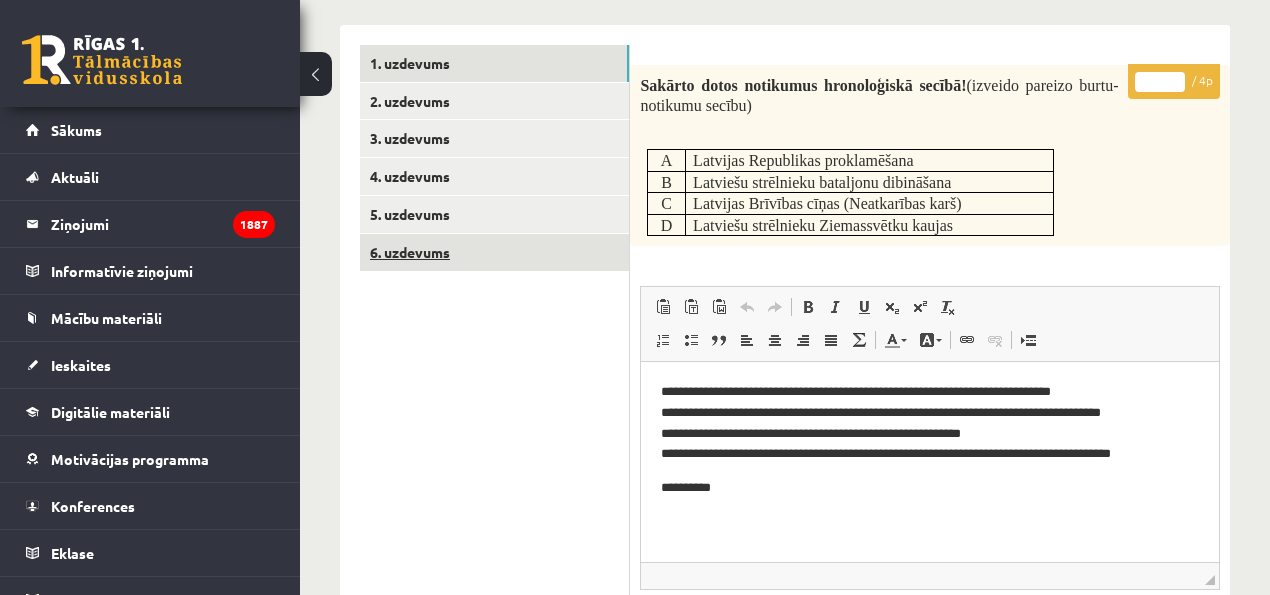 scroll, scrollTop: 210, scrollLeft: 0, axis: vertical 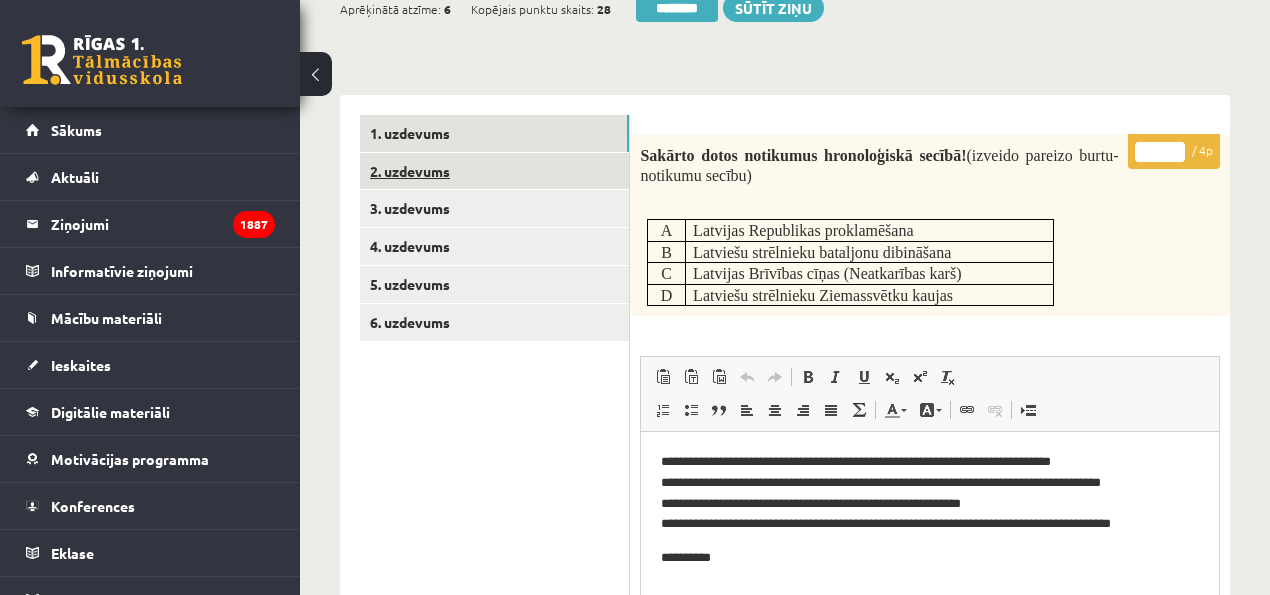 click on "2. uzdevums" at bounding box center (494, 171) 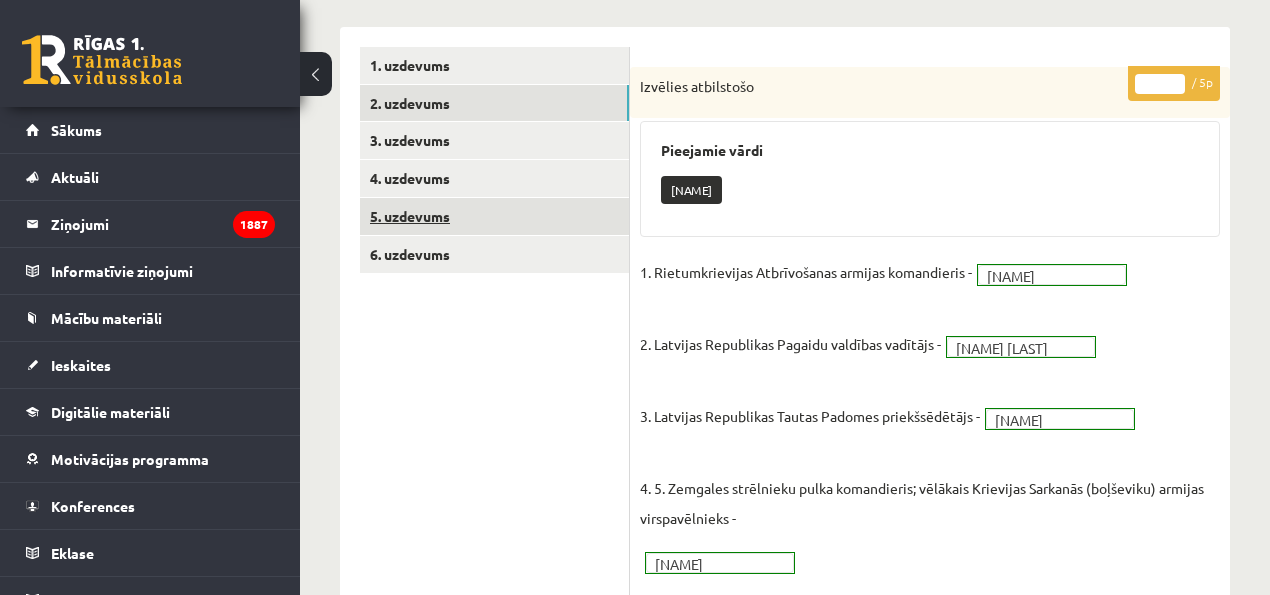 scroll, scrollTop: 0, scrollLeft: 0, axis: both 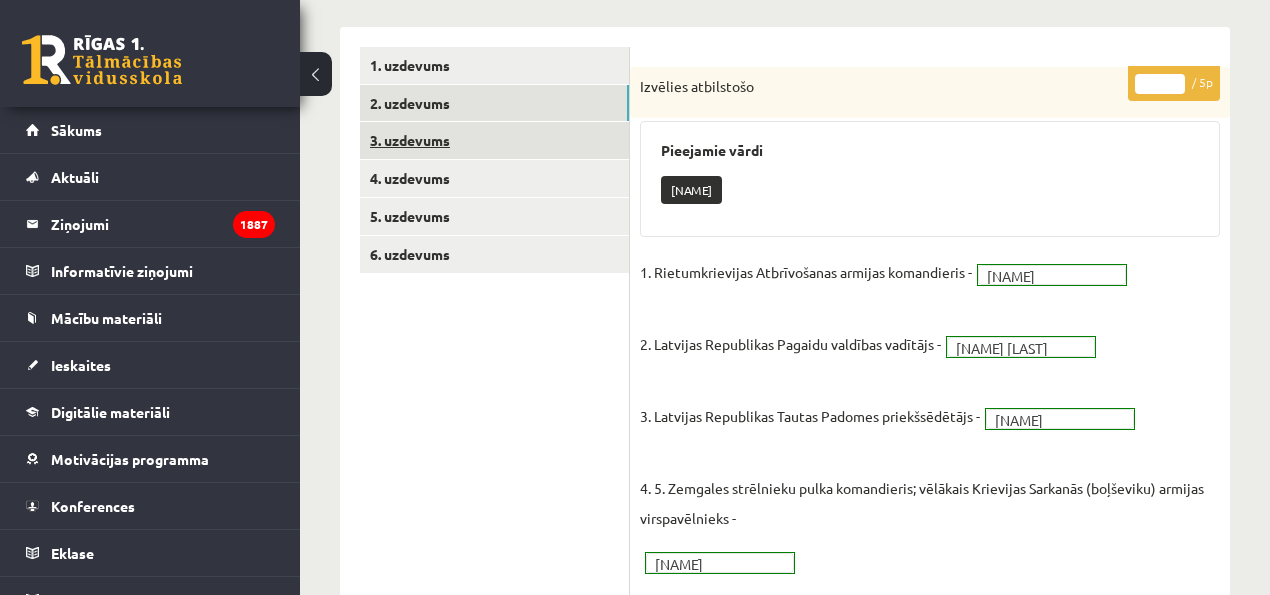 click on "3. uzdevums" at bounding box center [494, 140] 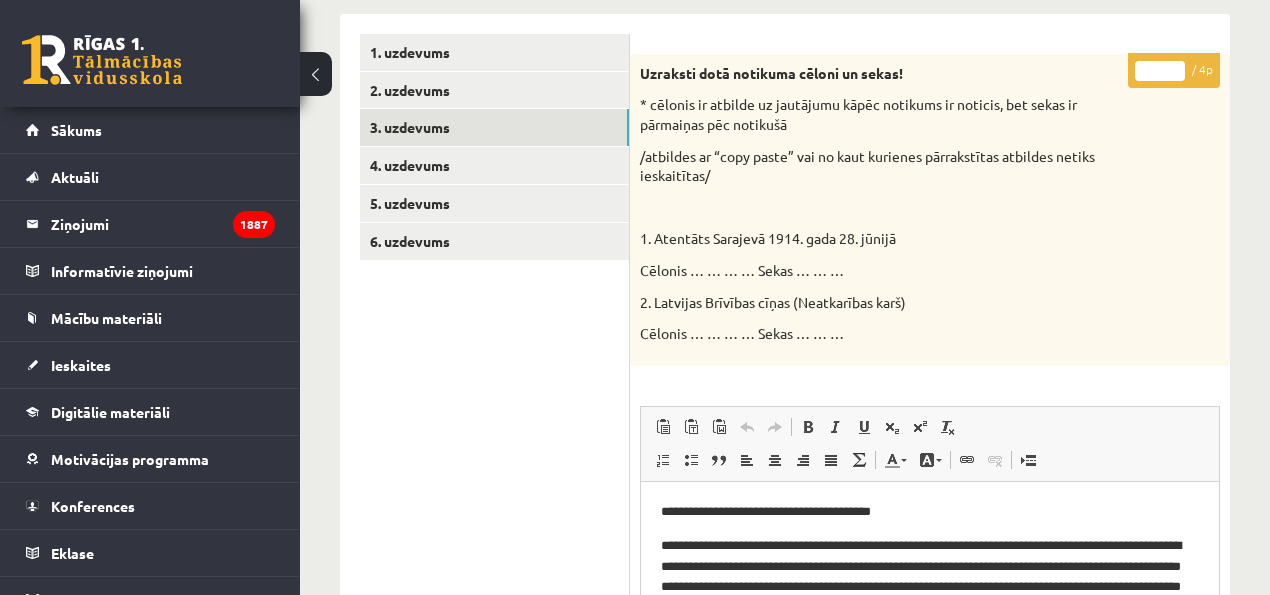 scroll, scrollTop: 273, scrollLeft: 0, axis: vertical 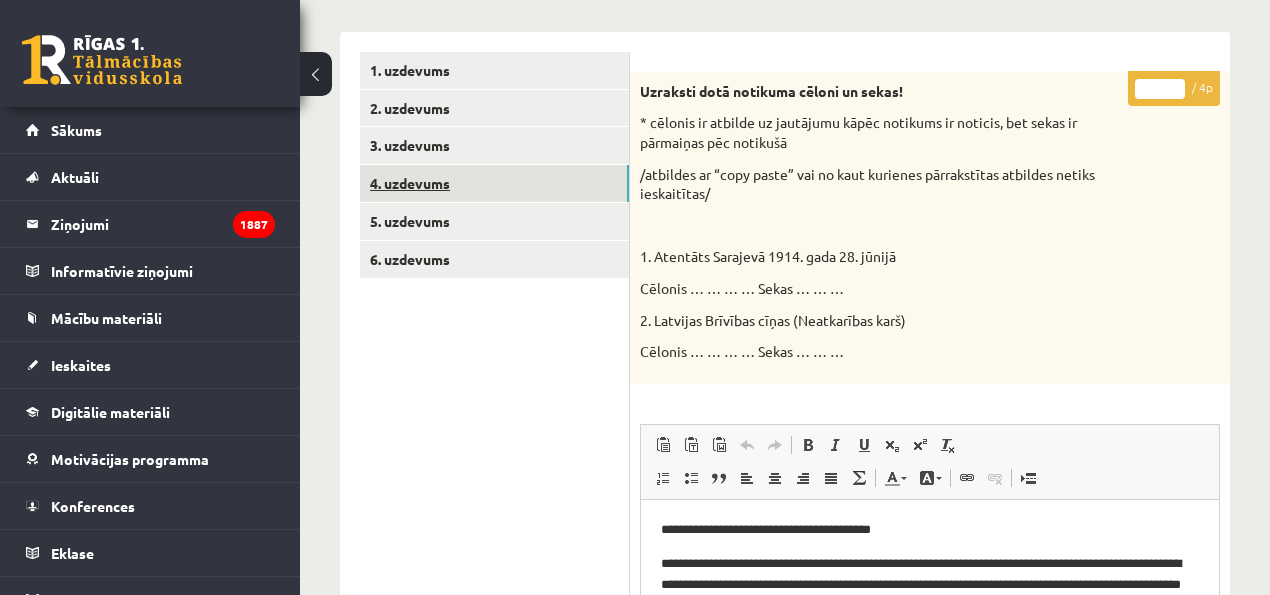 click on "4. uzdevums" at bounding box center [494, 183] 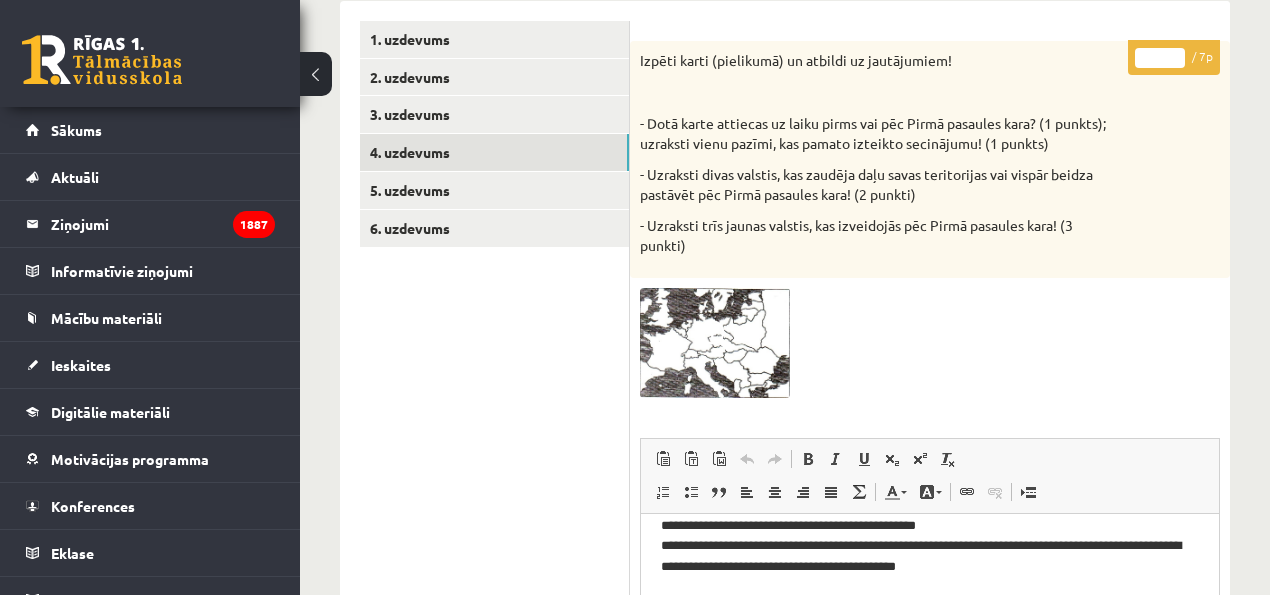 scroll, scrollTop: 273, scrollLeft: 0, axis: vertical 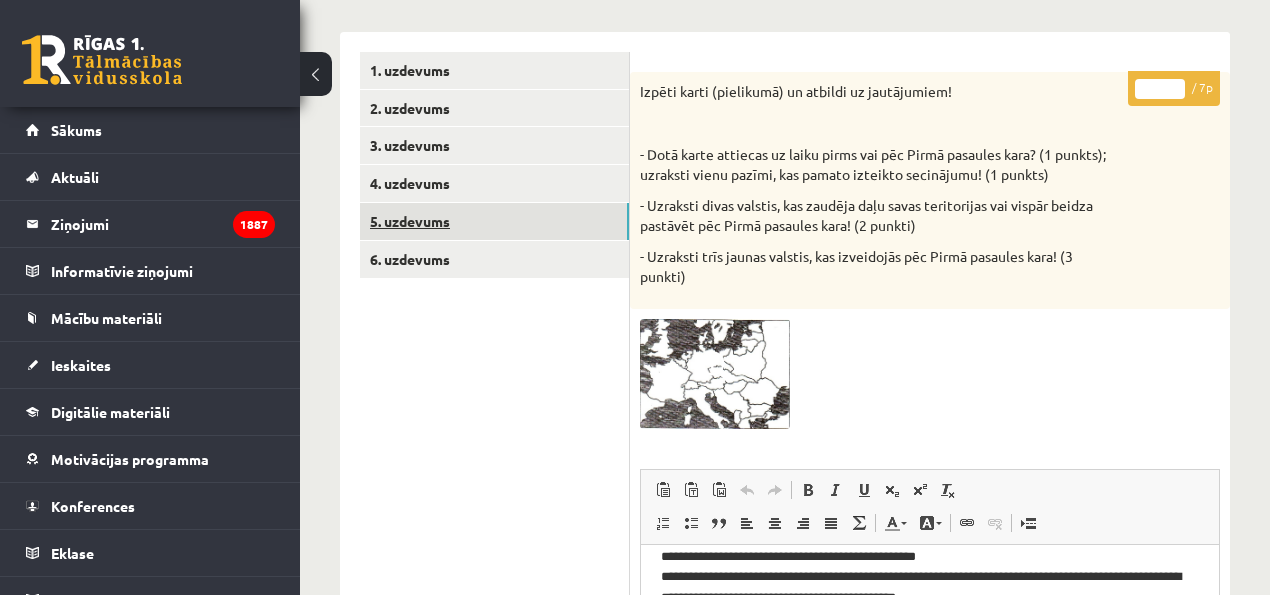 click on "5. uzdevums" at bounding box center (494, 221) 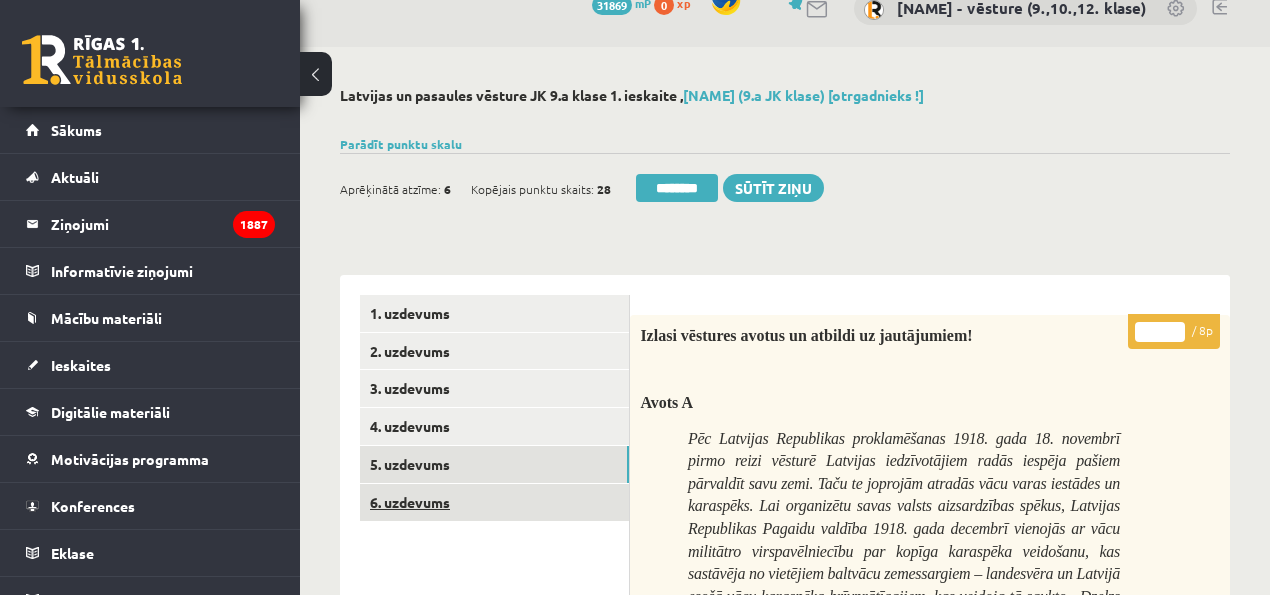 scroll, scrollTop: 6, scrollLeft: 0, axis: vertical 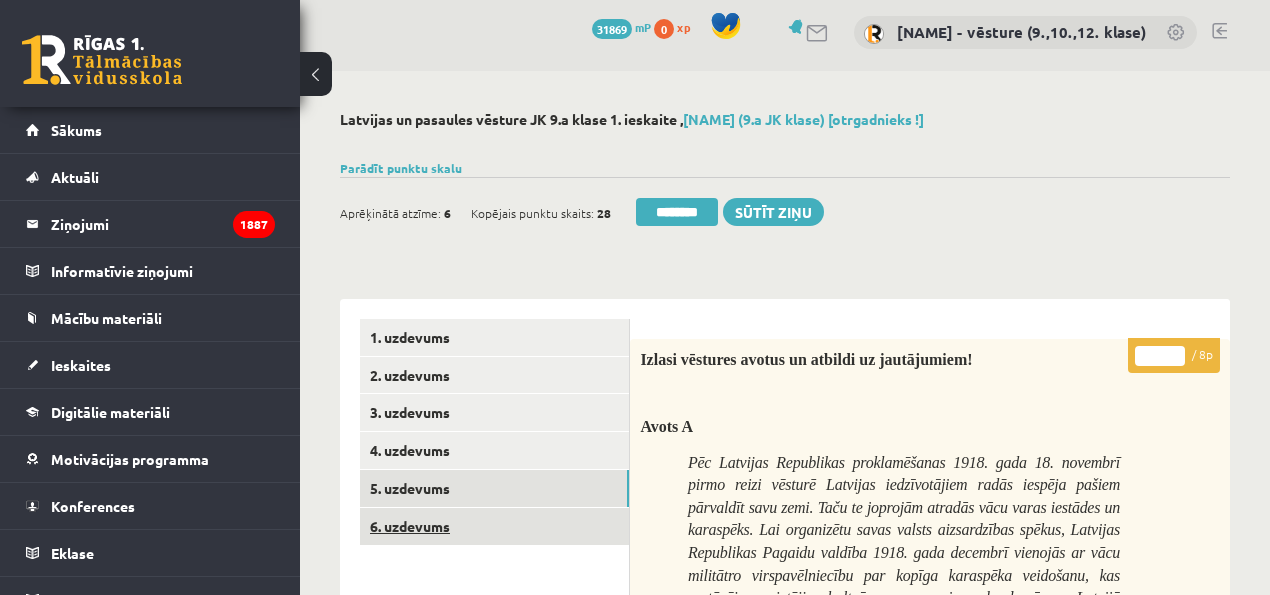 click on "6. uzdevums" at bounding box center [494, 526] 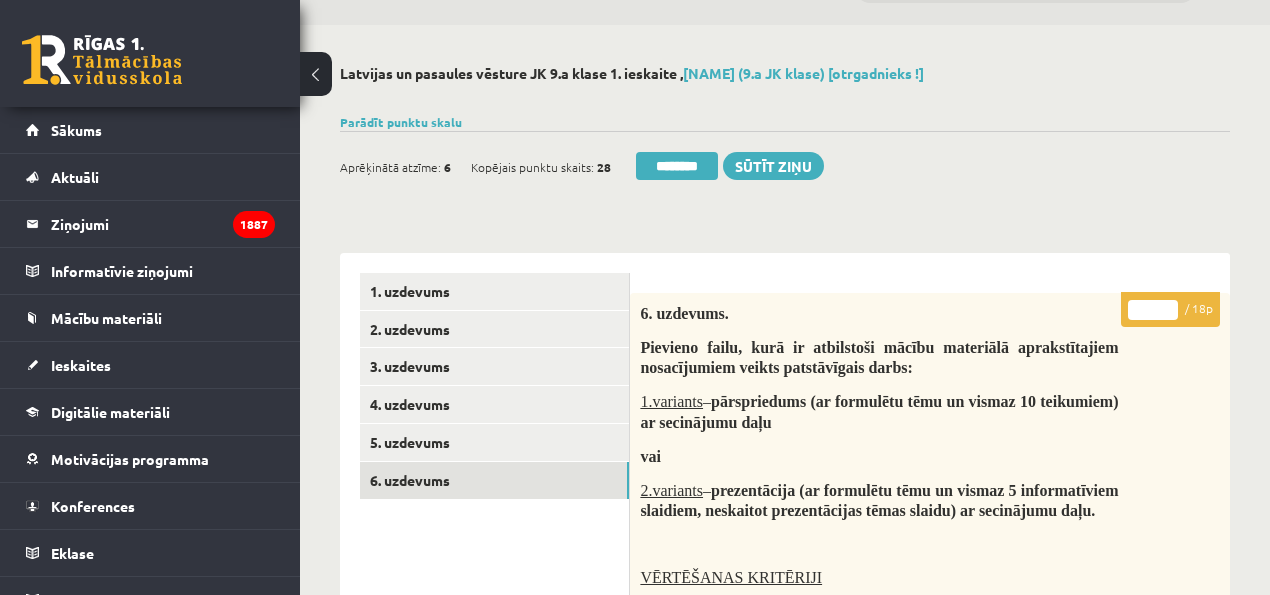 scroll, scrollTop: 0, scrollLeft: 0, axis: both 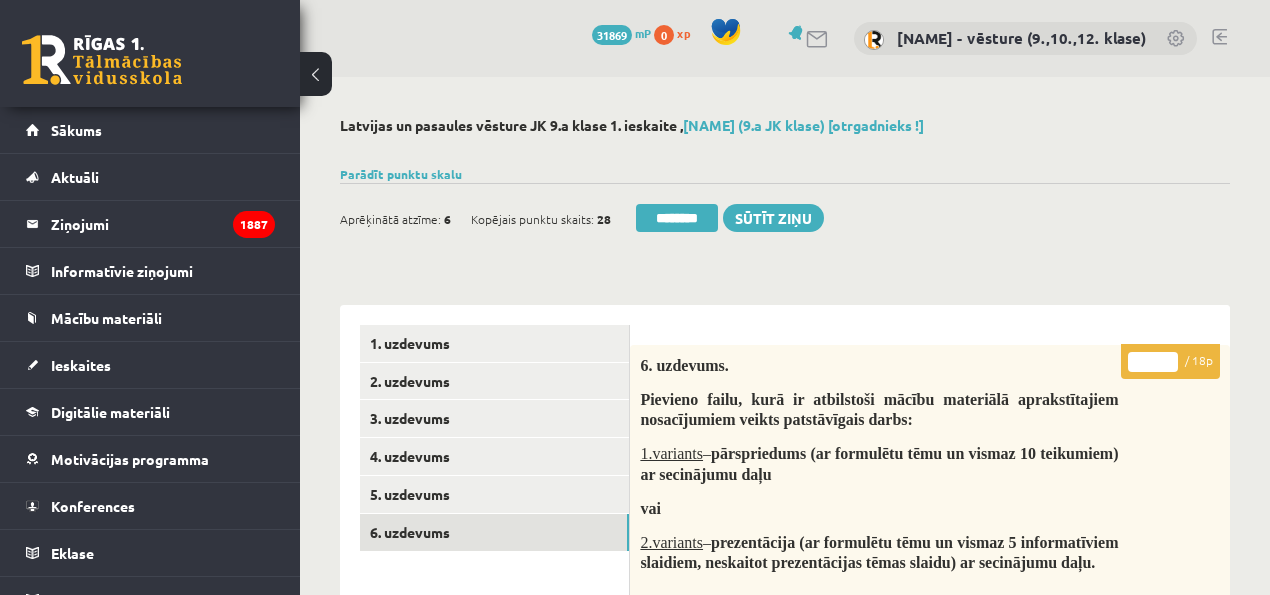 click on "Latvijas un pasaules vēsture JK 9.a klase 1. ieskaite ,
[NAME] (9.a JK klase) [otrgadnieks !]
Parādīt punktu skalu
Atzīme
No
Līdz
1
0
8
2
9
13
3
14
17
4
18
22
5
23
27
6
28" at bounding box center [785, 1115] 